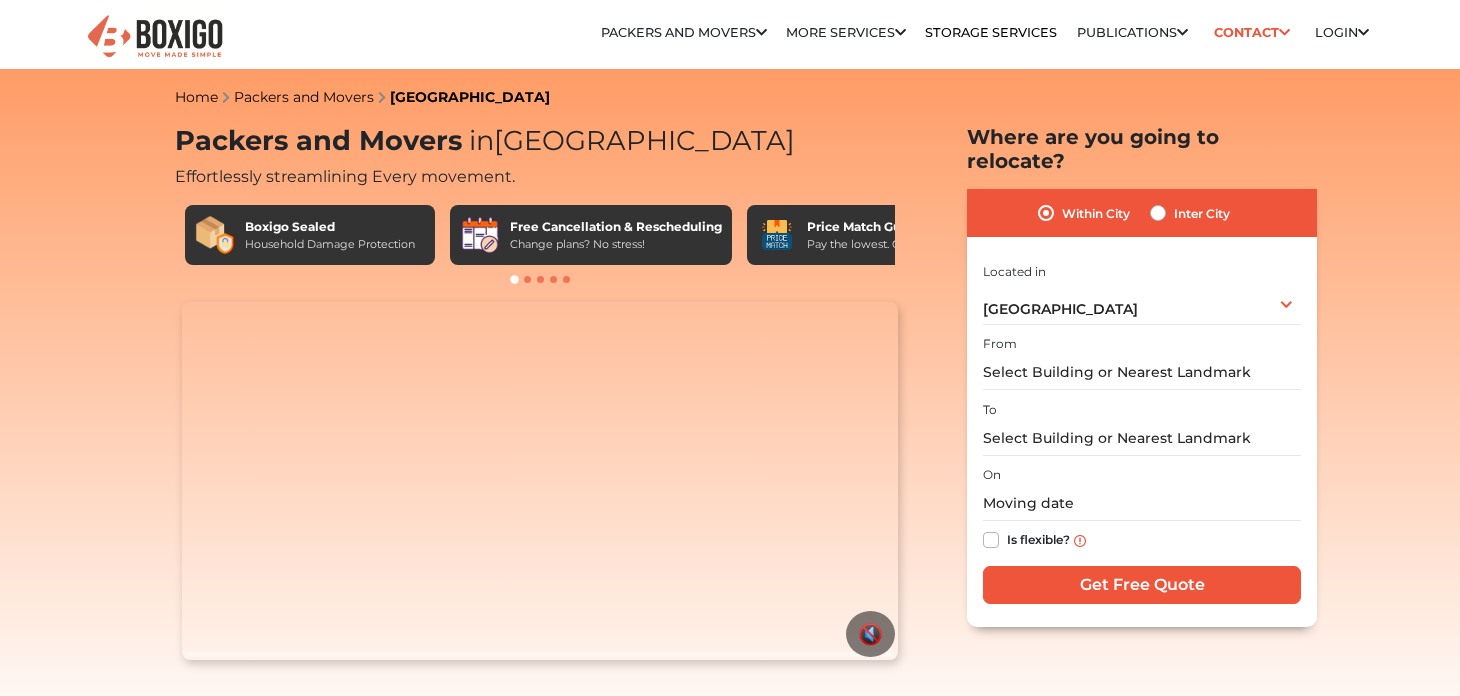 scroll, scrollTop: 0, scrollLeft: 0, axis: both 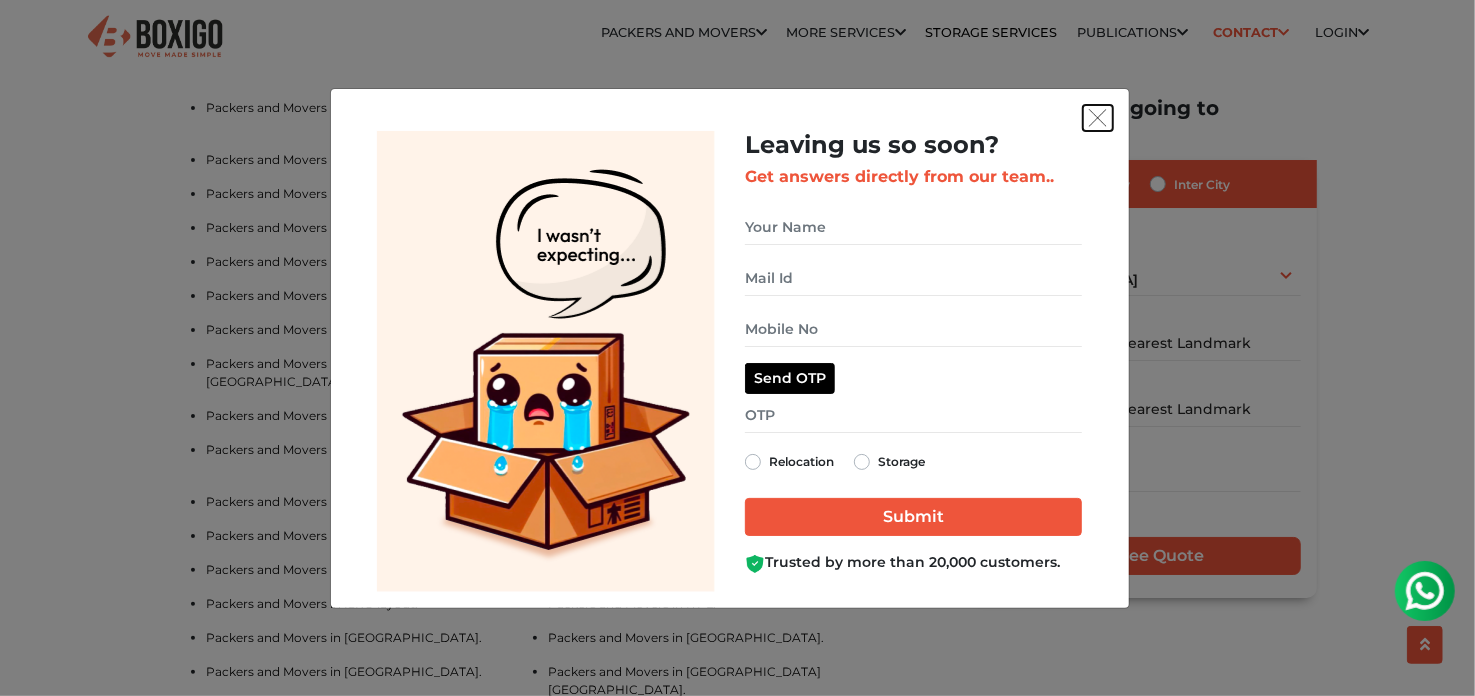 click at bounding box center [1098, 118] 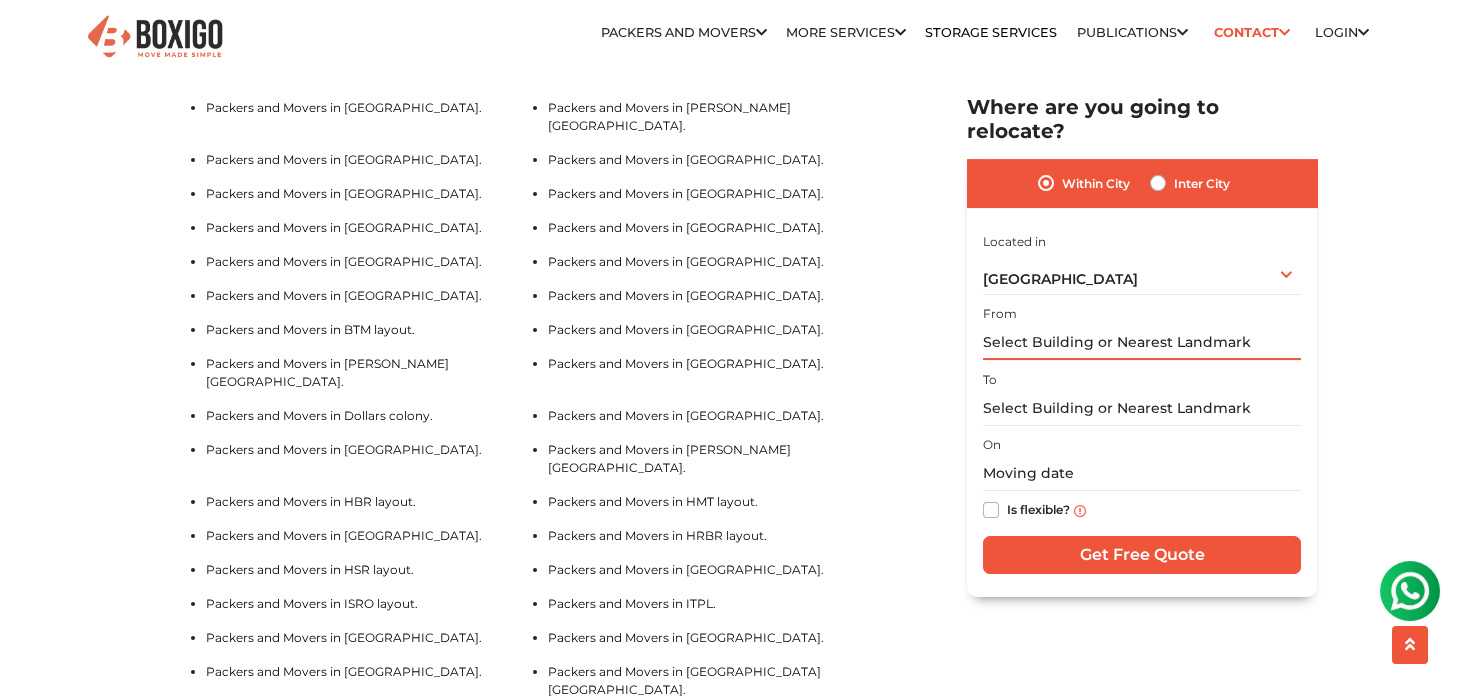 click at bounding box center [1142, 343] 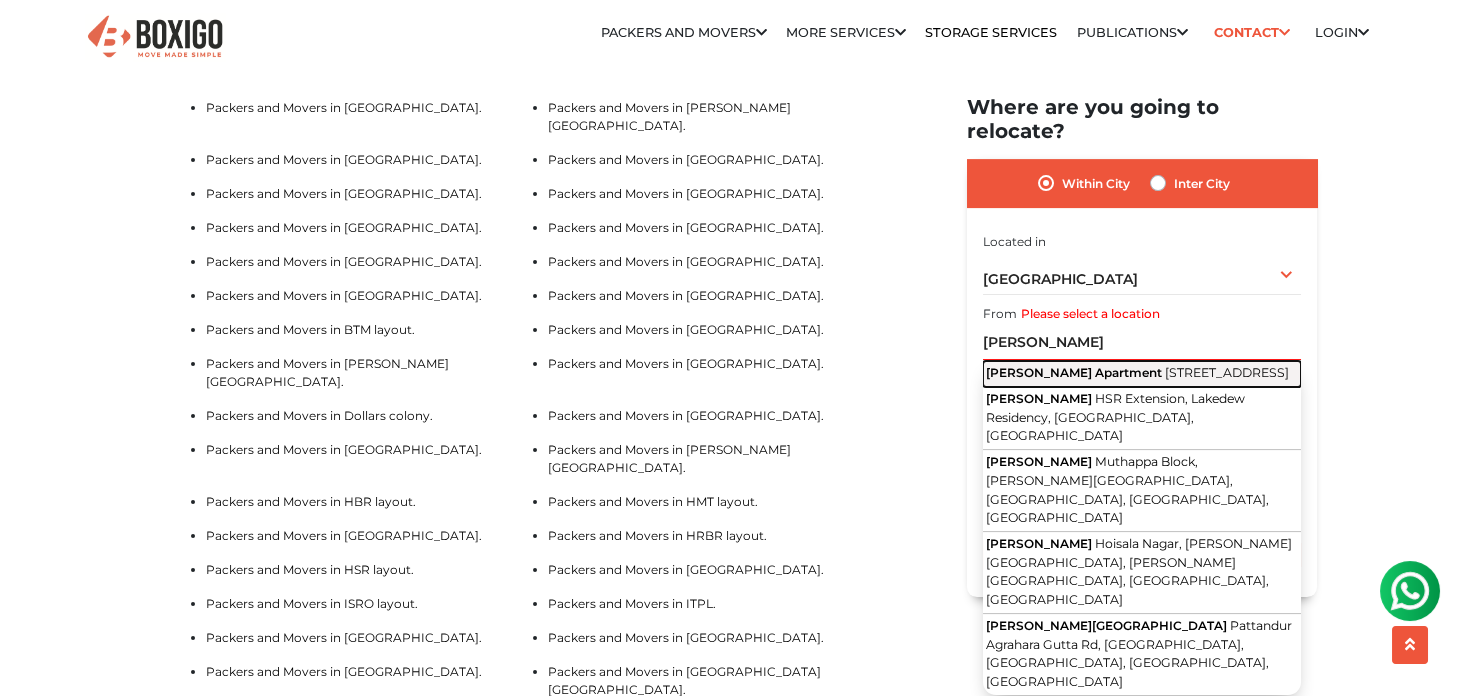 click on "[STREET_ADDRESS]" at bounding box center (1227, 373) 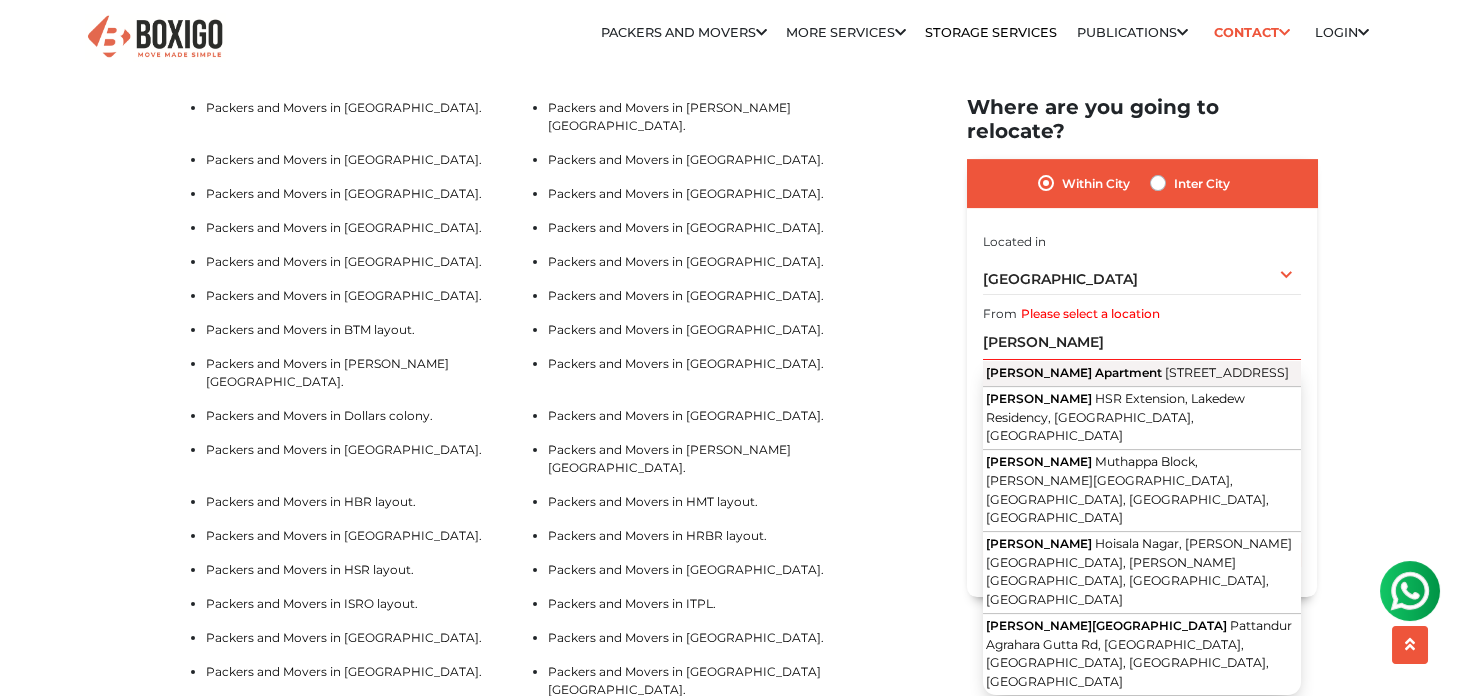 type on "[PERSON_NAME][GEOGRAPHIC_DATA][STREET_ADDRESS][GEOGRAPHIC_DATA]" 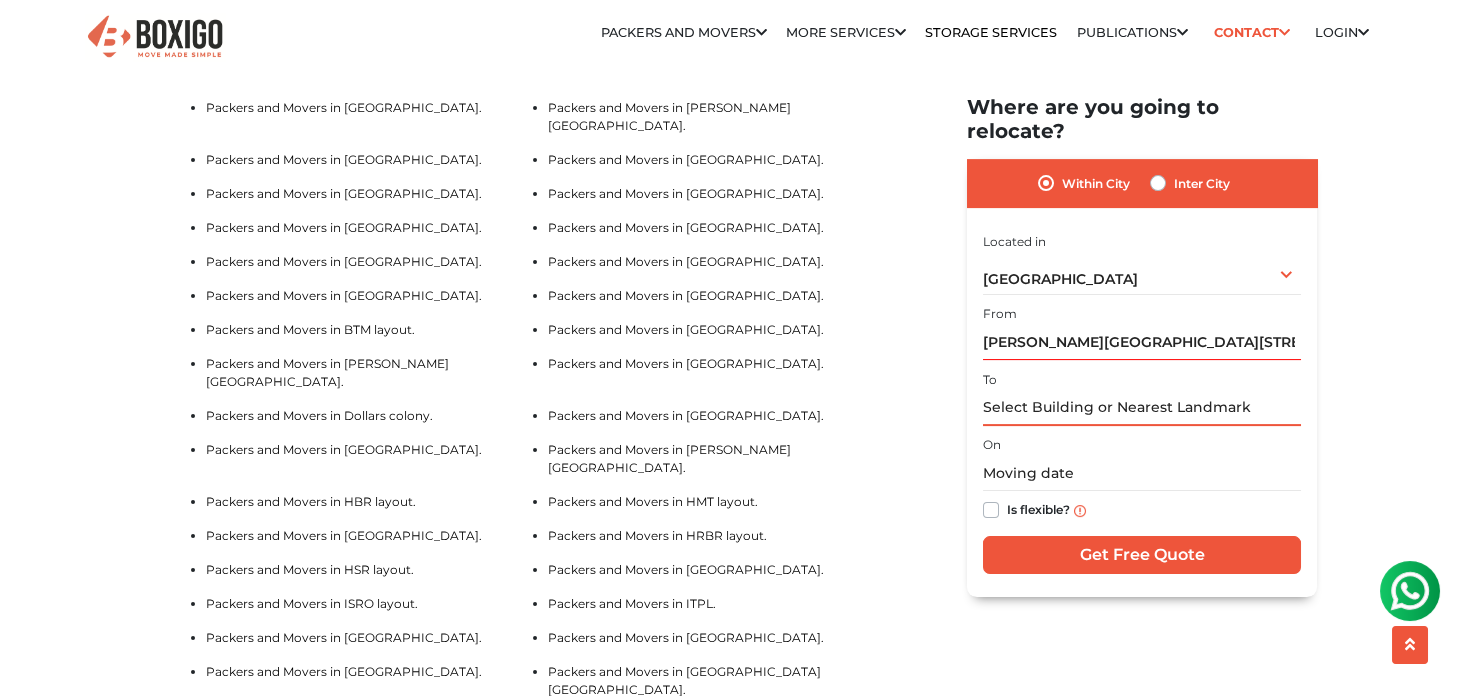 click at bounding box center (1142, 408) 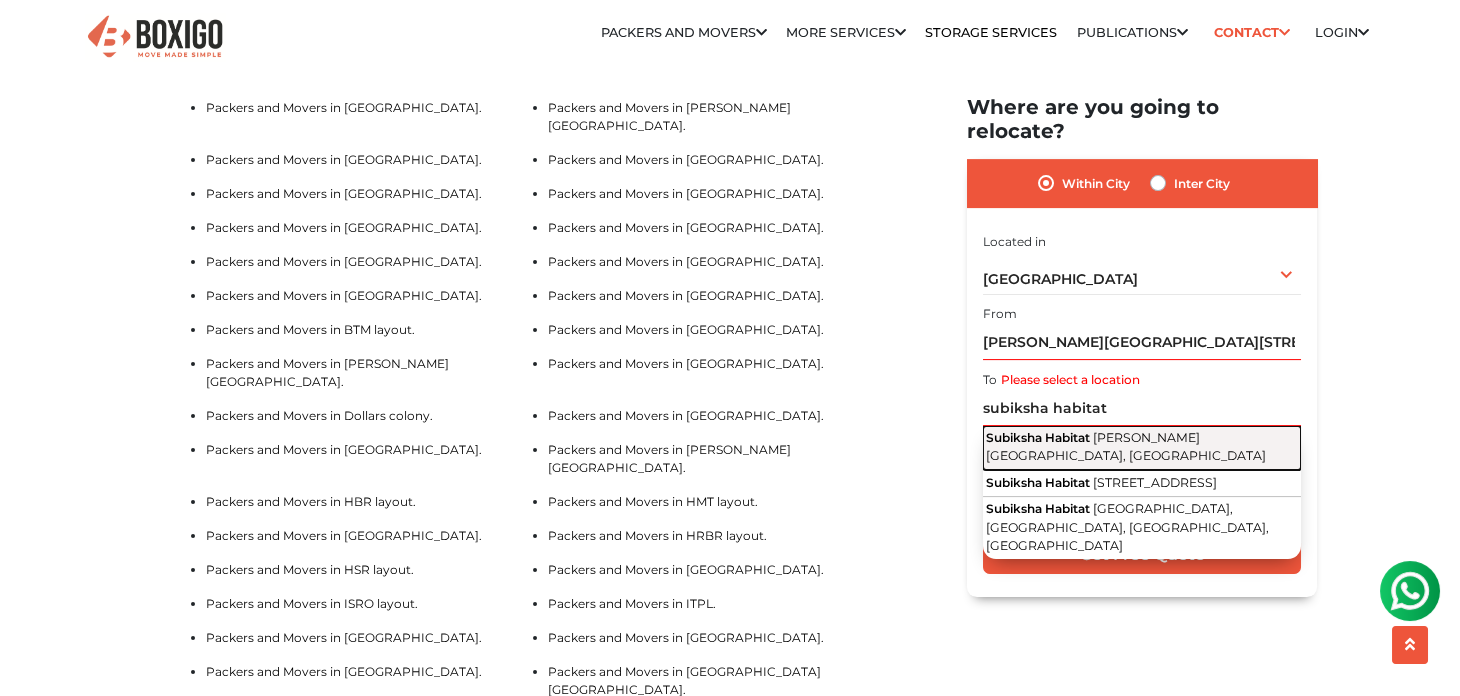 click on "[PERSON_NAME][GEOGRAPHIC_DATA], [GEOGRAPHIC_DATA]" at bounding box center [1126, 447] 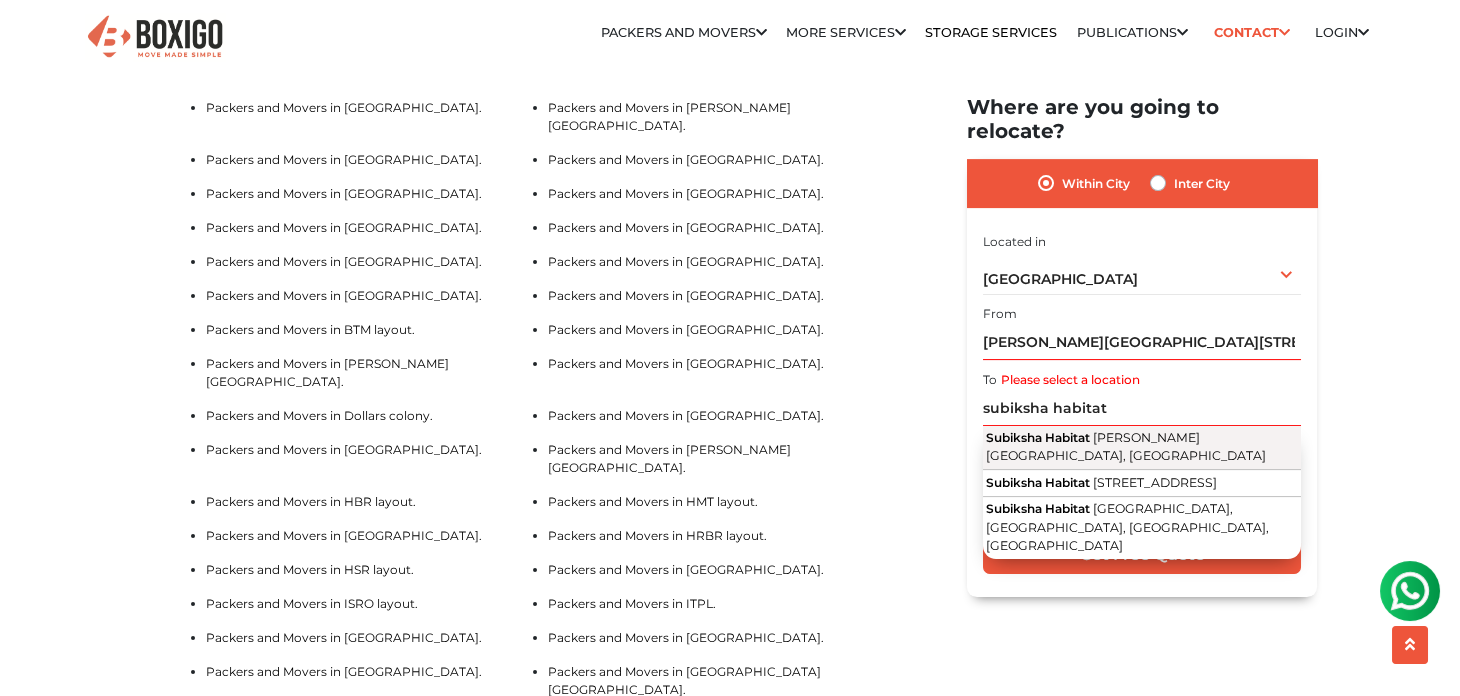 type on "Subiksha Habitat, [PERSON_NAME][GEOGRAPHIC_DATA], [GEOGRAPHIC_DATA]" 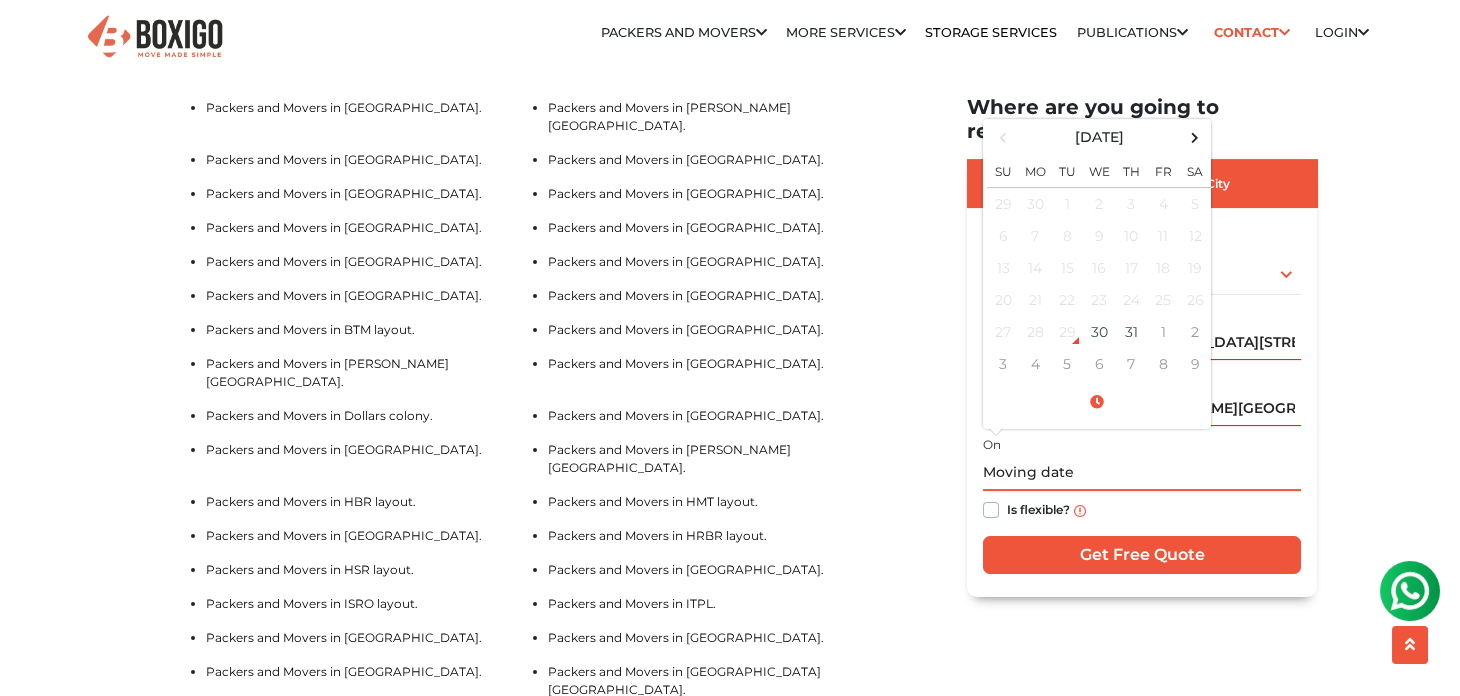 click at bounding box center [1142, 474] 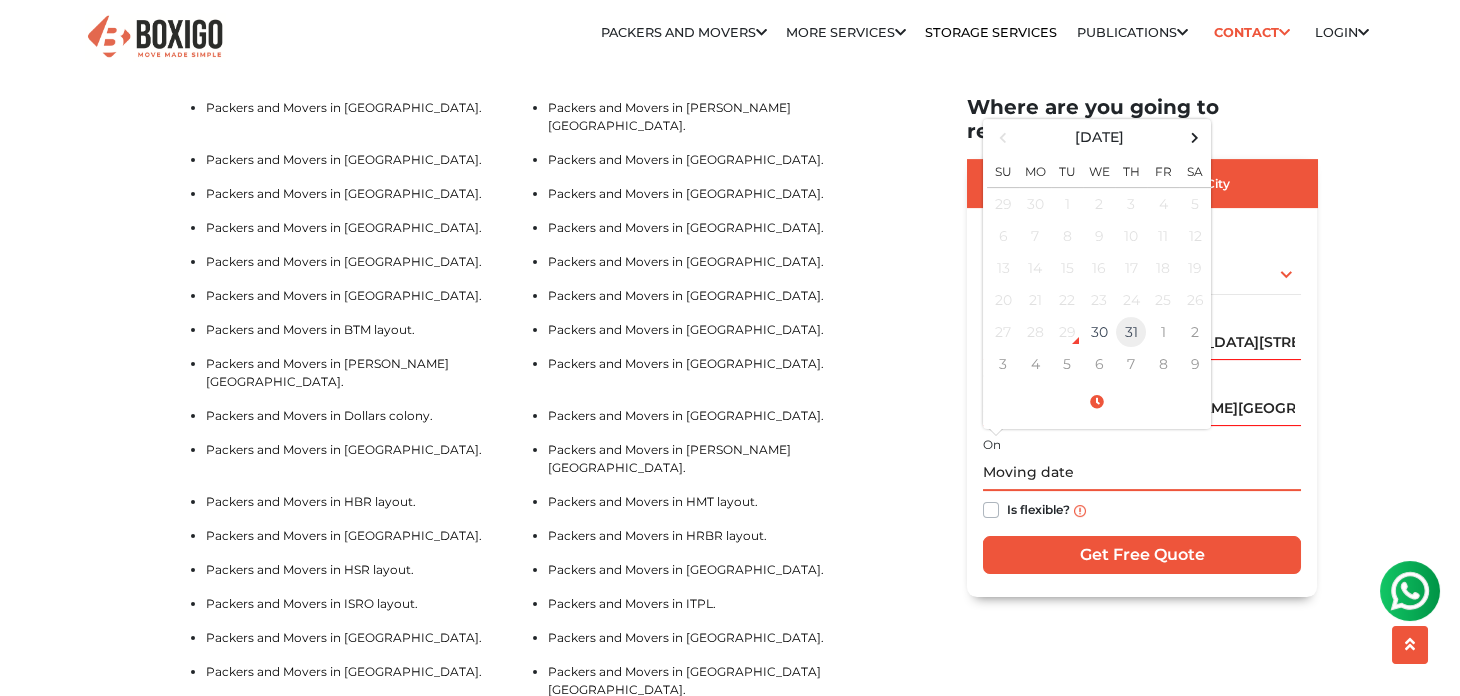 click on "31" at bounding box center (1131, 333) 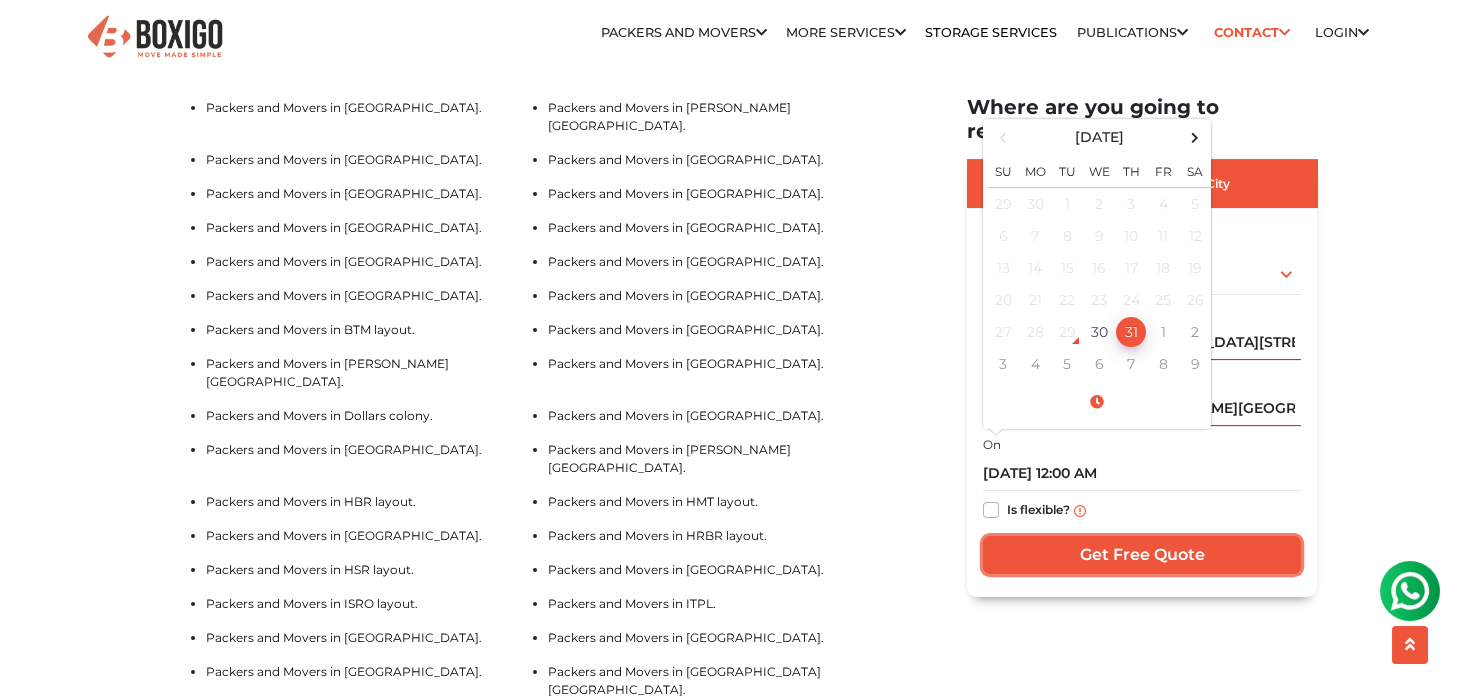 click on "Get Free Quote" at bounding box center (1142, 556) 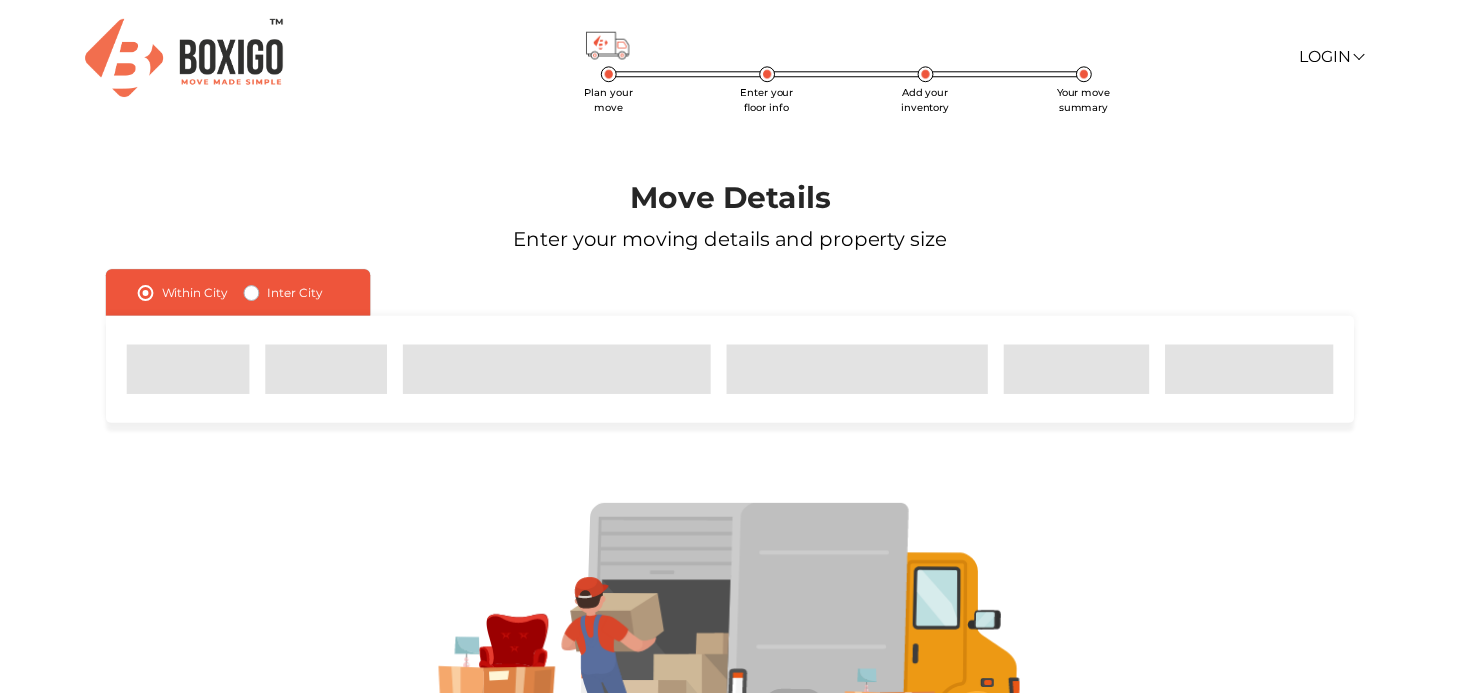 scroll, scrollTop: 0, scrollLeft: 0, axis: both 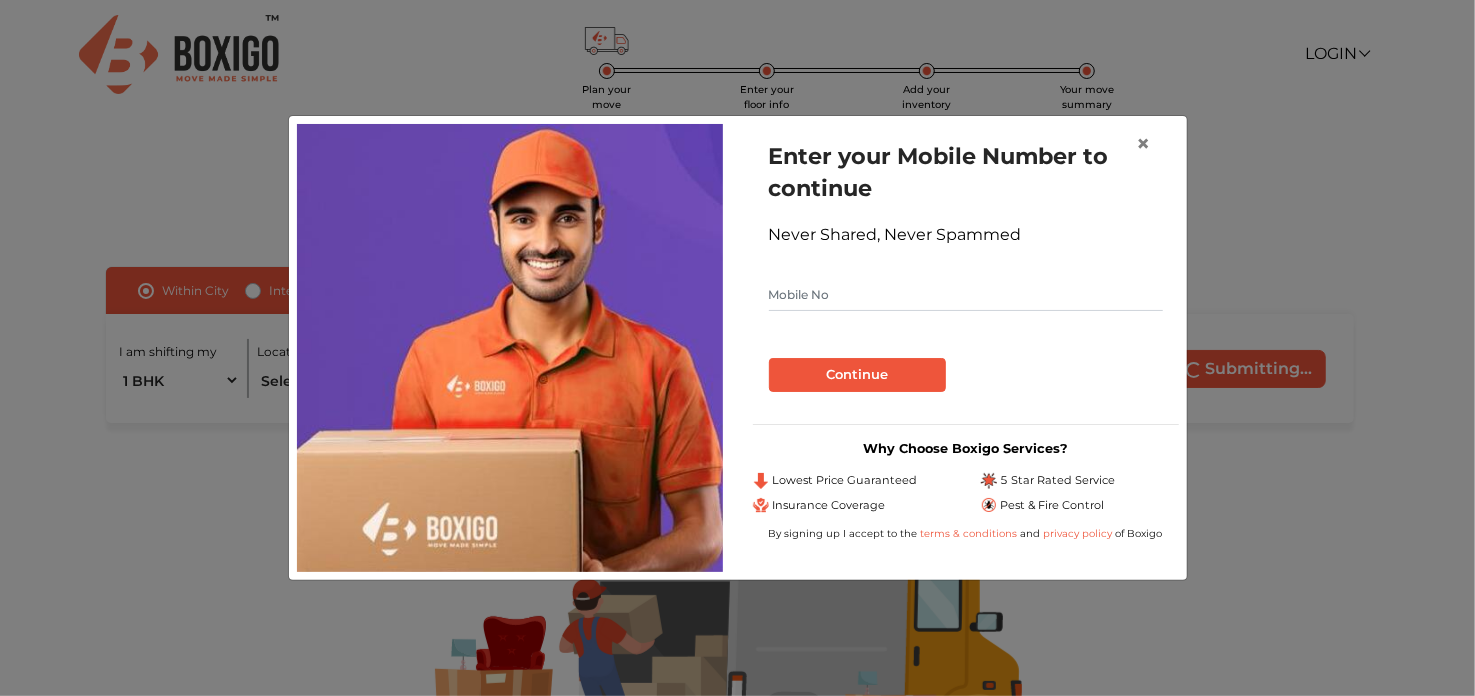 click at bounding box center [966, 295] 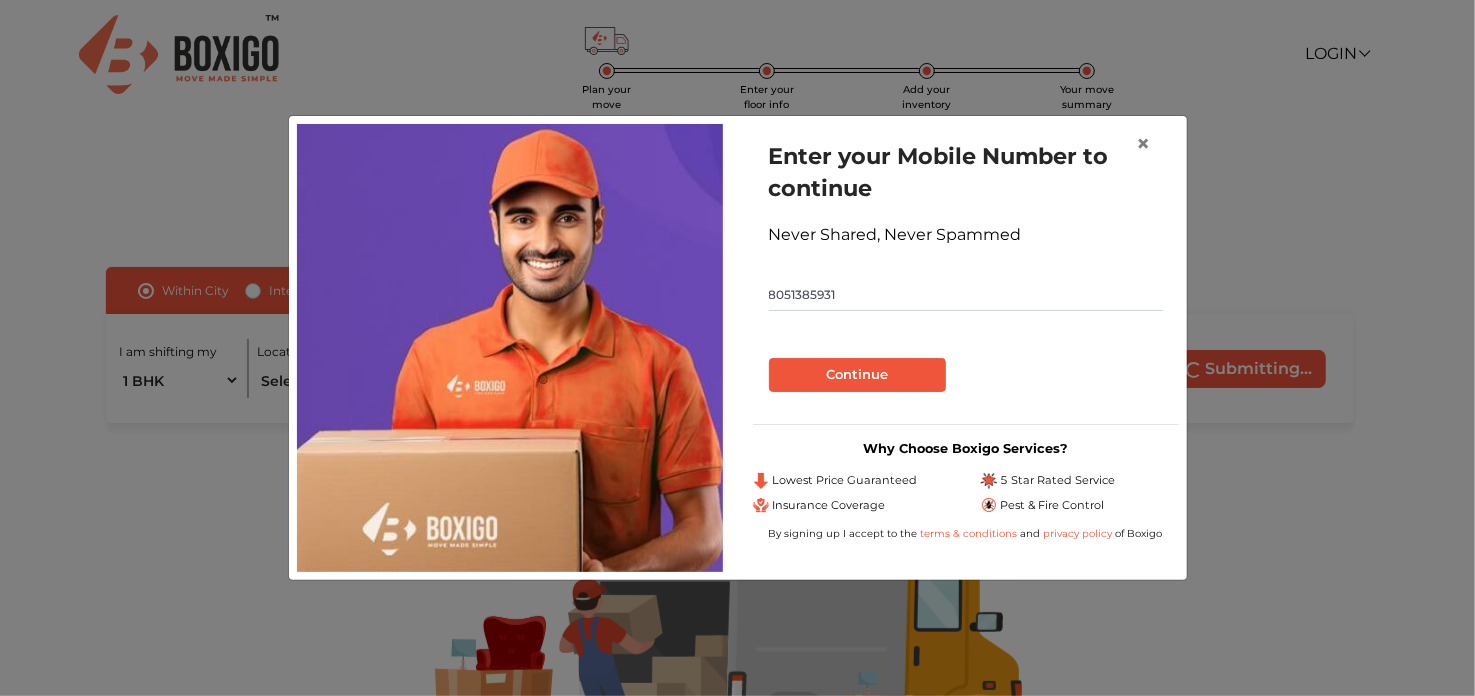 type on "8051385931" 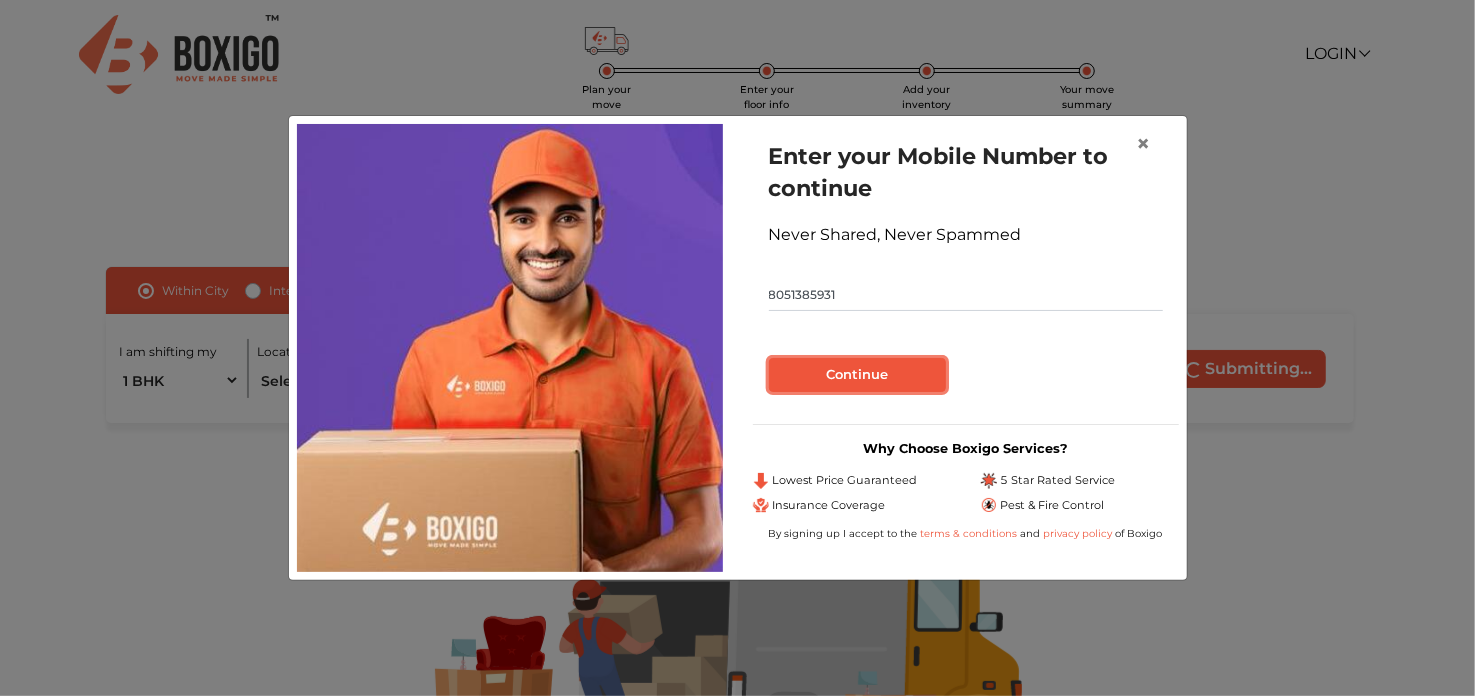 click on "Continue" at bounding box center [857, 375] 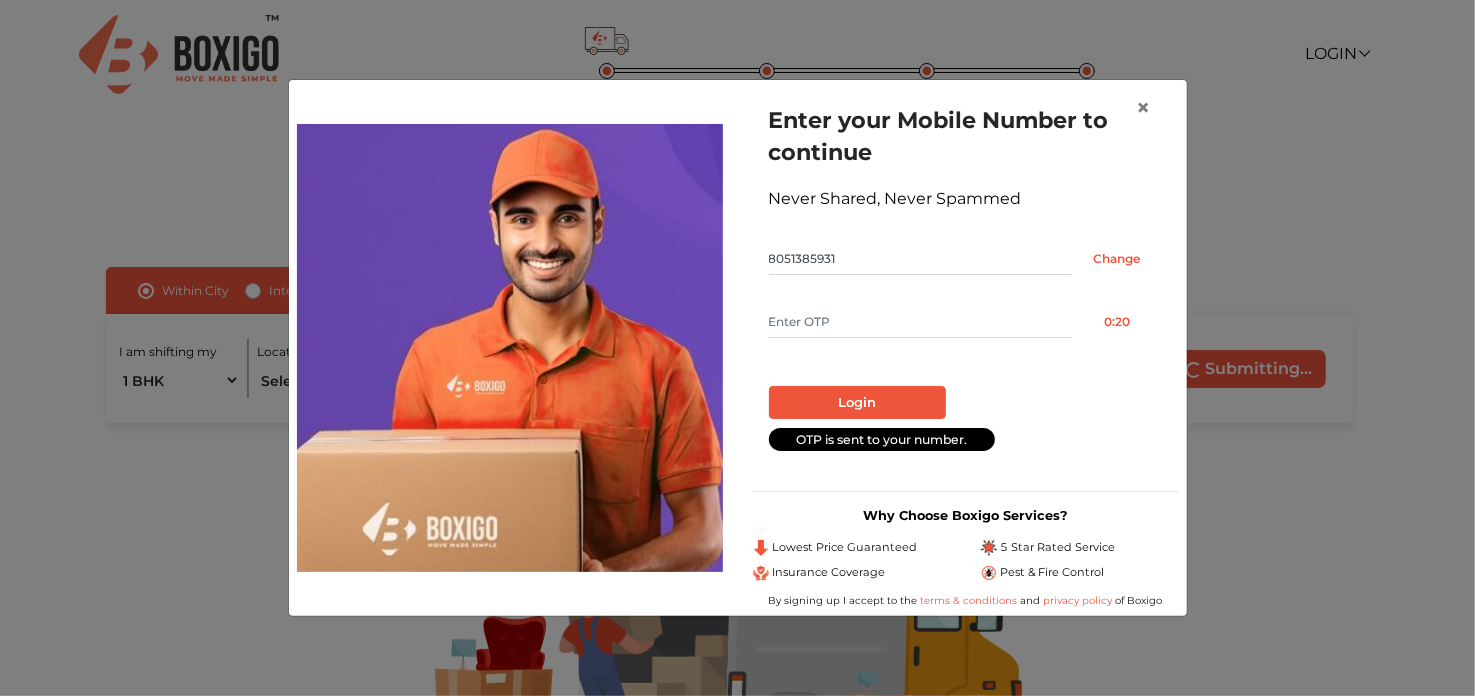 click at bounding box center (920, 322) 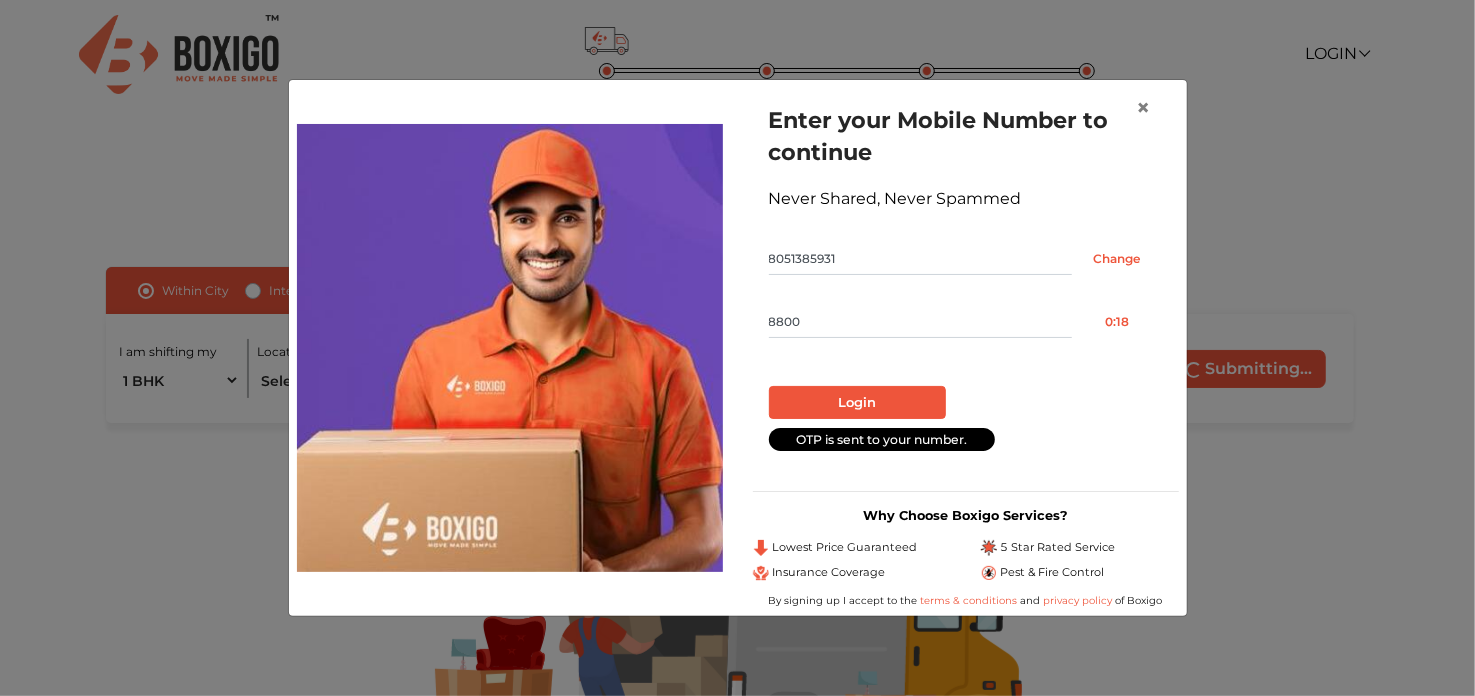 type on "8800" 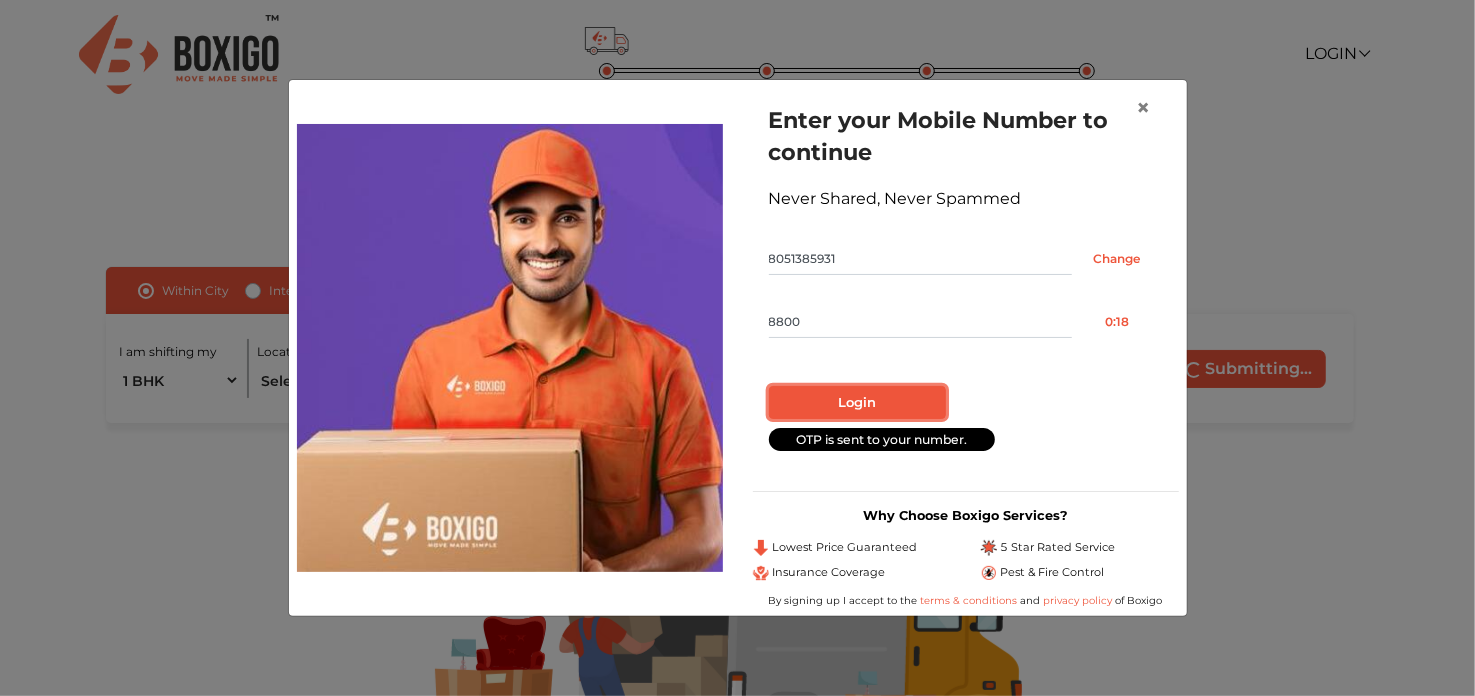 click on "Login" at bounding box center (857, 403) 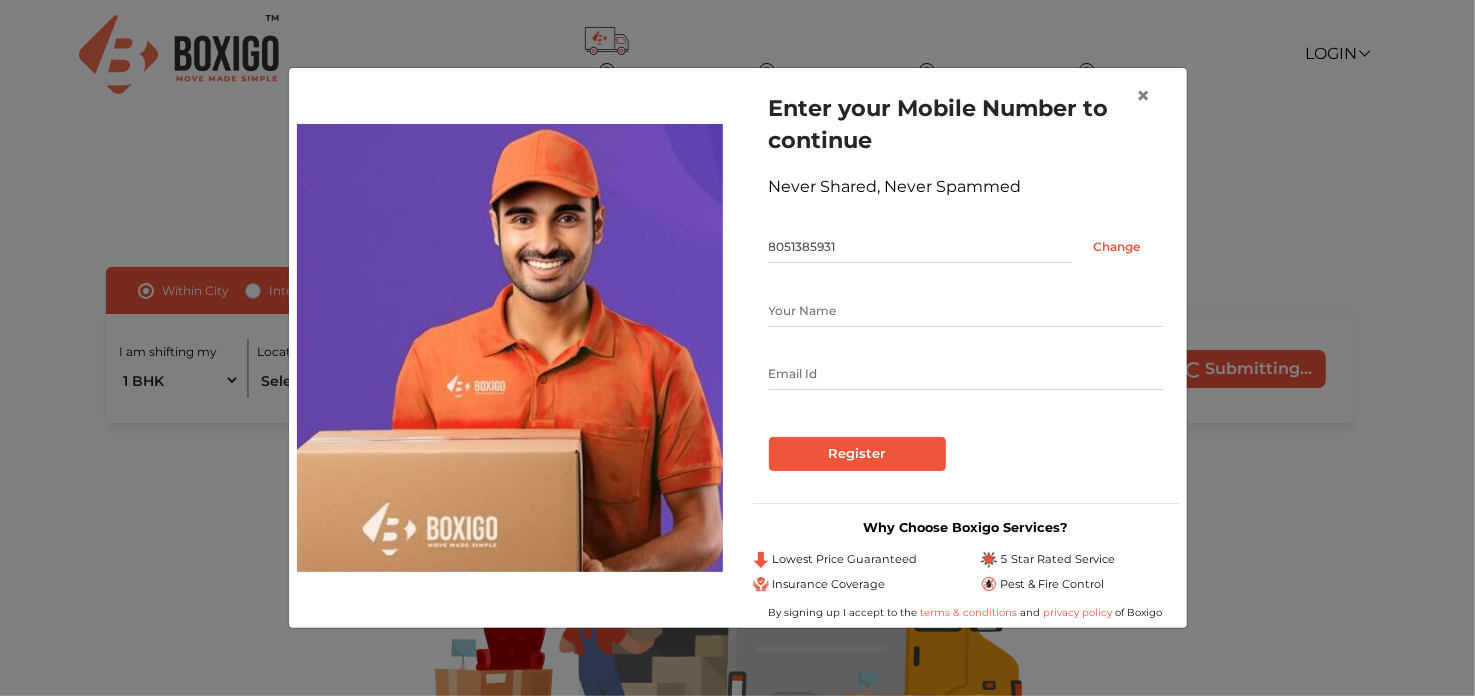 click at bounding box center [966, 311] 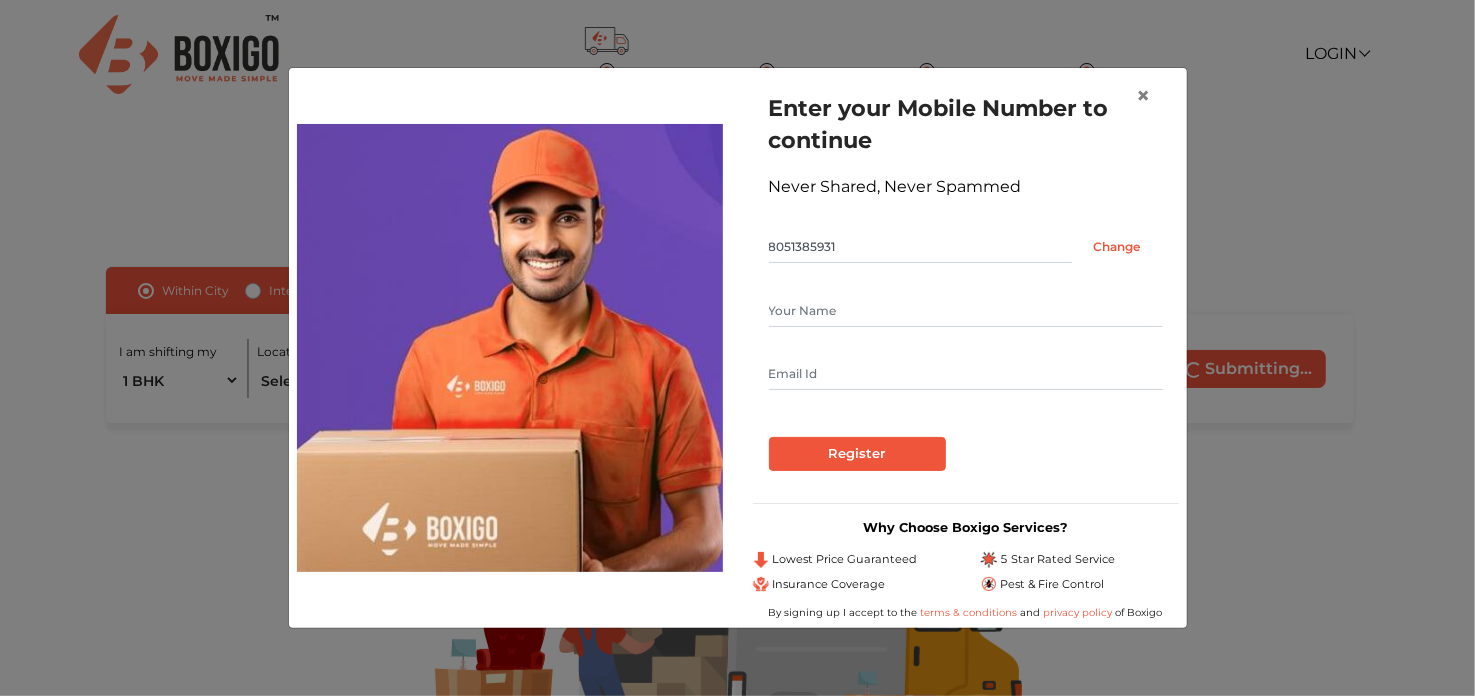 type on "Tanmay" 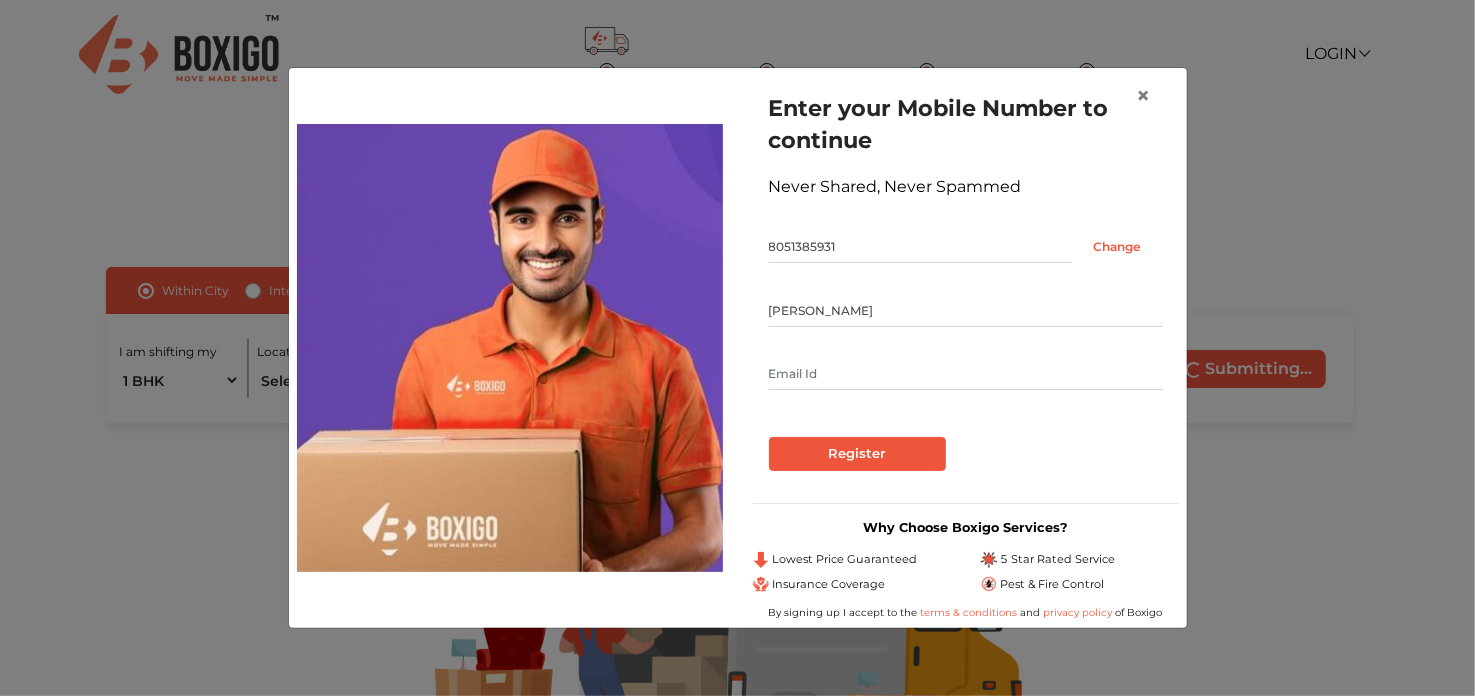 type on "tanmay.bhattacharjee09@gmail.com" 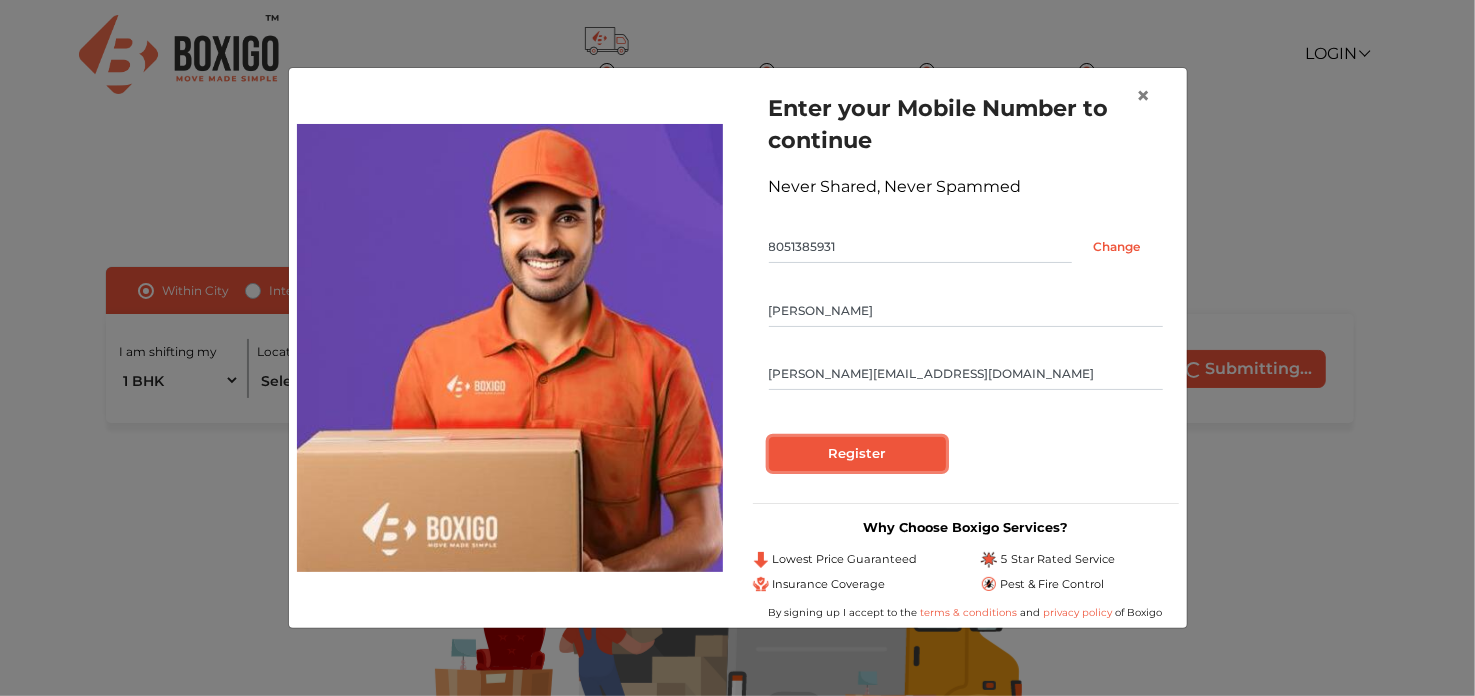 click on "Register" at bounding box center (857, 454) 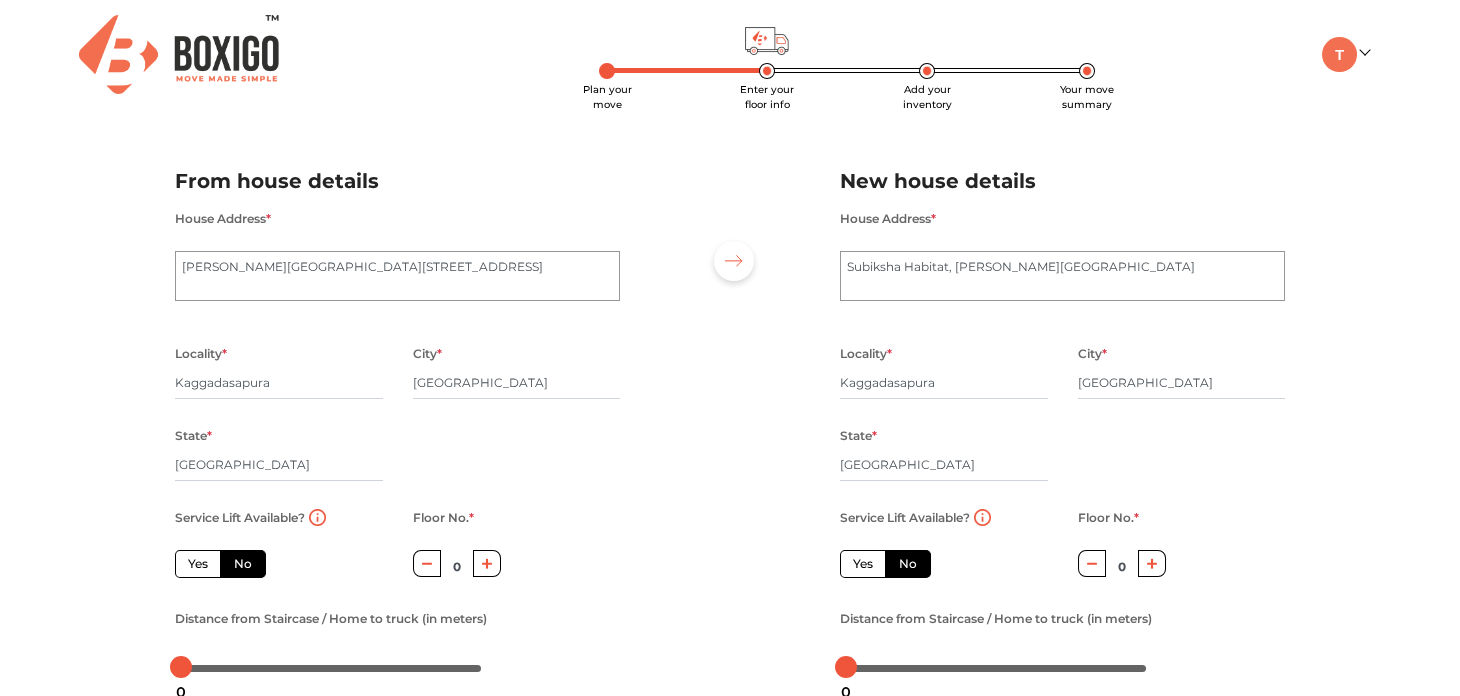 click on "Yes" at bounding box center [198, 564] 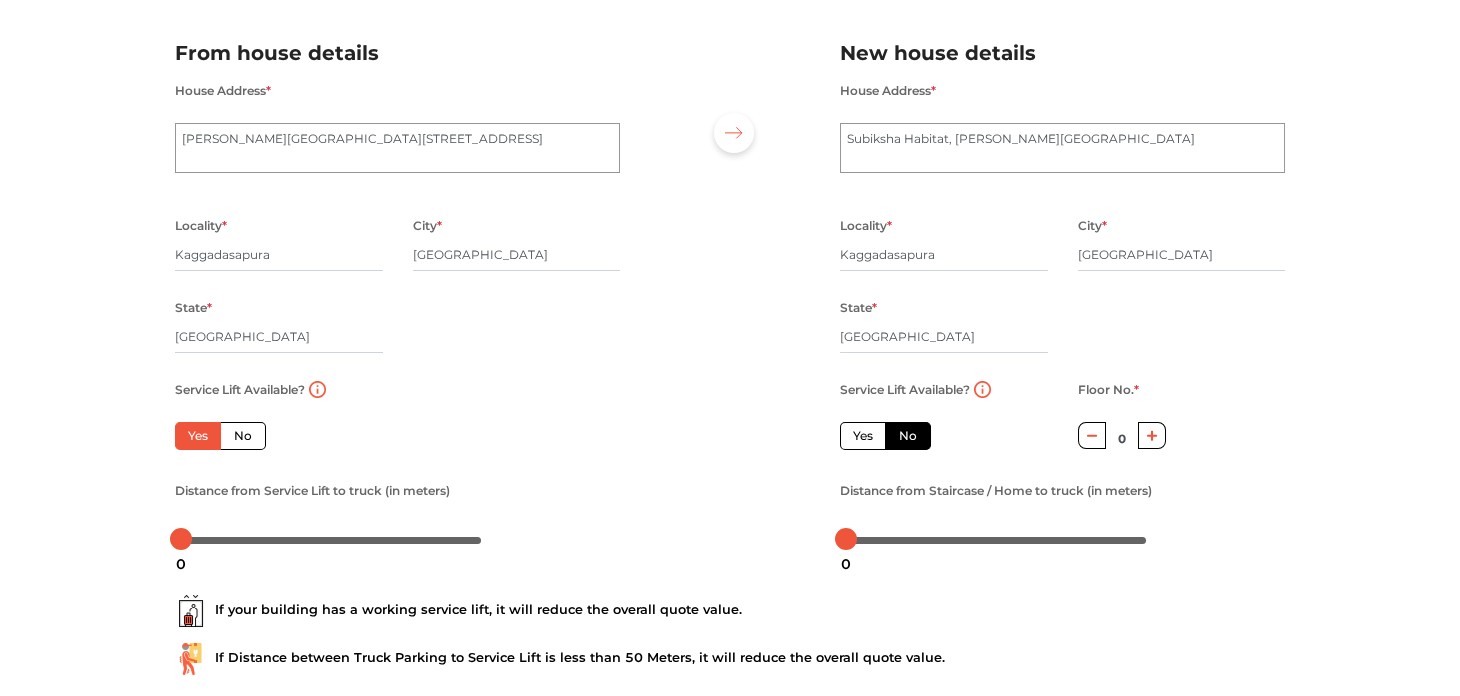 scroll, scrollTop: 129, scrollLeft: 0, axis: vertical 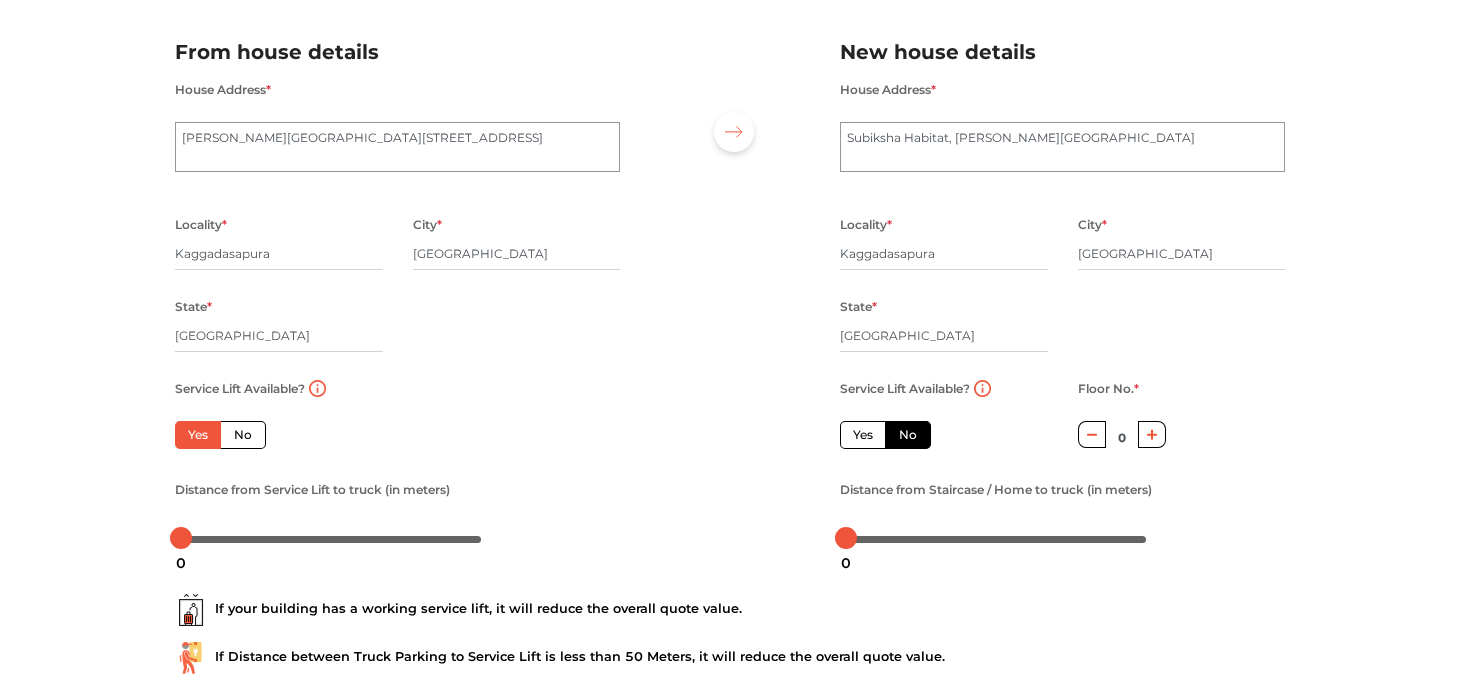 click on "Yes" at bounding box center (863, 435) 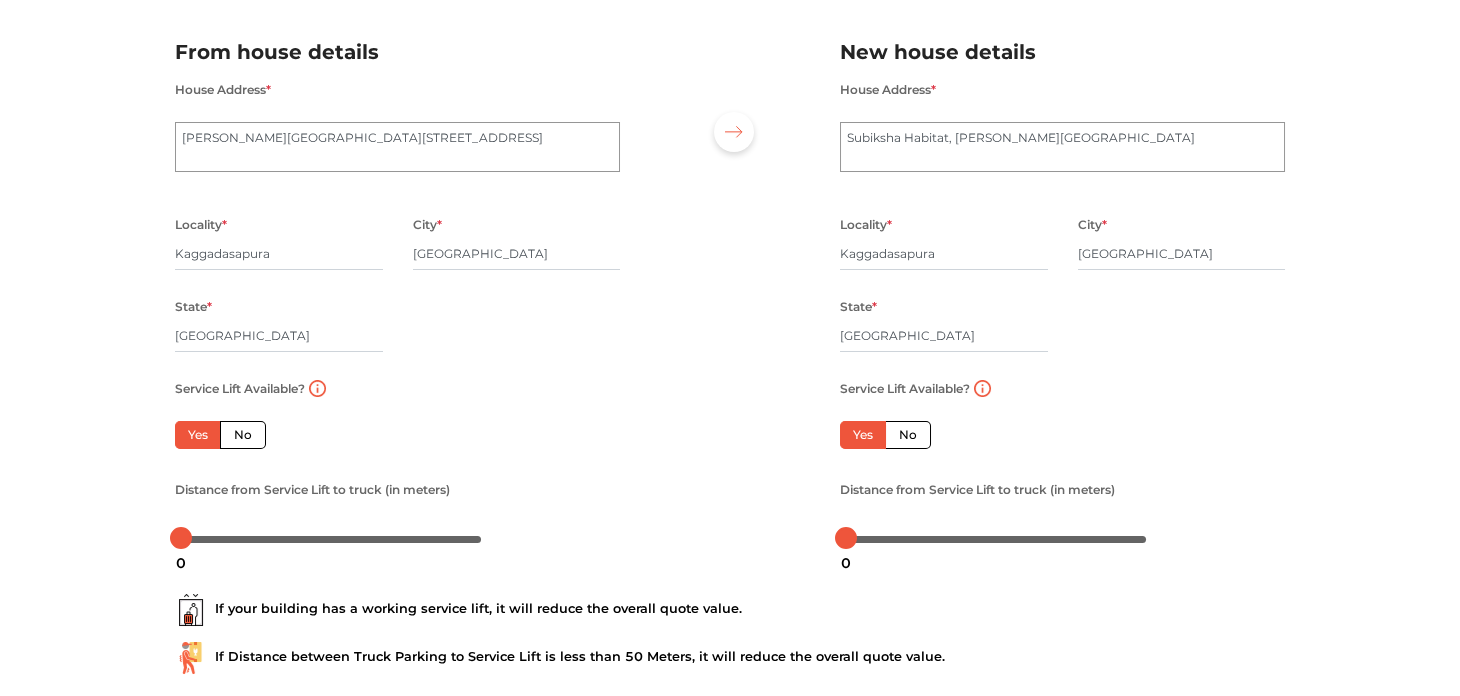 click on "No" at bounding box center (243, 435) 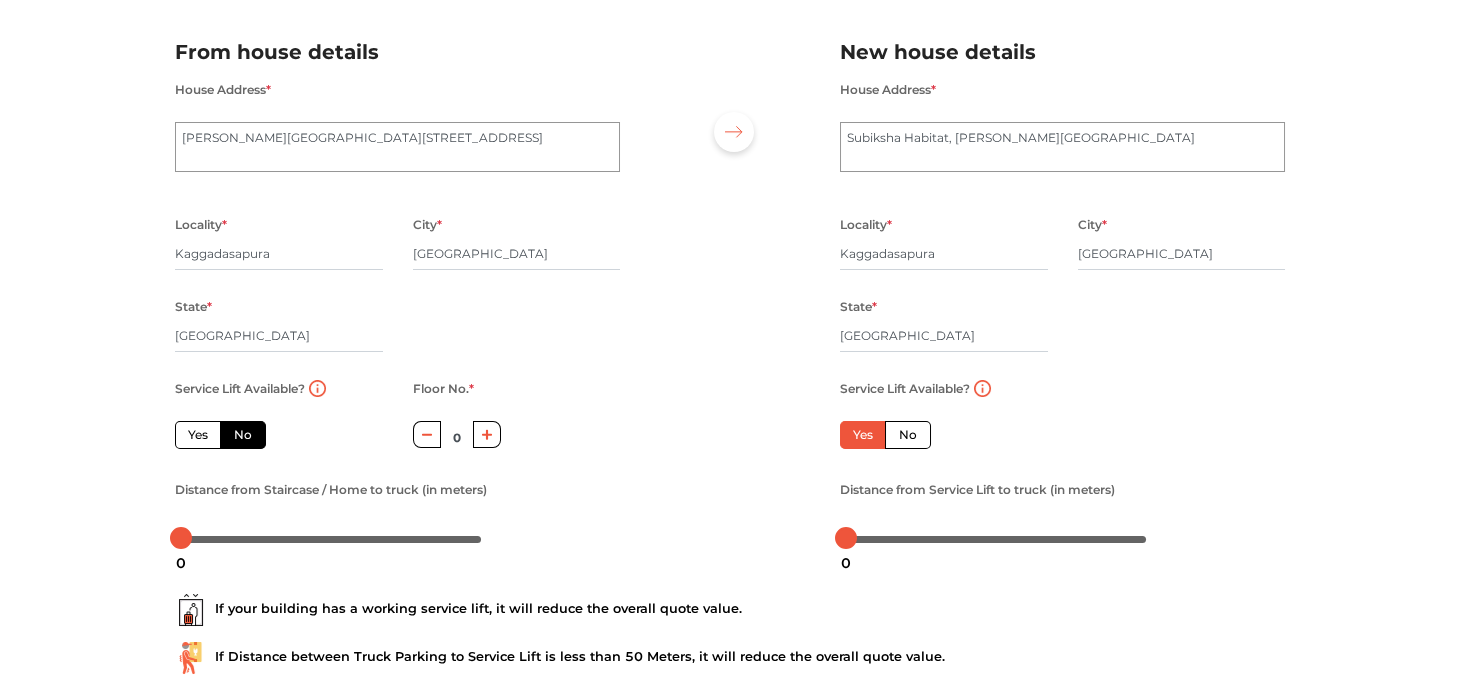 click on "No" at bounding box center [908, 435] 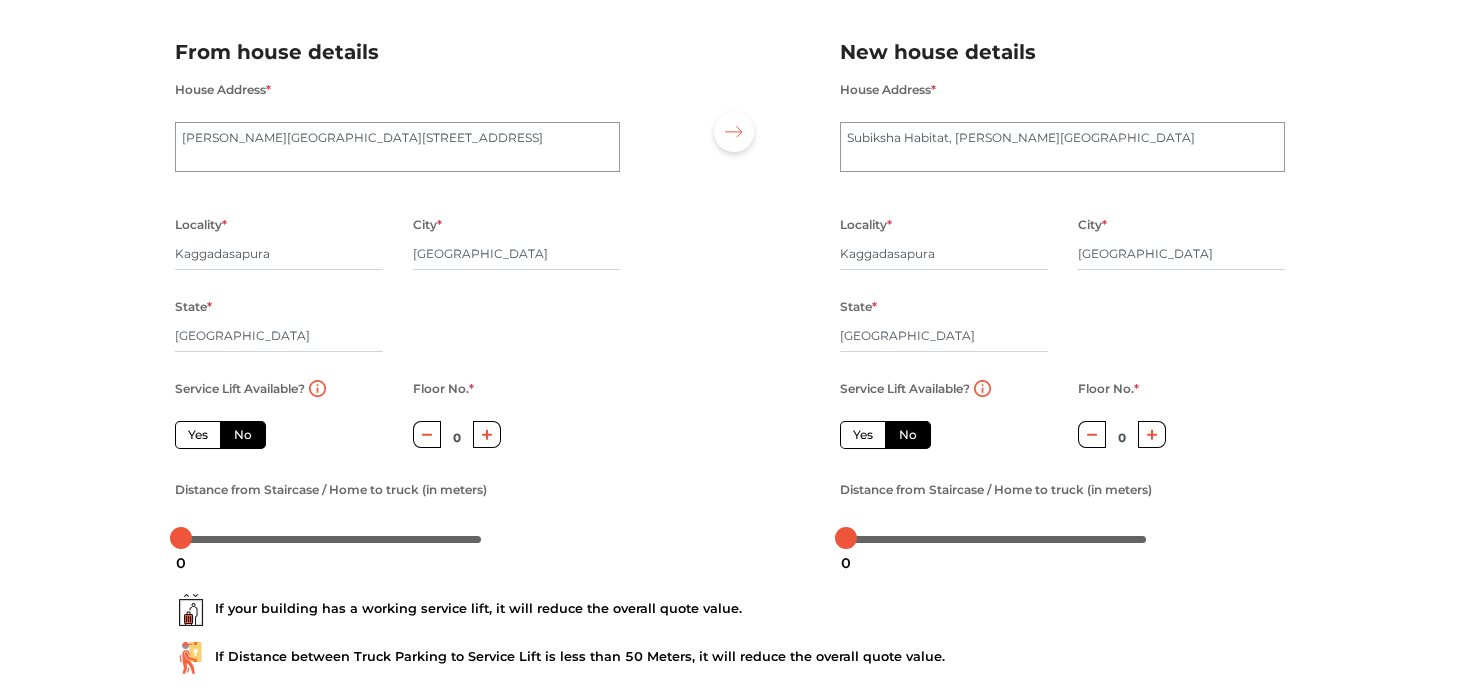 click at bounding box center [487, 434] 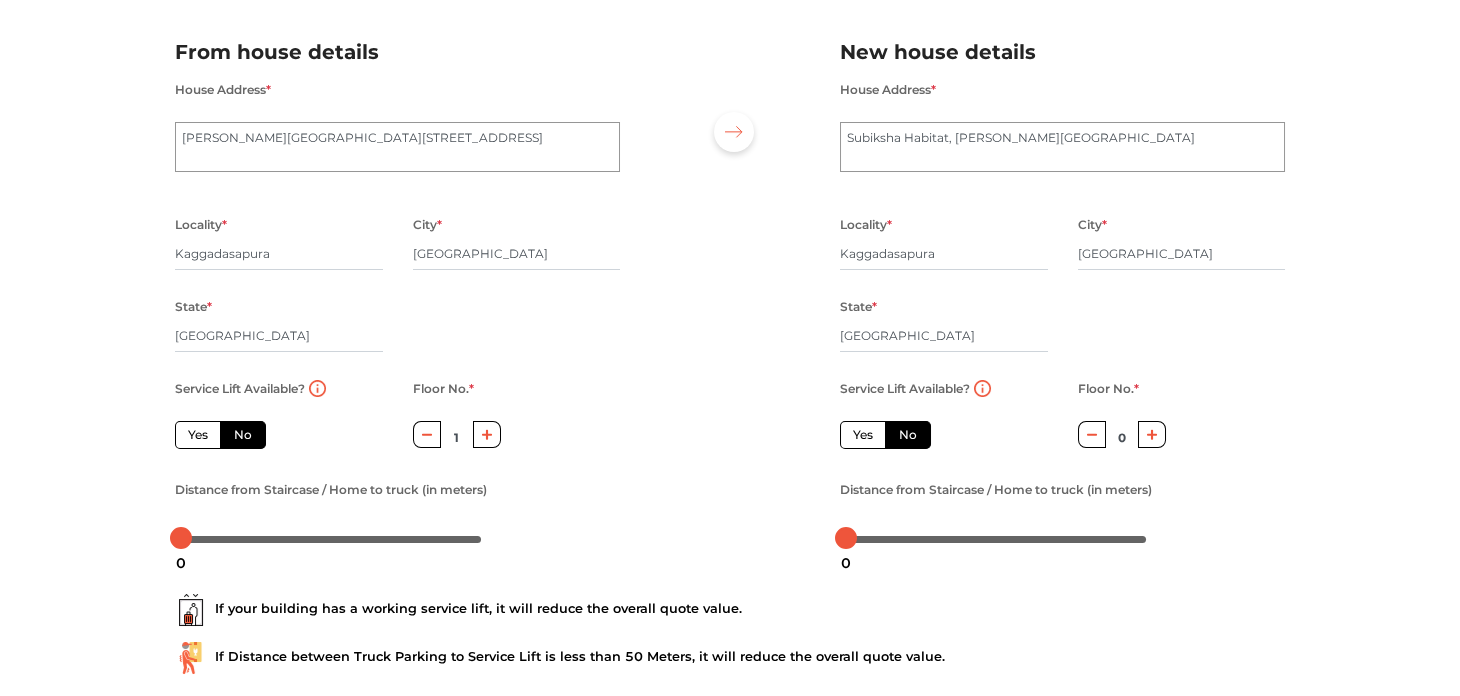 click at bounding box center [487, 434] 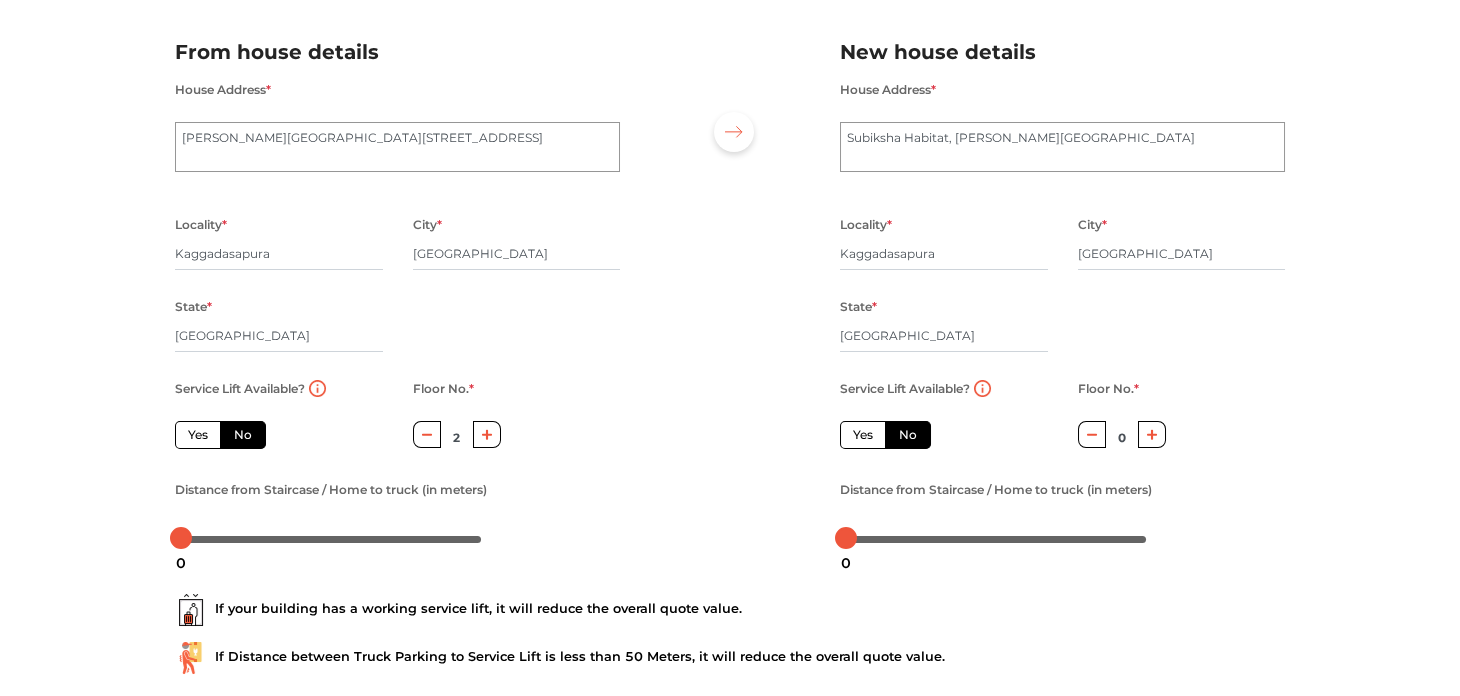 click at bounding box center [1152, 434] 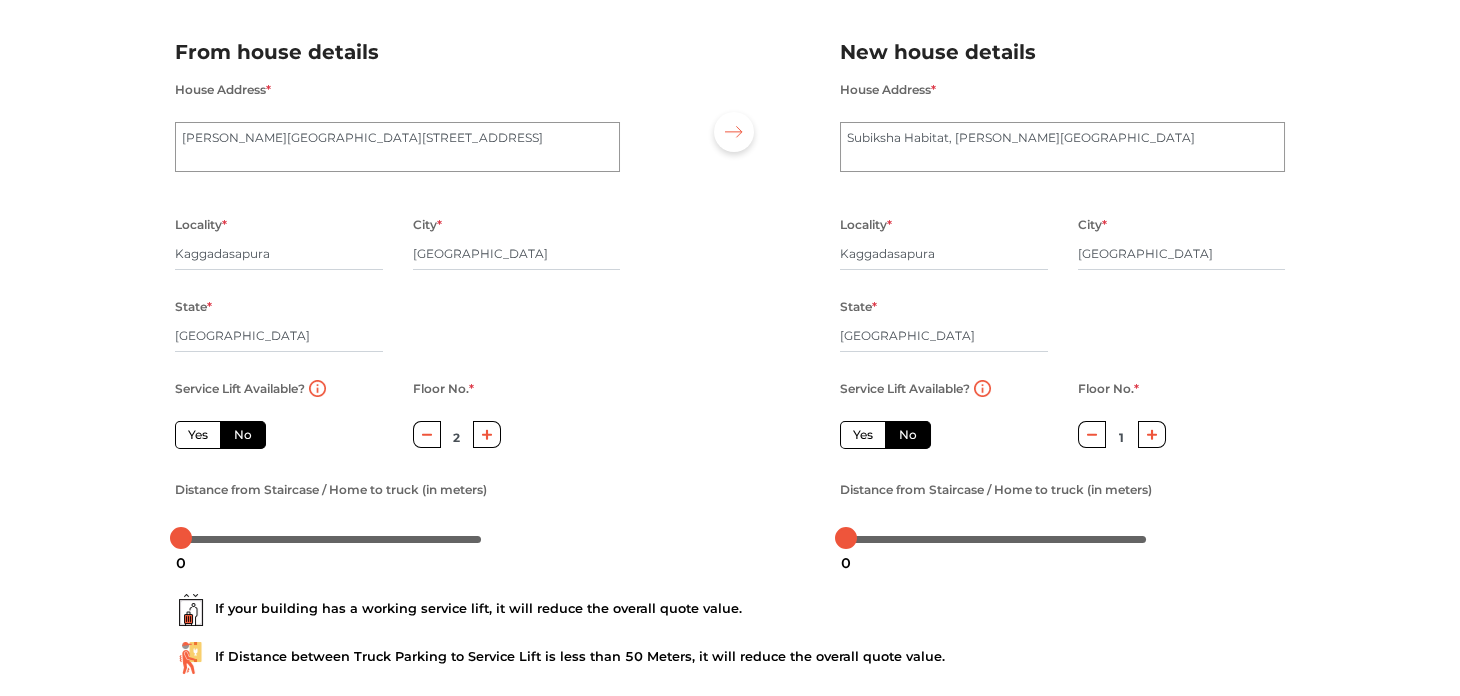 click at bounding box center [1152, 434] 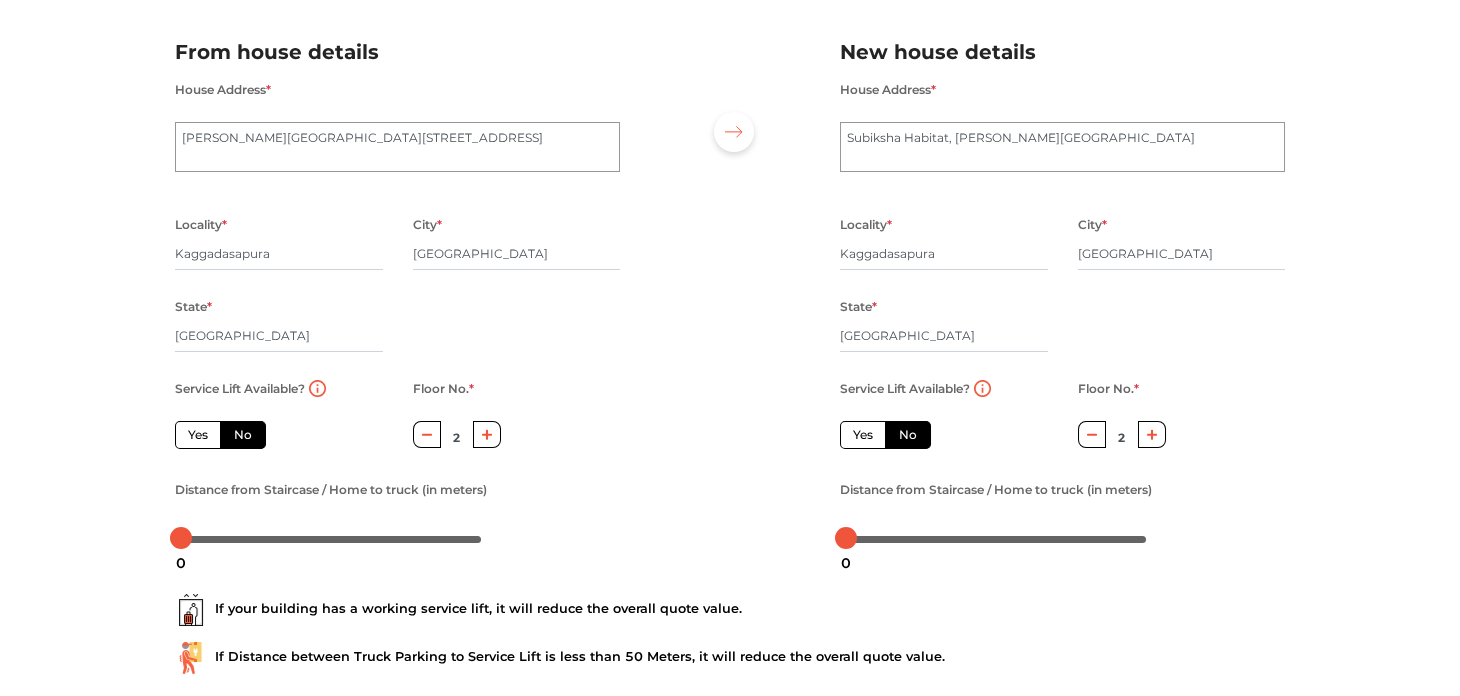 click at bounding box center [1152, 434] 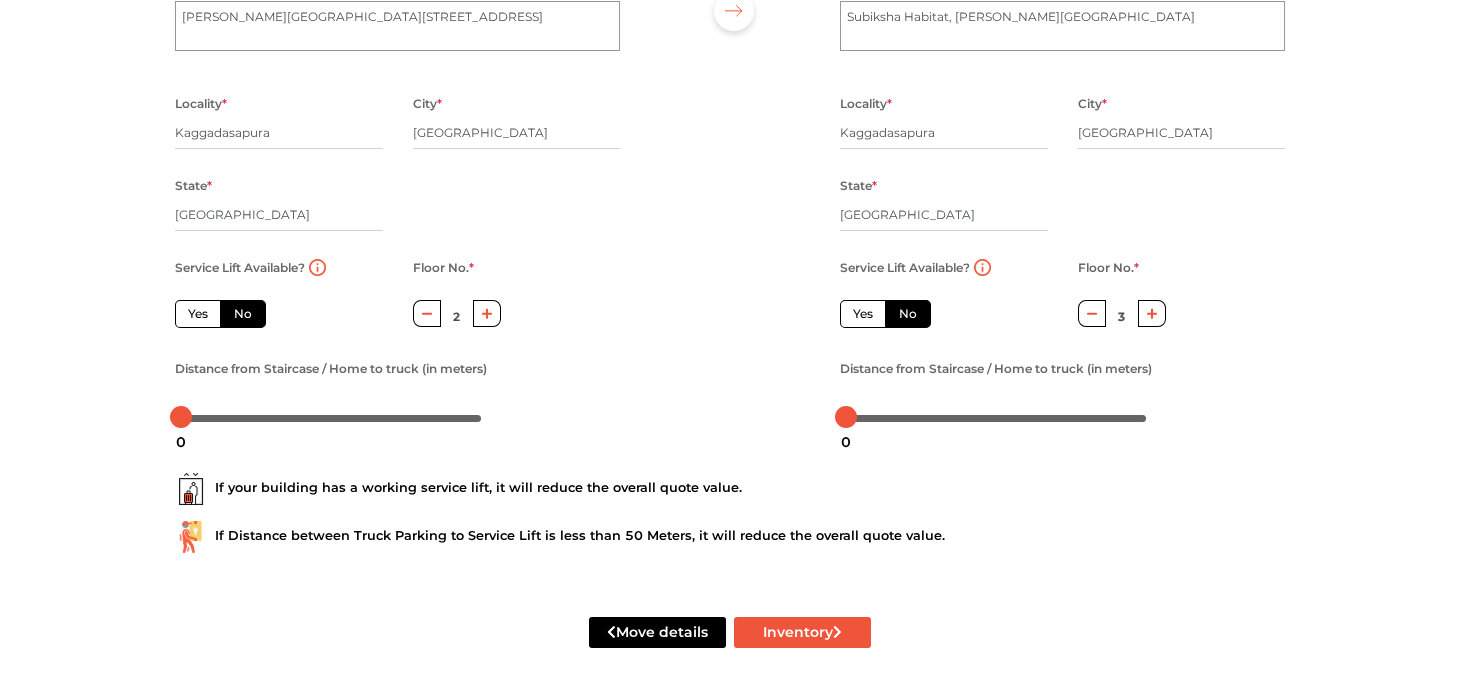 scroll, scrollTop: 250, scrollLeft: 0, axis: vertical 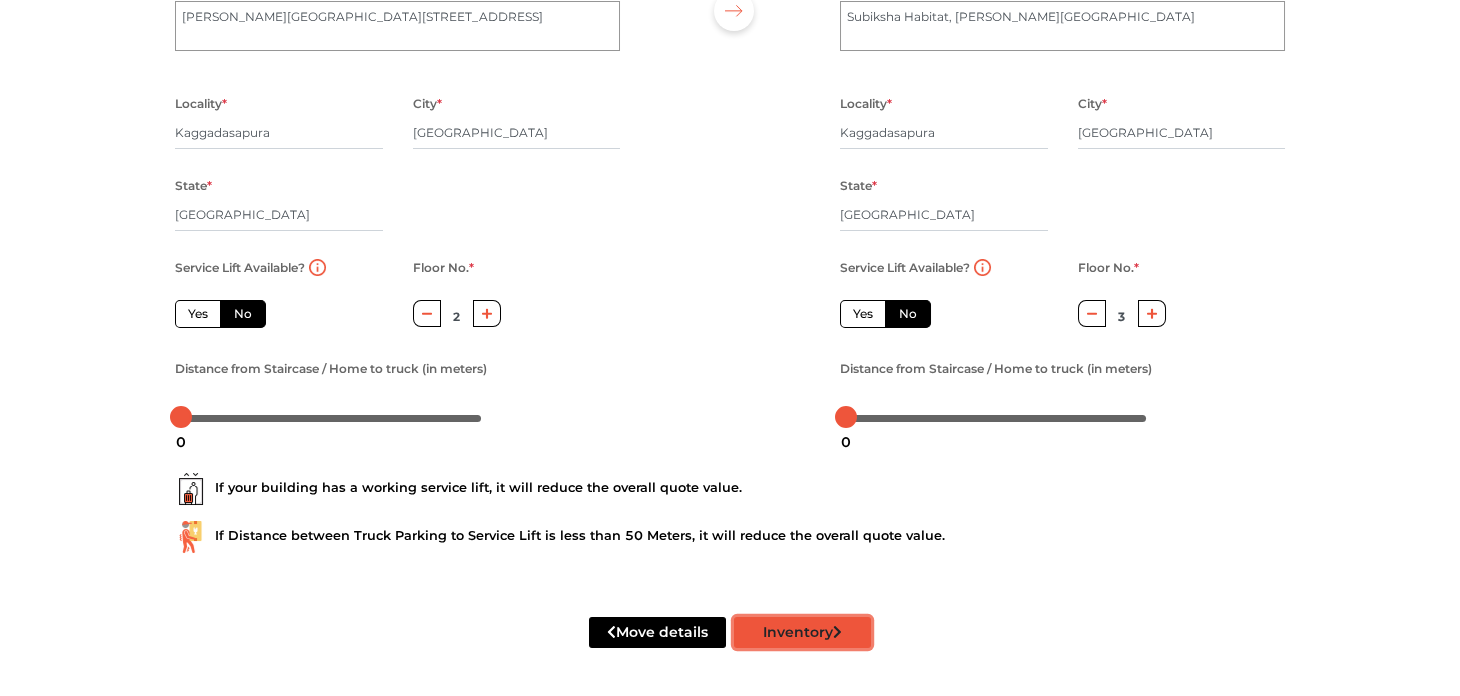 click on "Inventory" at bounding box center [802, 632] 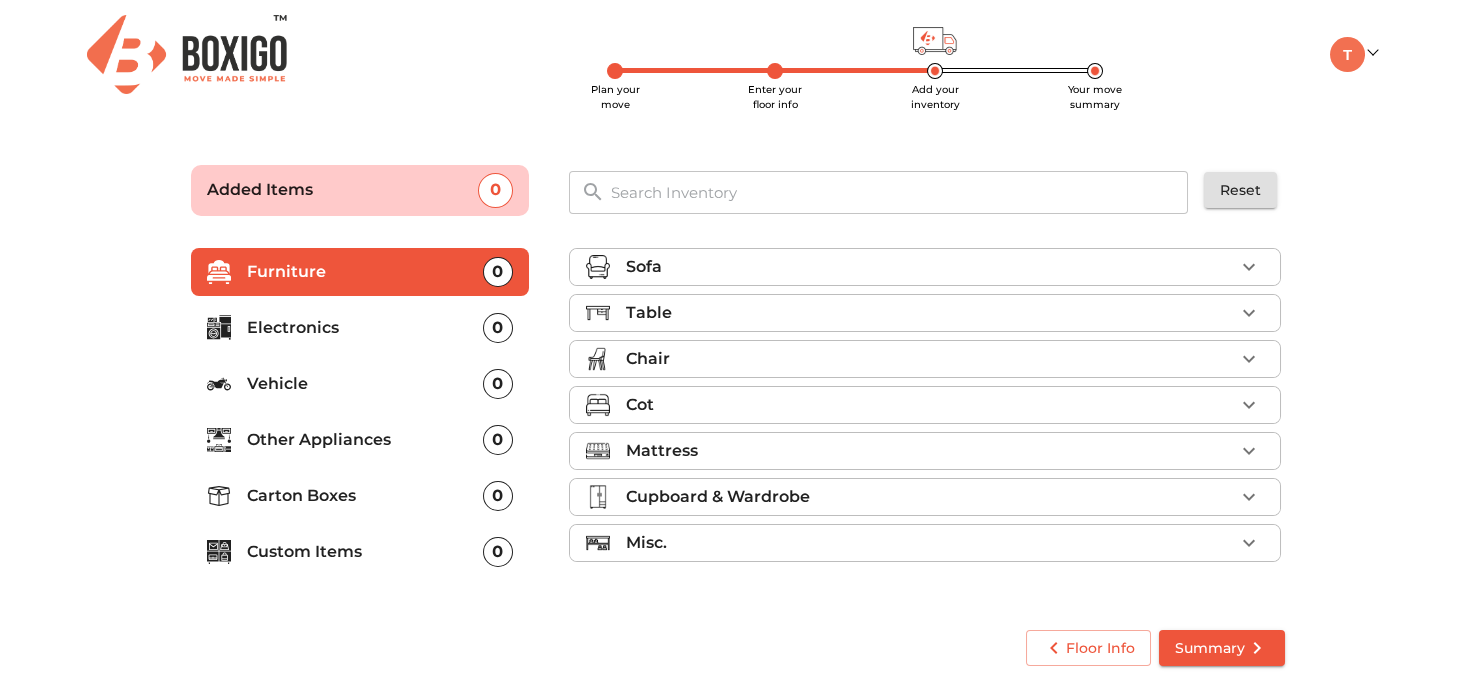 scroll, scrollTop: 0, scrollLeft: 0, axis: both 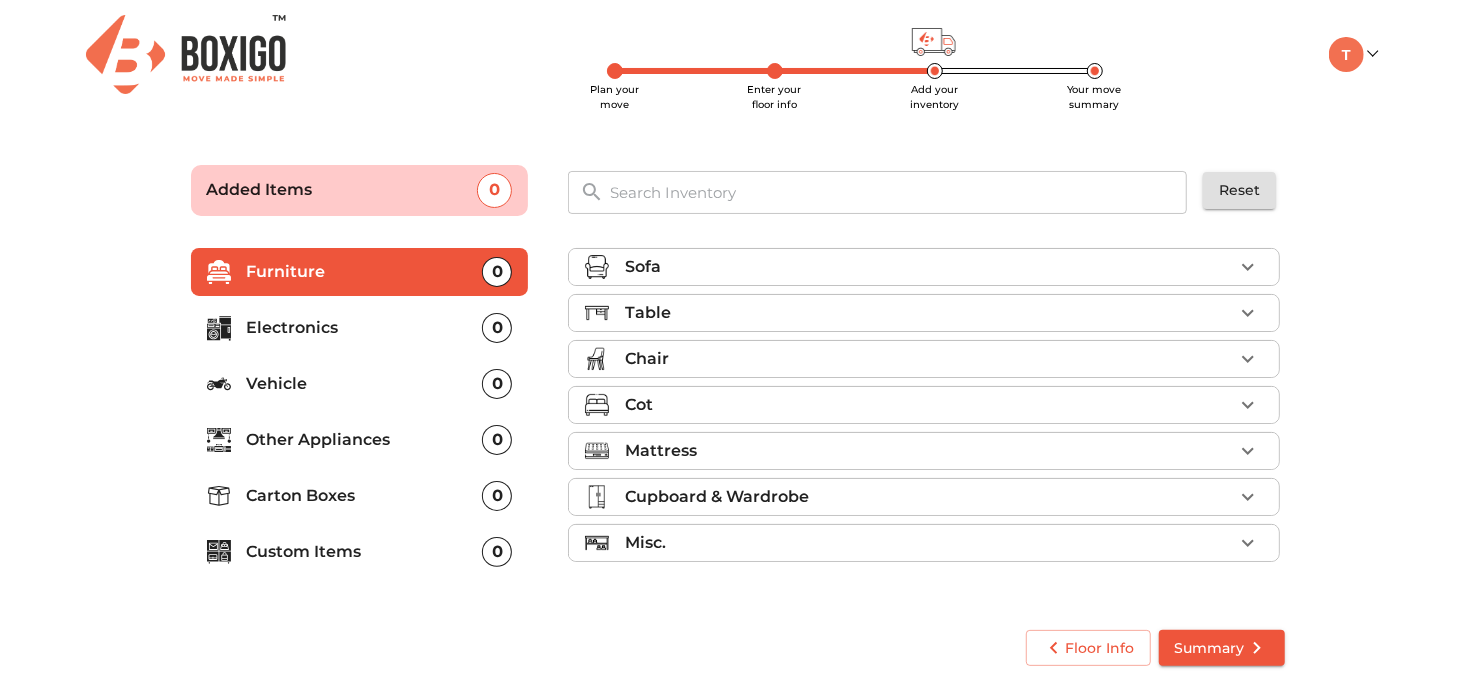 click on "Sofa" at bounding box center [929, 267] 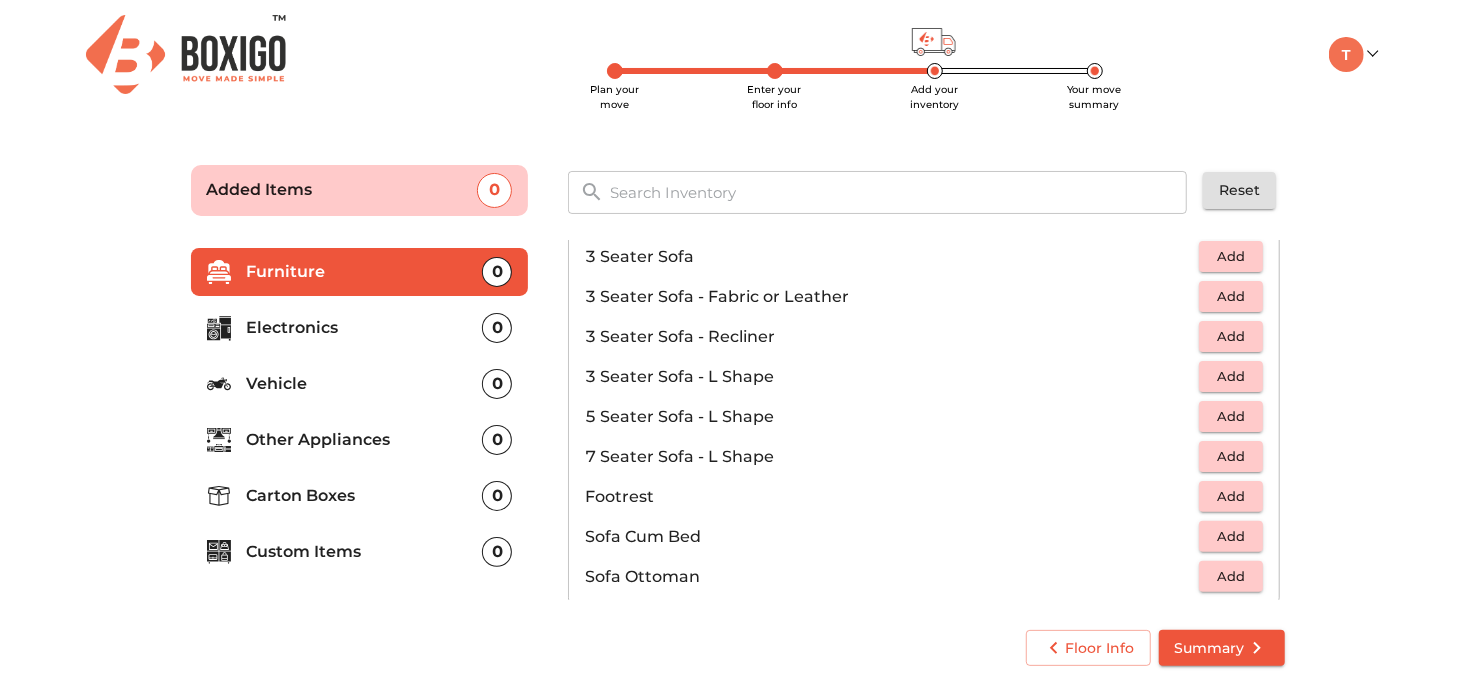 scroll, scrollTop: 297, scrollLeft: 0, axis: vertical 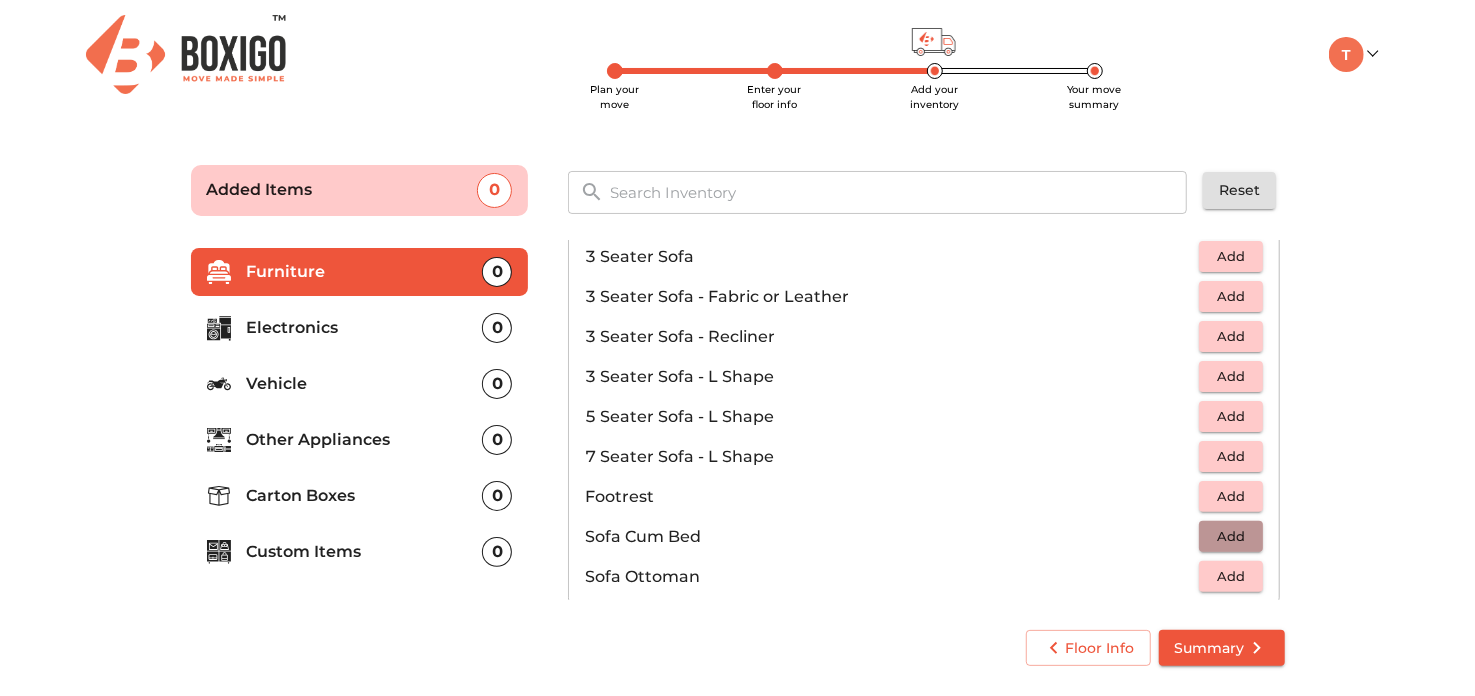 click on "Add" at bounding box center [1231, 536] 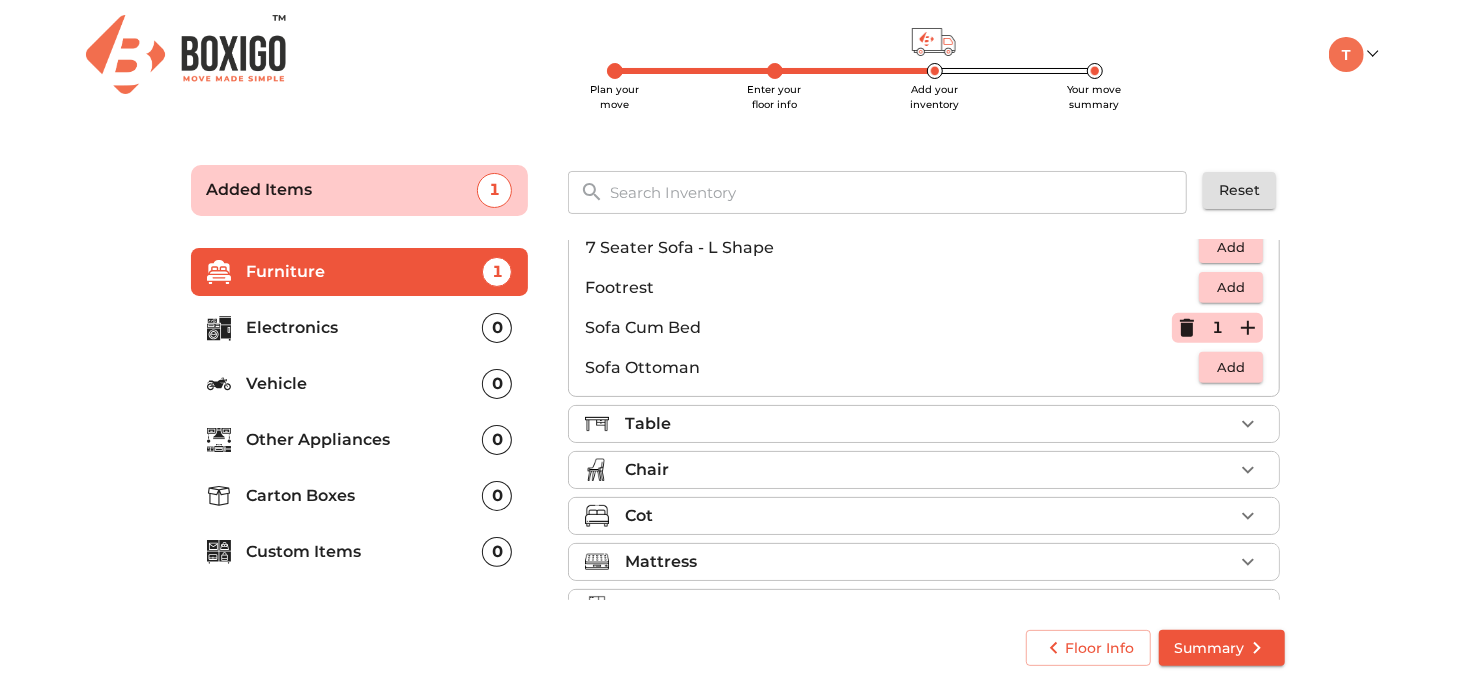 scroll, scrollTop: 506, scrollLeft: 0, axis: vertical 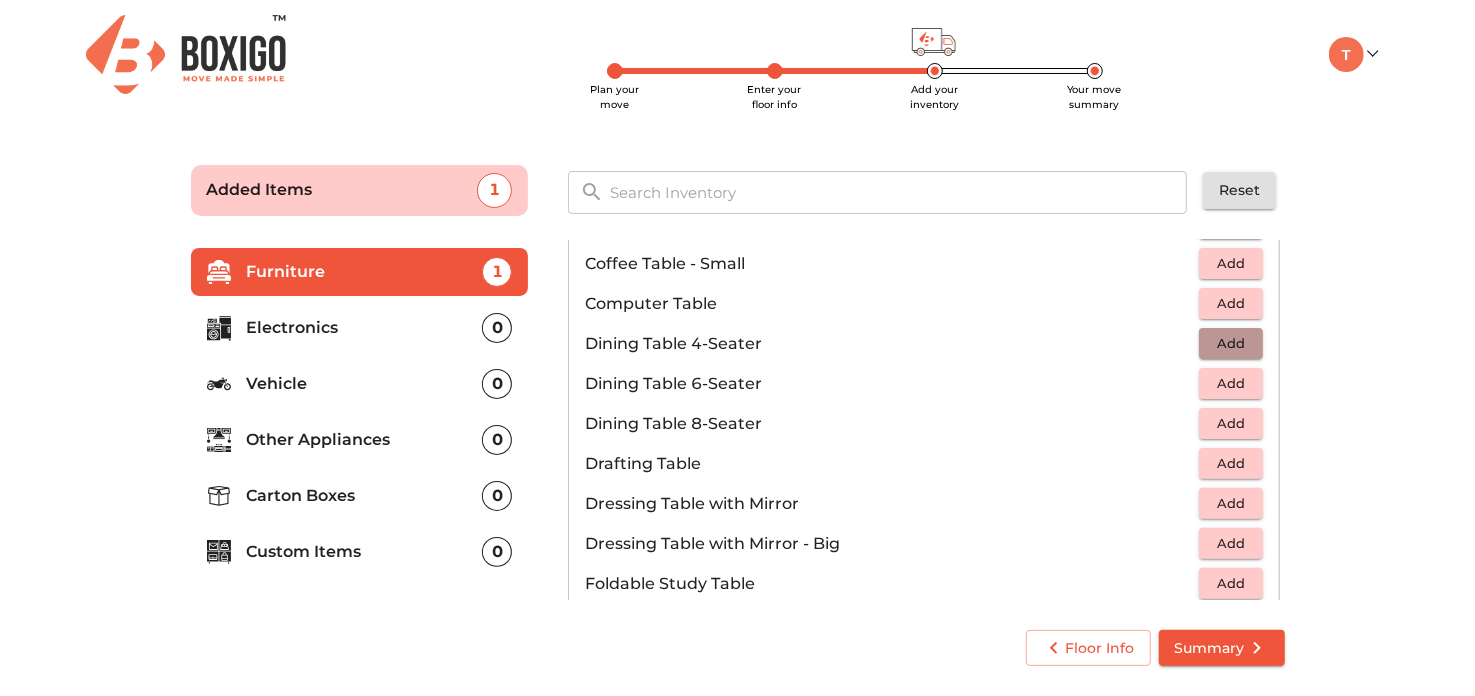 click on "Add" at bounding box center [1231, 343] 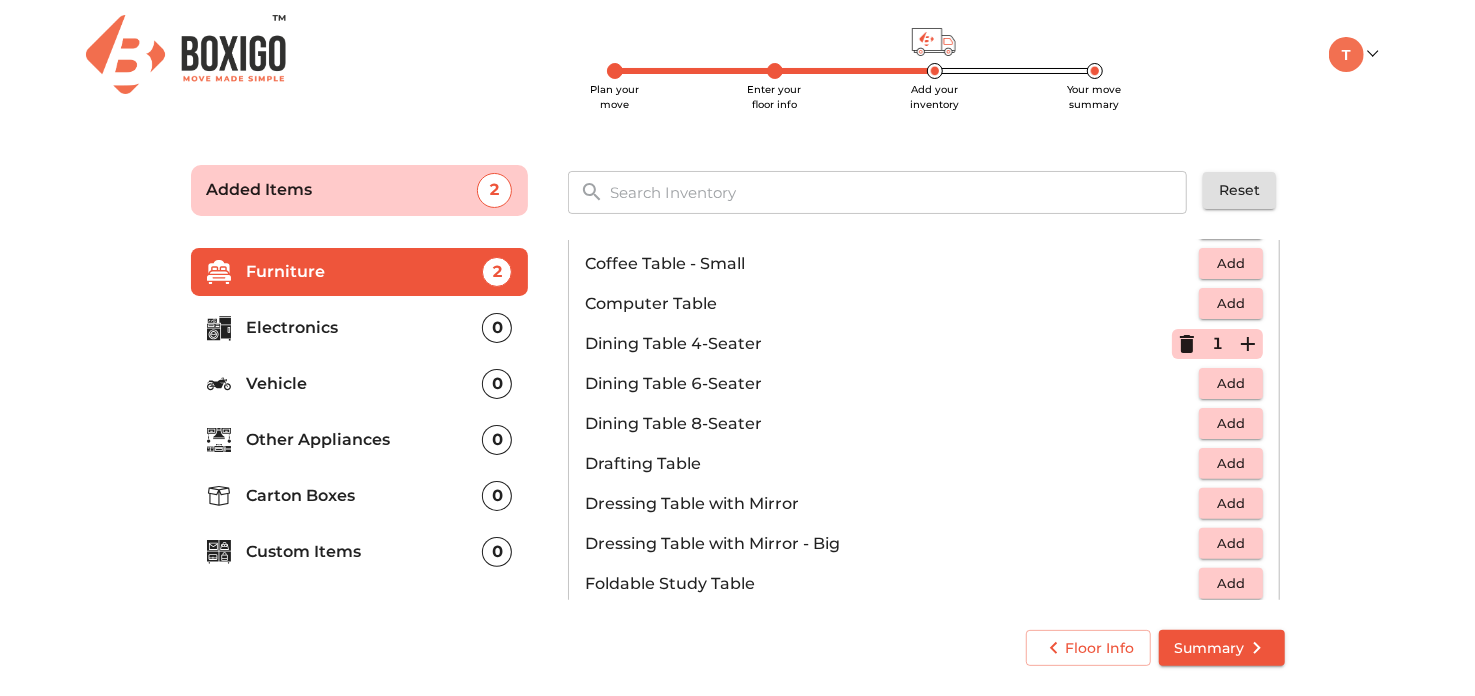 scroll, scrollTop: 339, scrollLeft: 0, axis: vertical 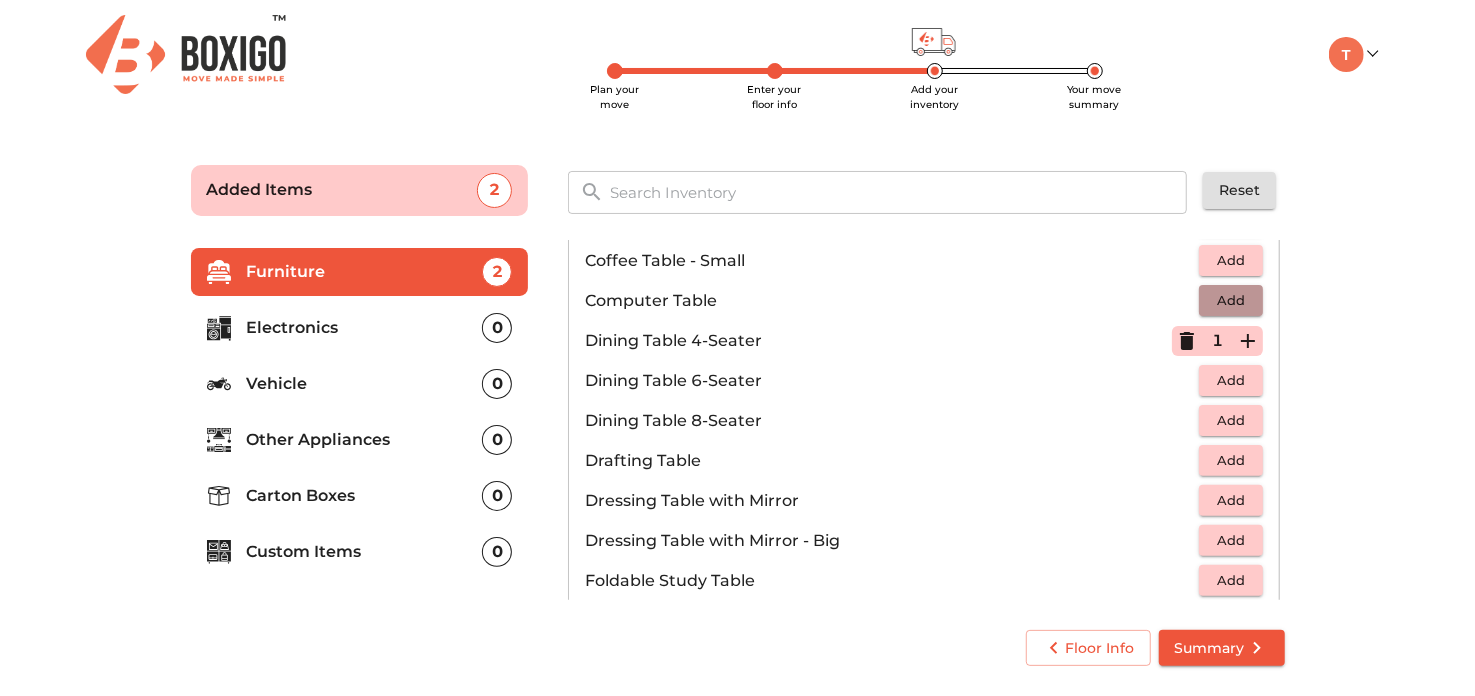 click on "Add" at bounding box center [1231, 300] 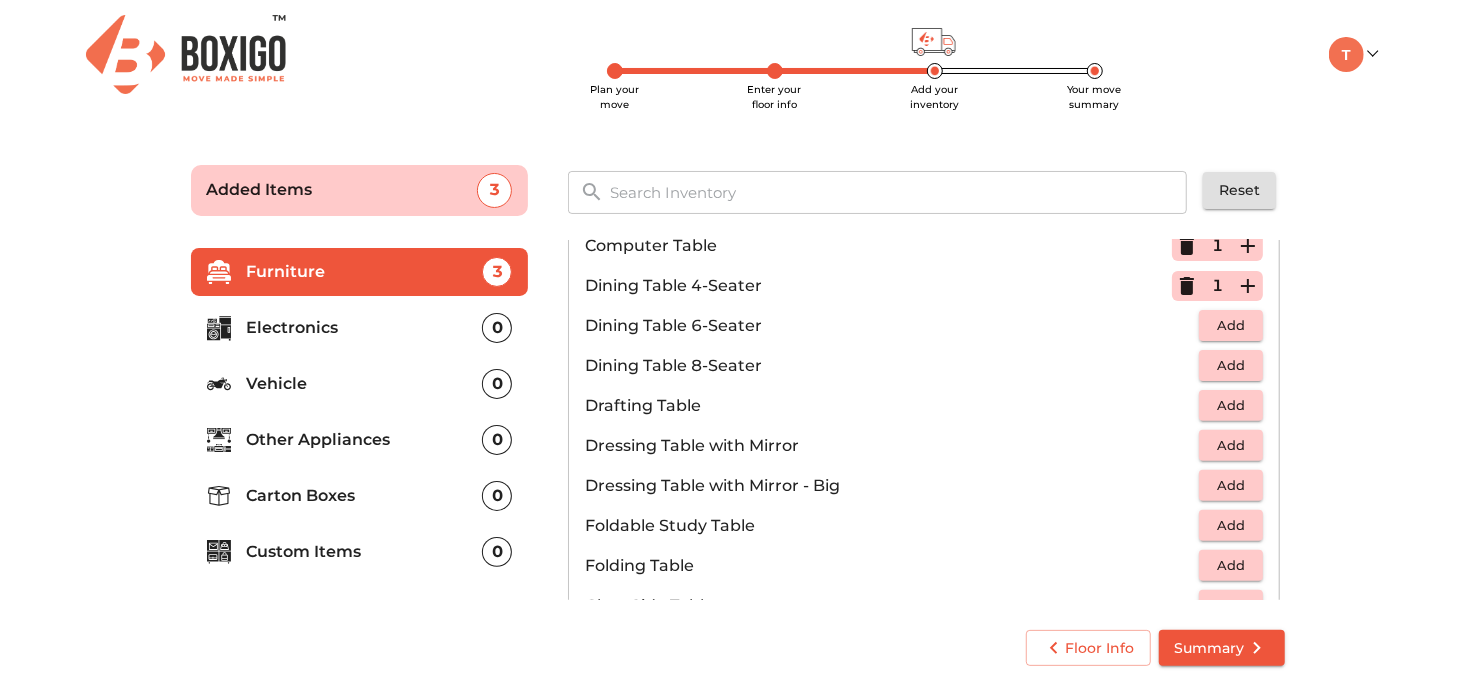 scroll, scrollTop: 372, scrollLeft: 0, axis: vertical 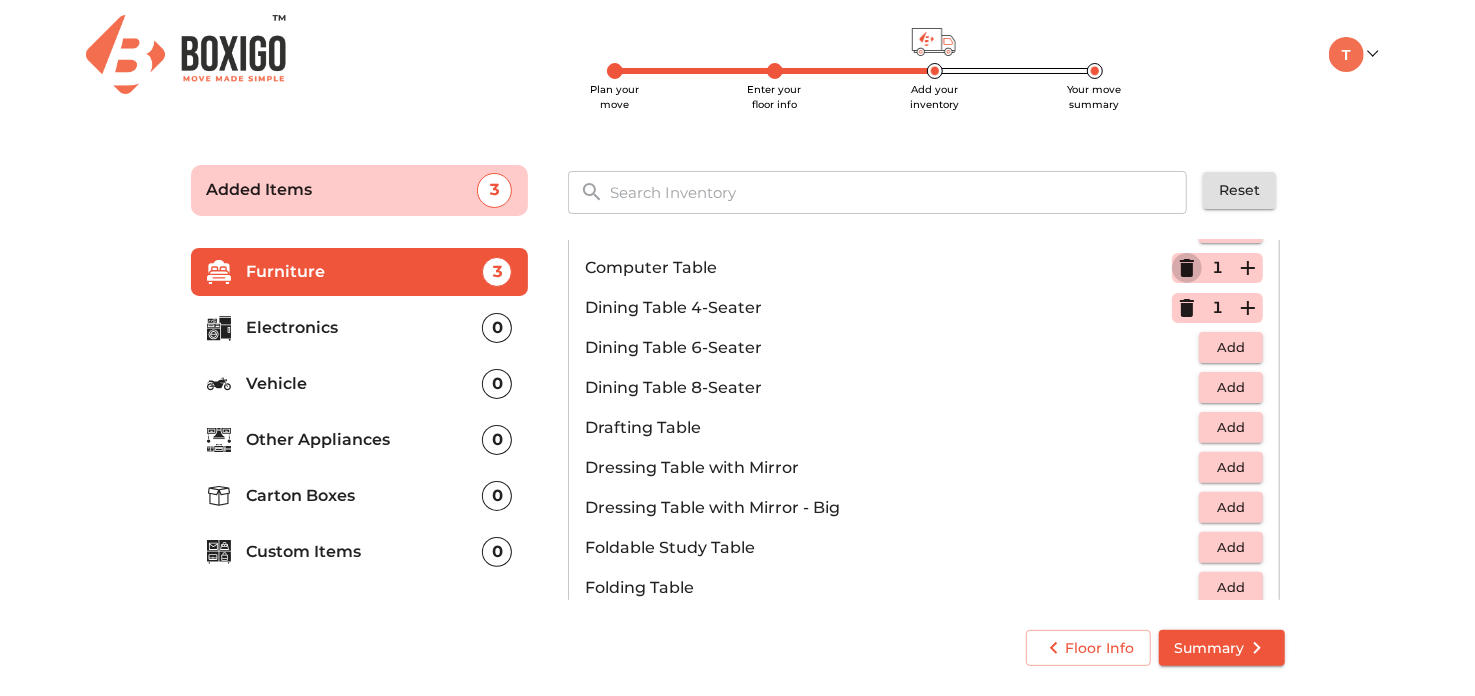 click 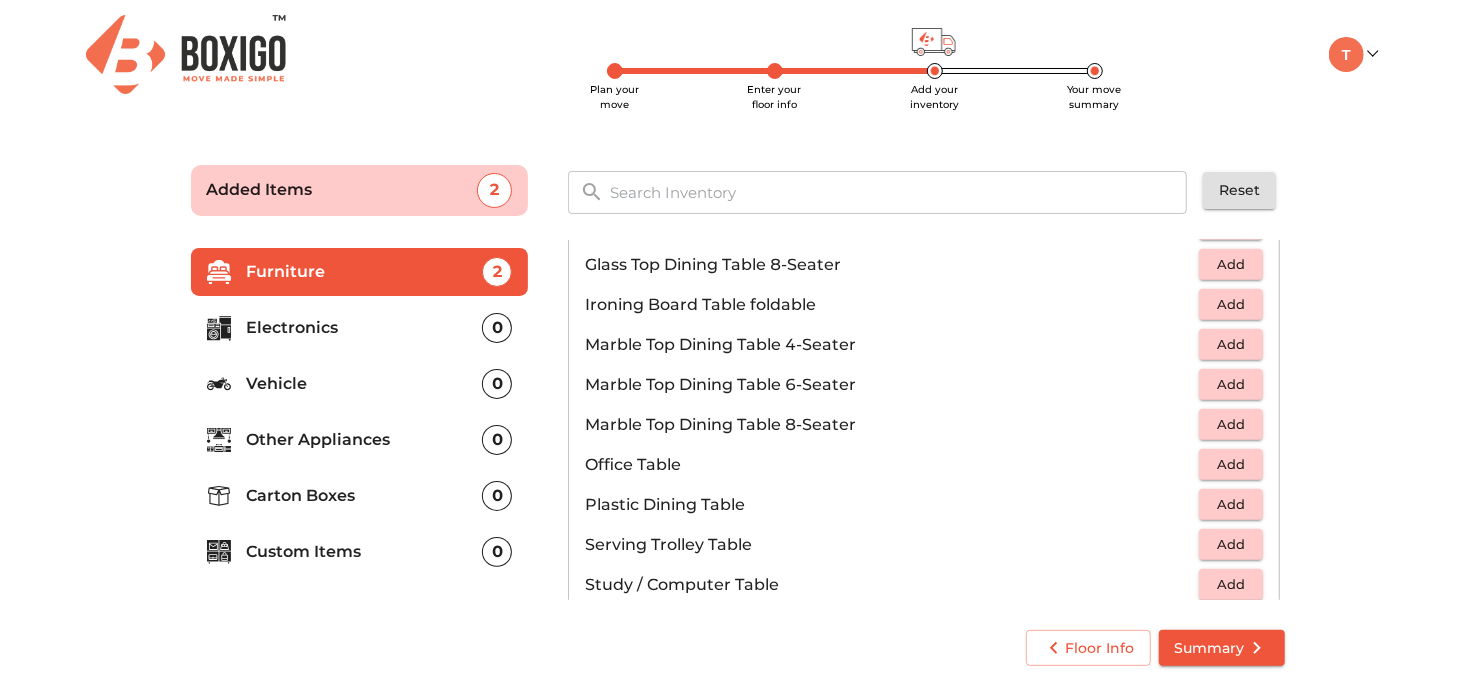 scroll, scrollTop: 877, scrollLeft: 0, axis: vertical 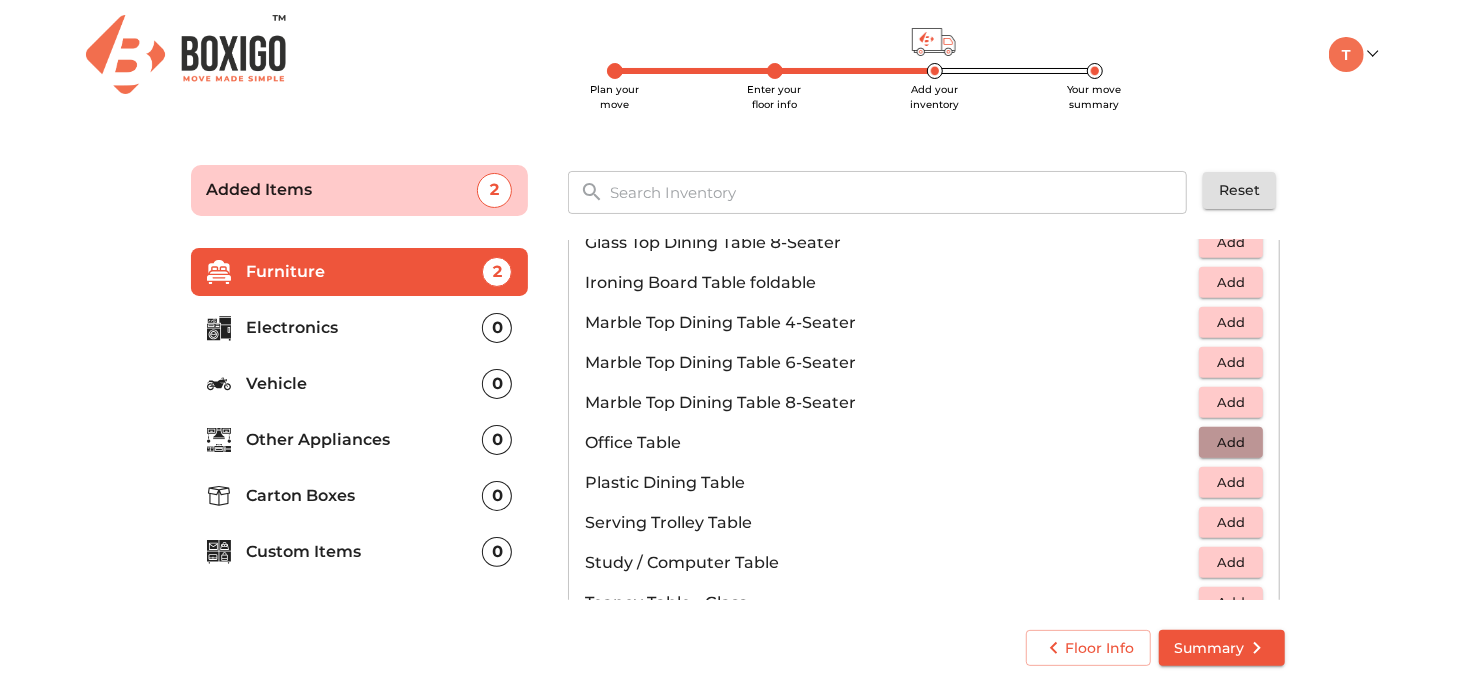 click on "Add" at bounding box center [1231, 442] 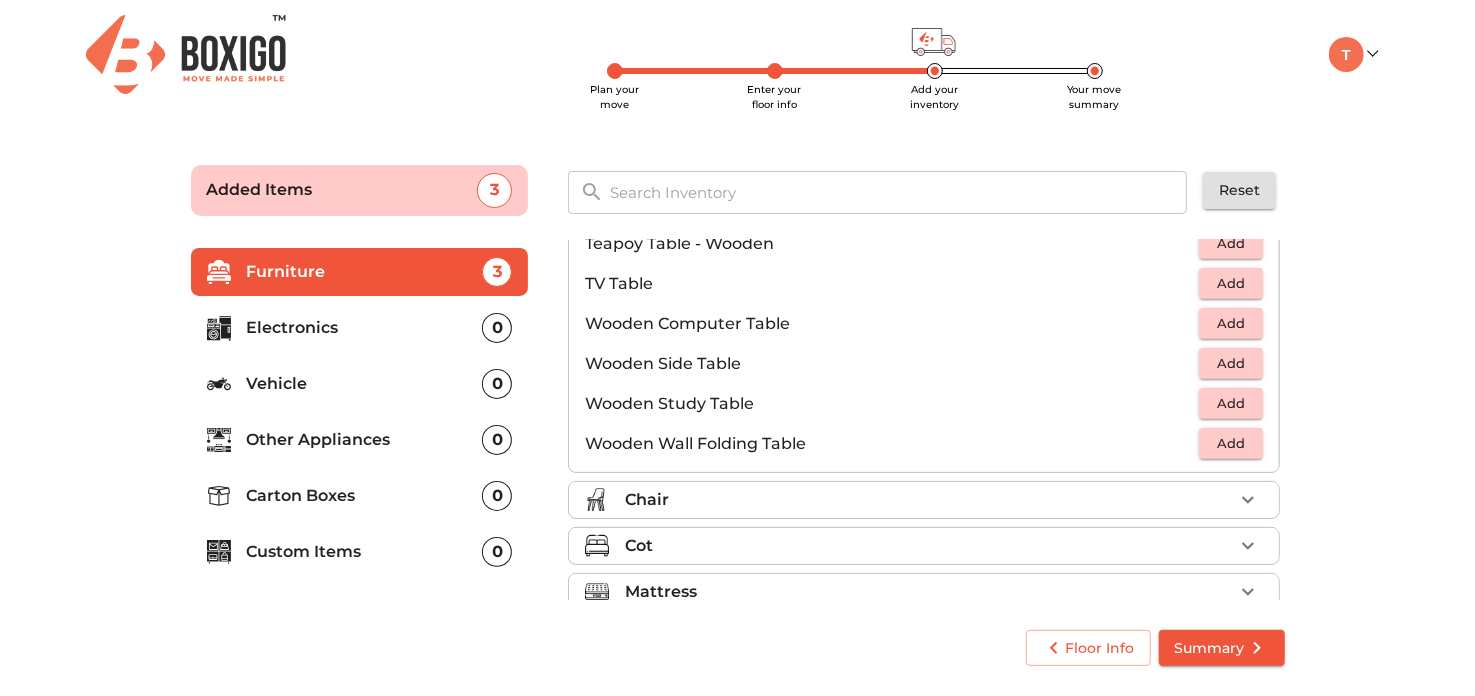 scroll, scrollTop: 1332, scrollLeft: 0, axis: vertical 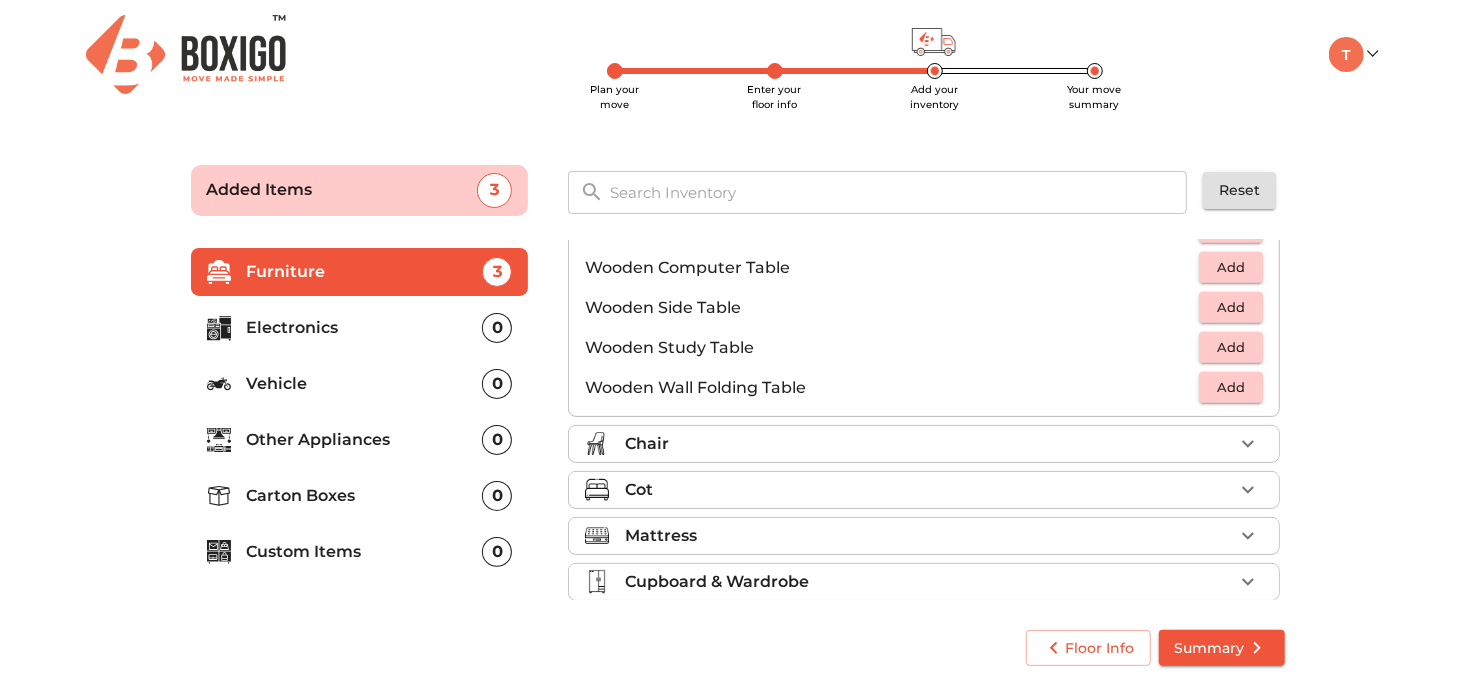 click on "Chair" at bounding box center [929, 444] 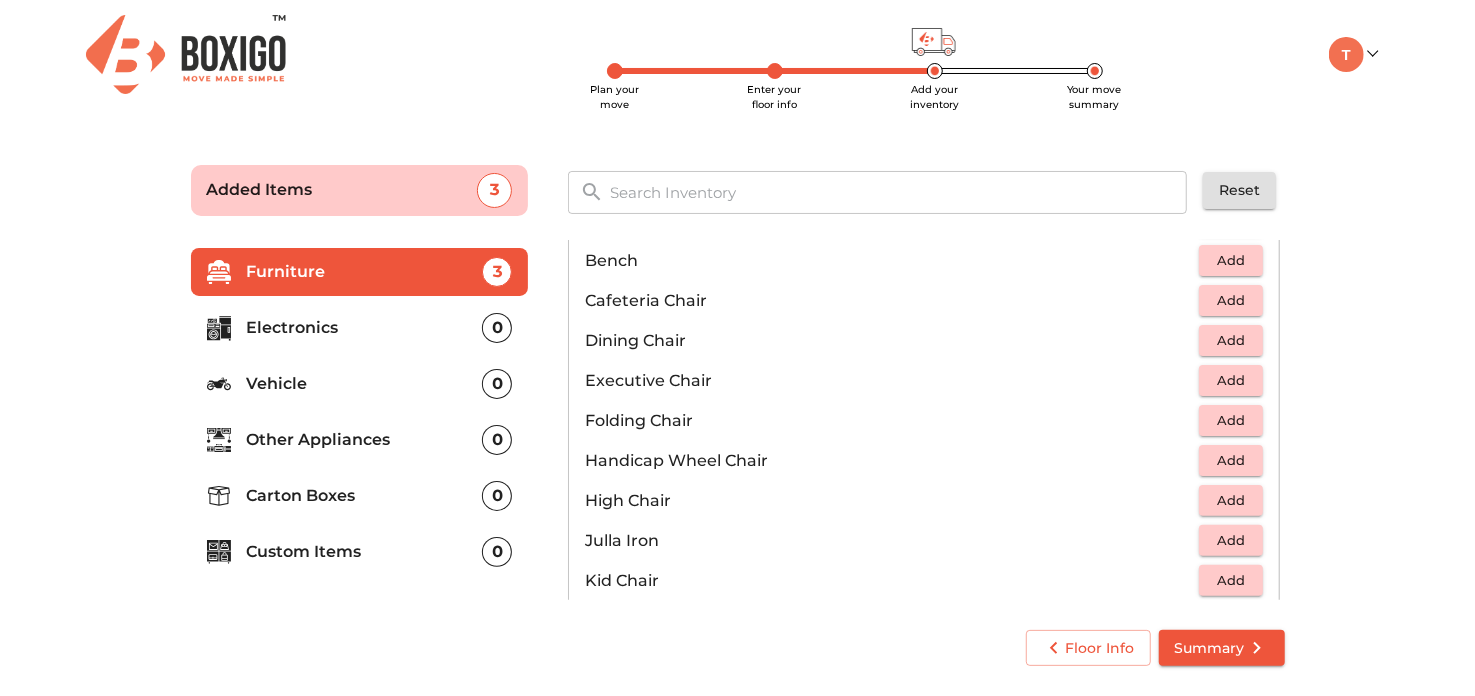 scroll, scrollTop: 294, scrollLeft: 0, axis: vertical 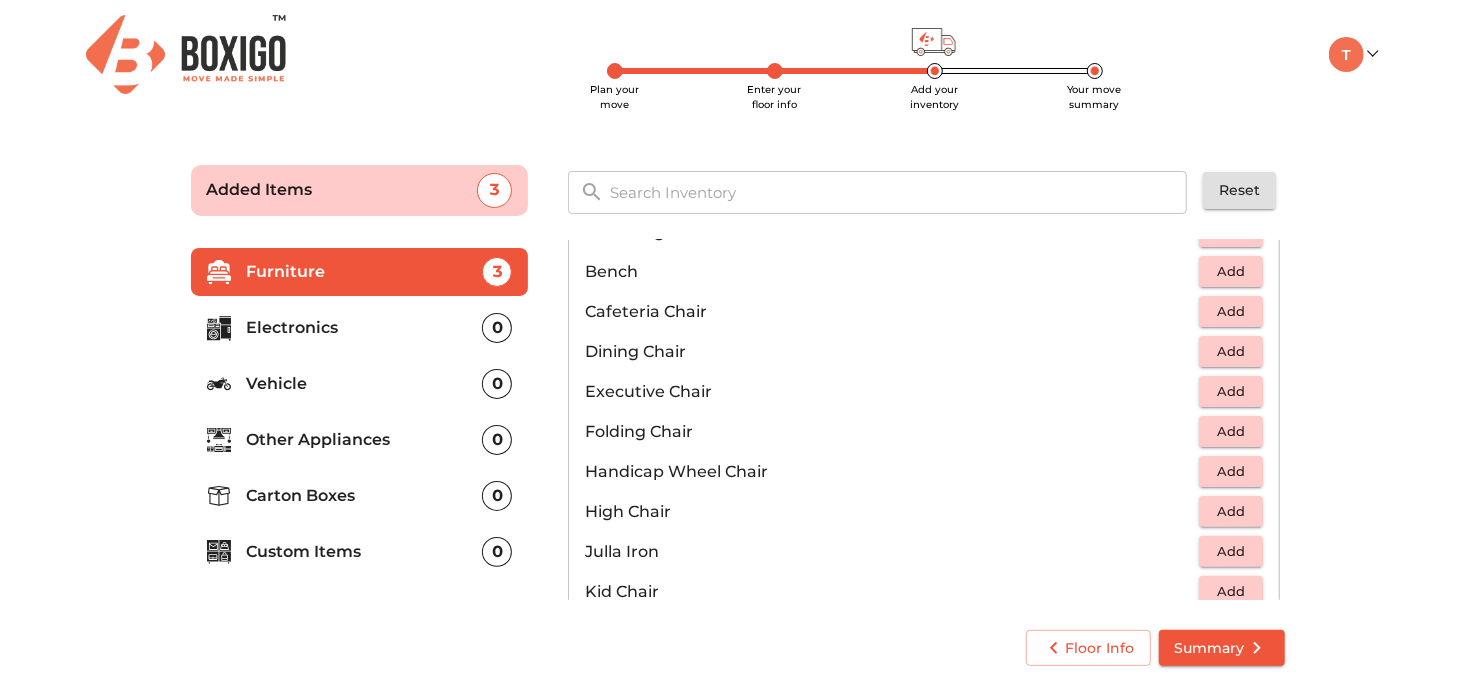 click on "Add" at bounding box center (1231, 351) 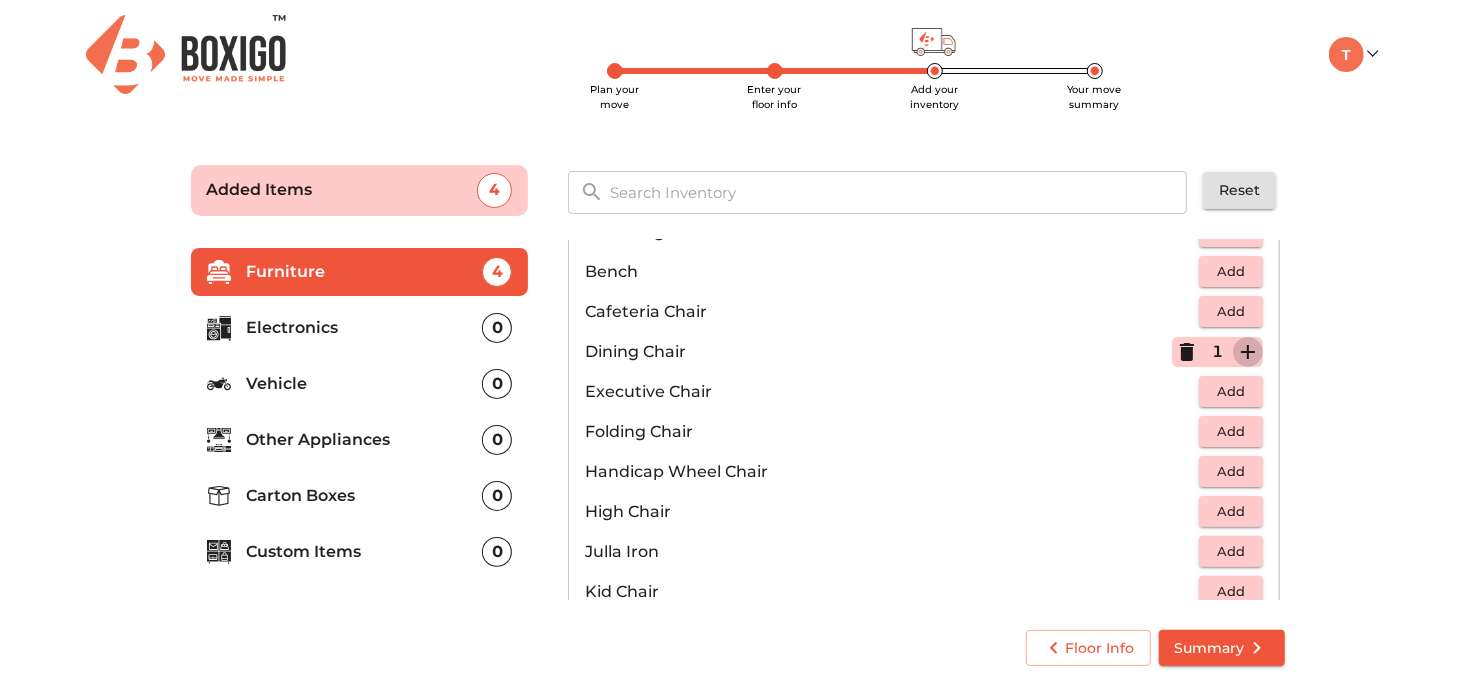 click 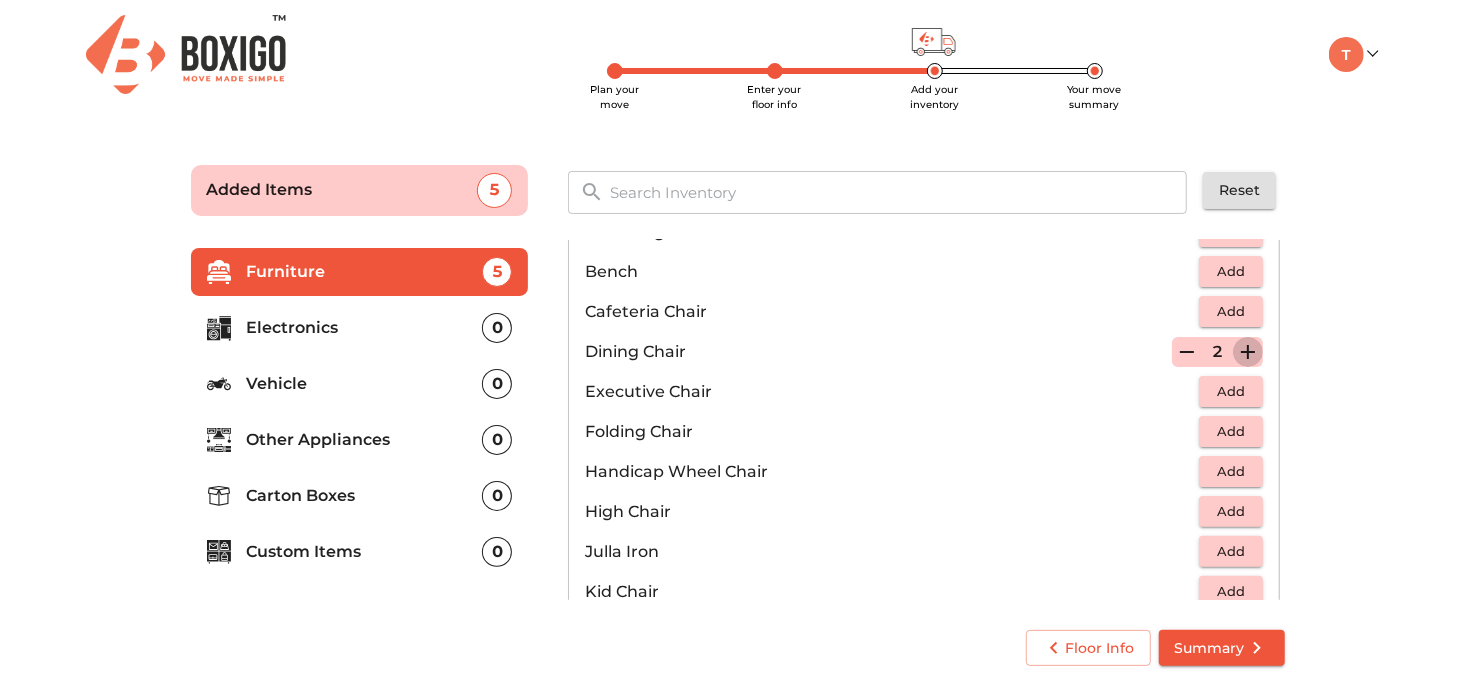 click 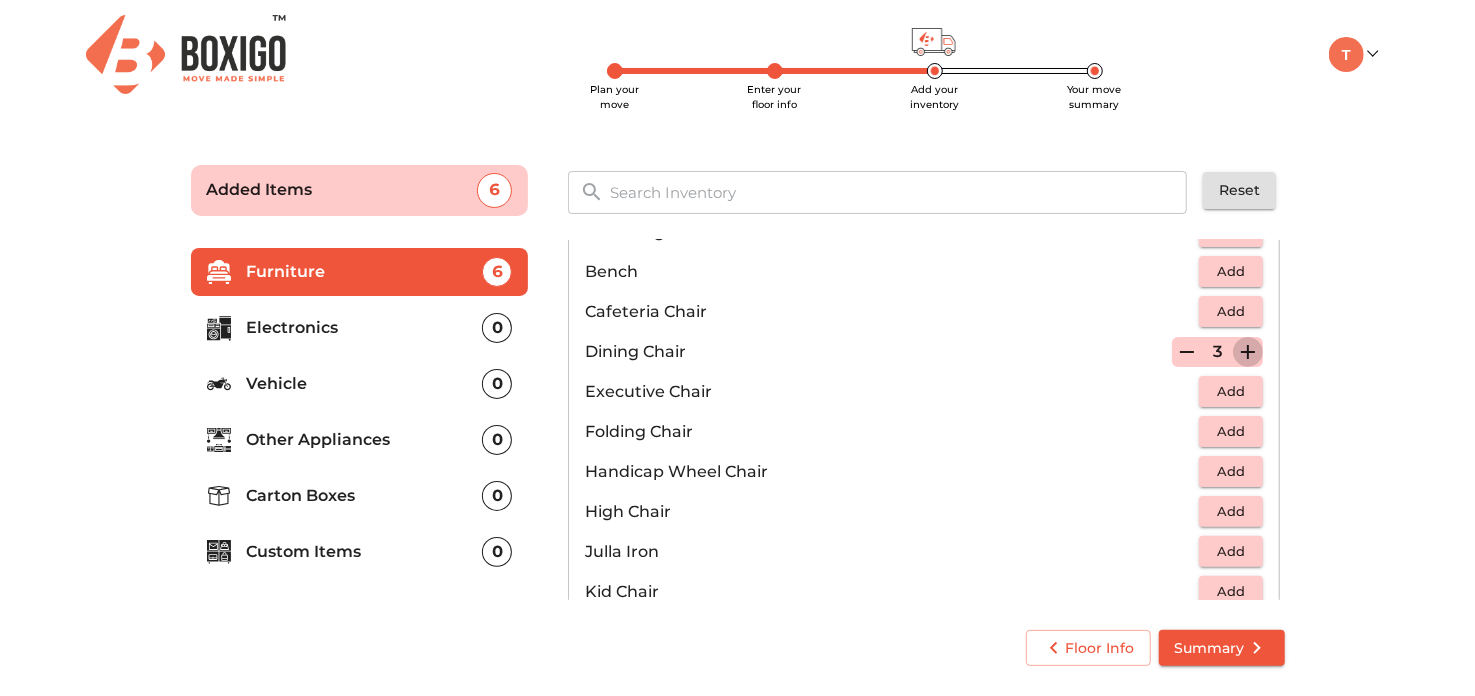 click 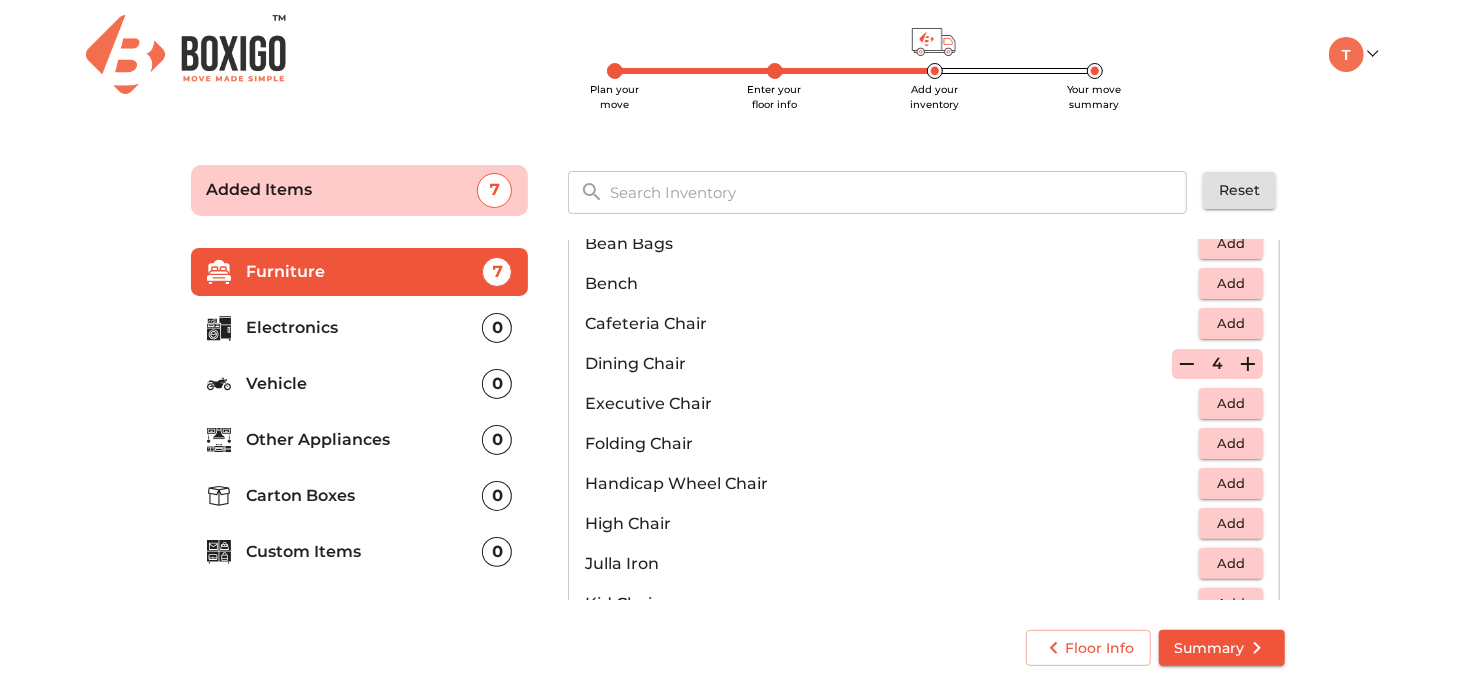 scroll, scrollTop: 283, scrollLeft: 0, axis: vertical 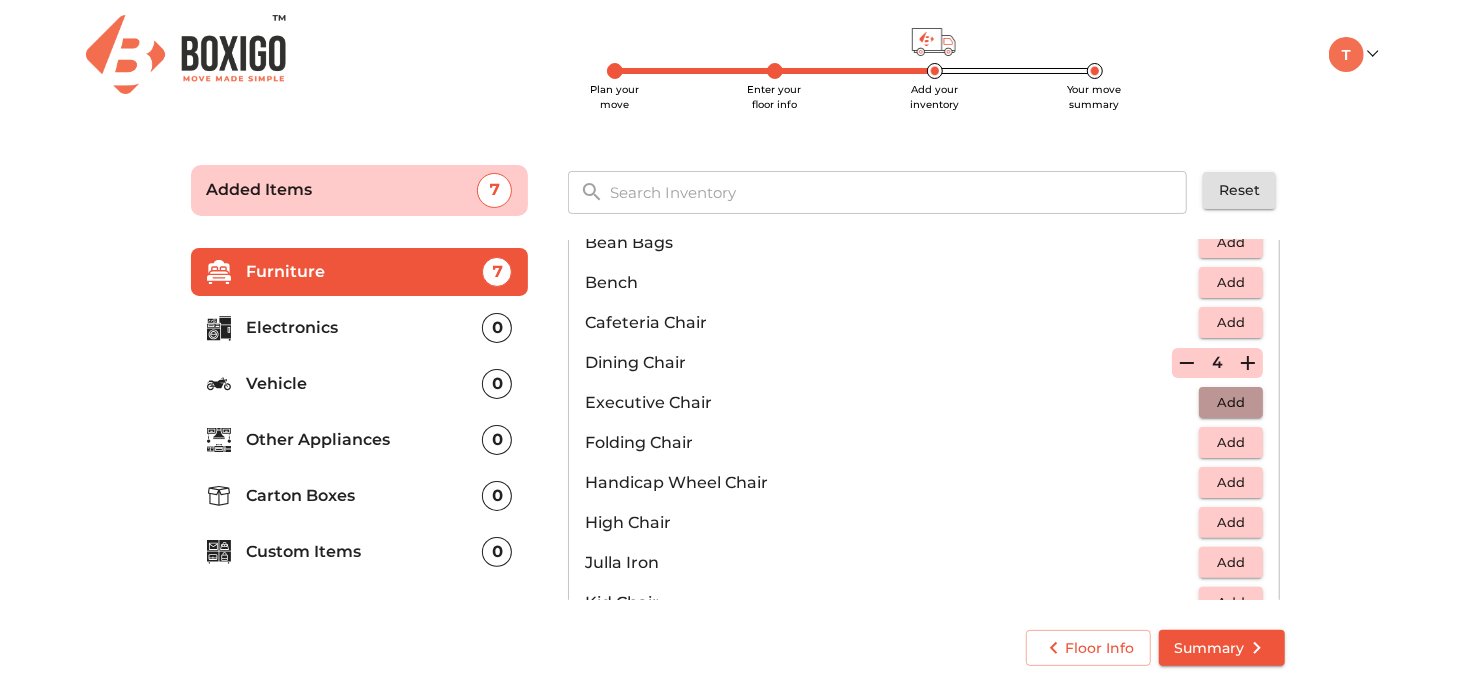 click on "Add" at bounding box center (1231, 402) 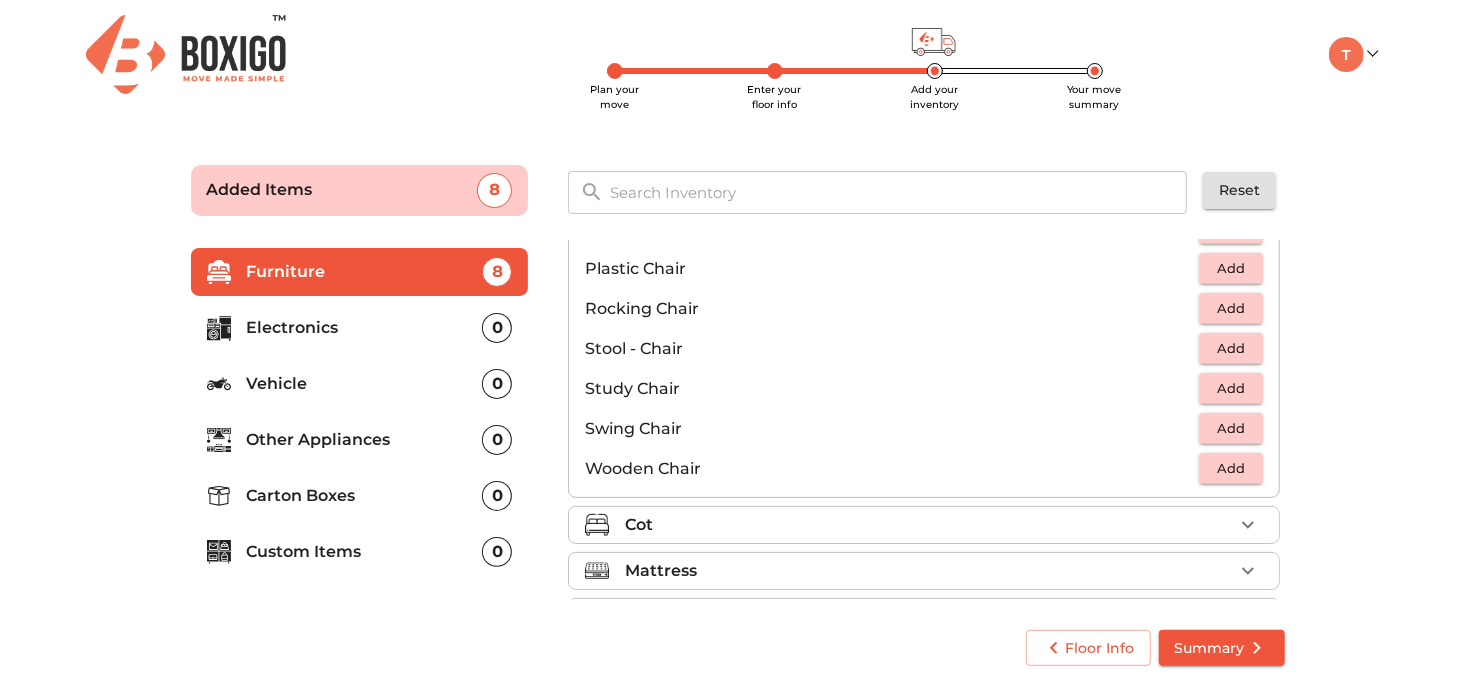 scroll, scrollTop: 830, scrollLeft: 0, axis: vertical 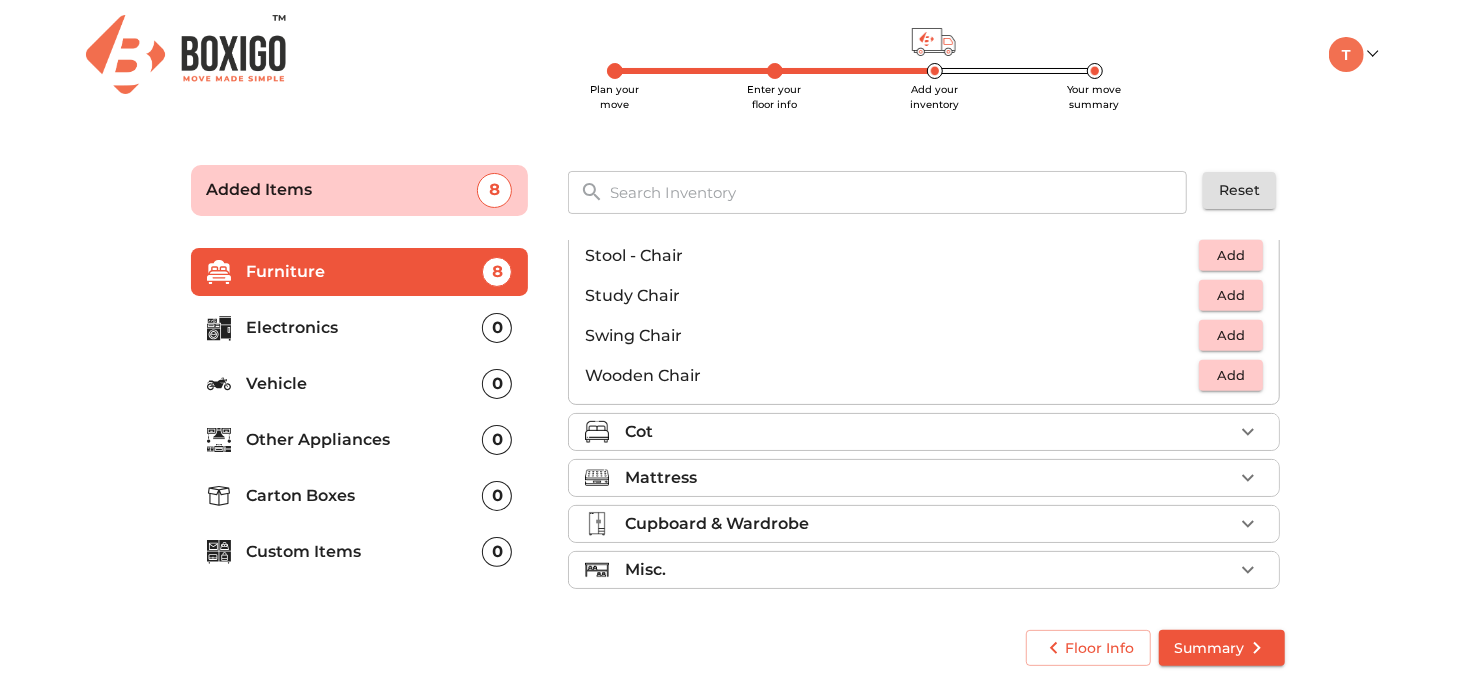 click on "Cot" at bounding box center (929, 432) 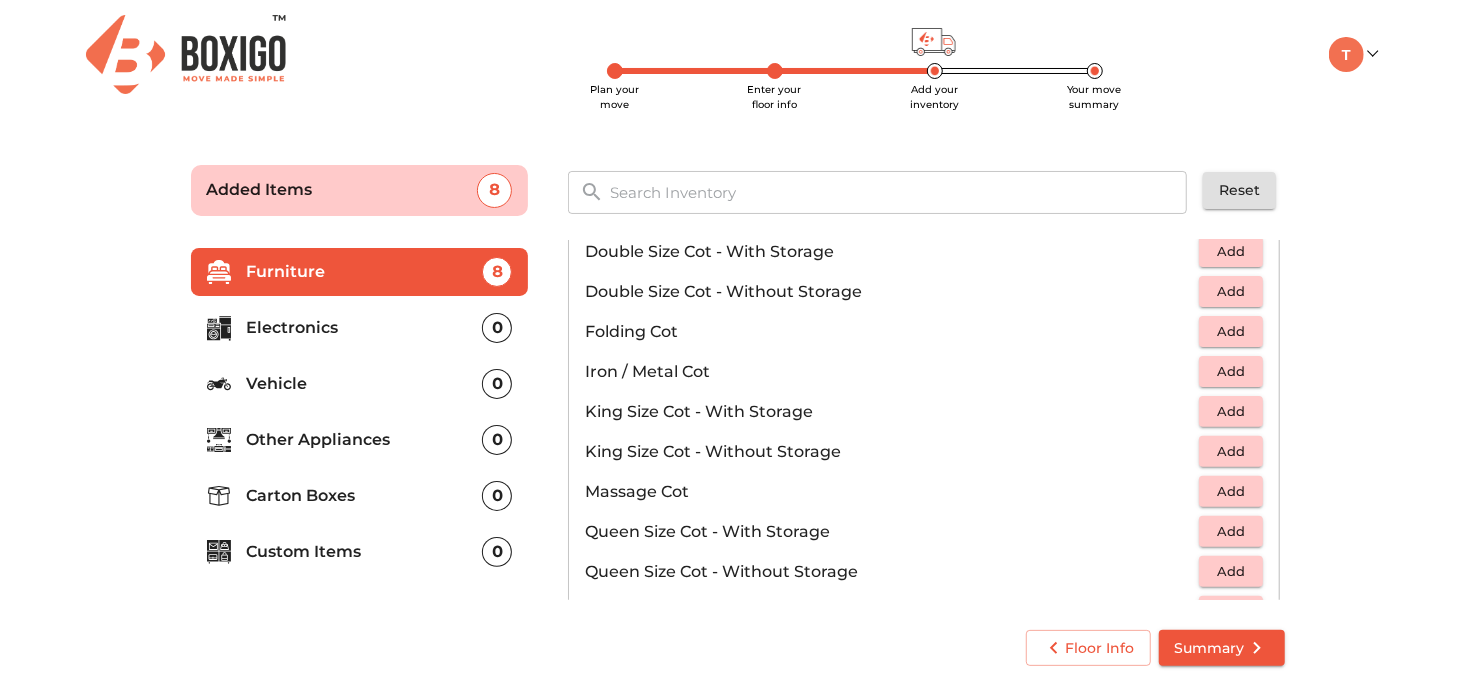 scroll, scrollTop: 422, scrollLeft: 0, axis: vertical 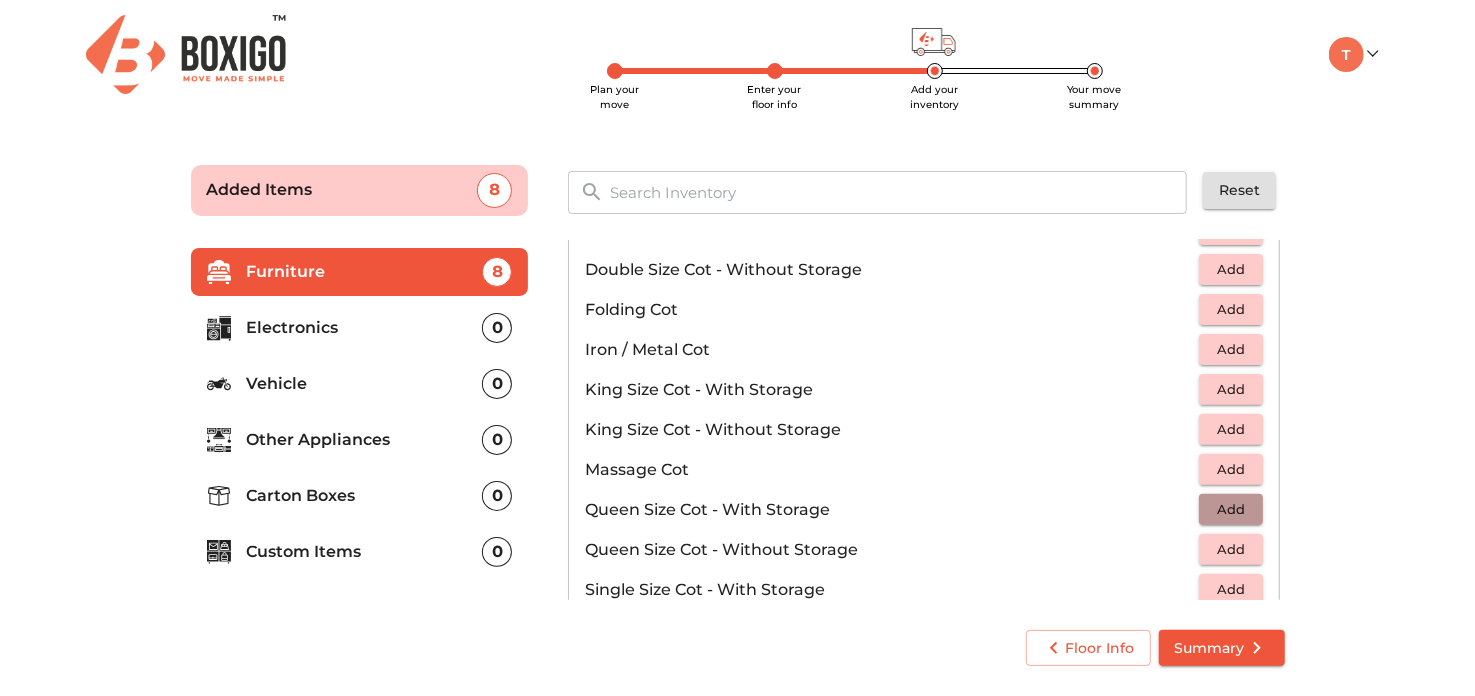 click on "Add" at bounding box center [1231, 509] 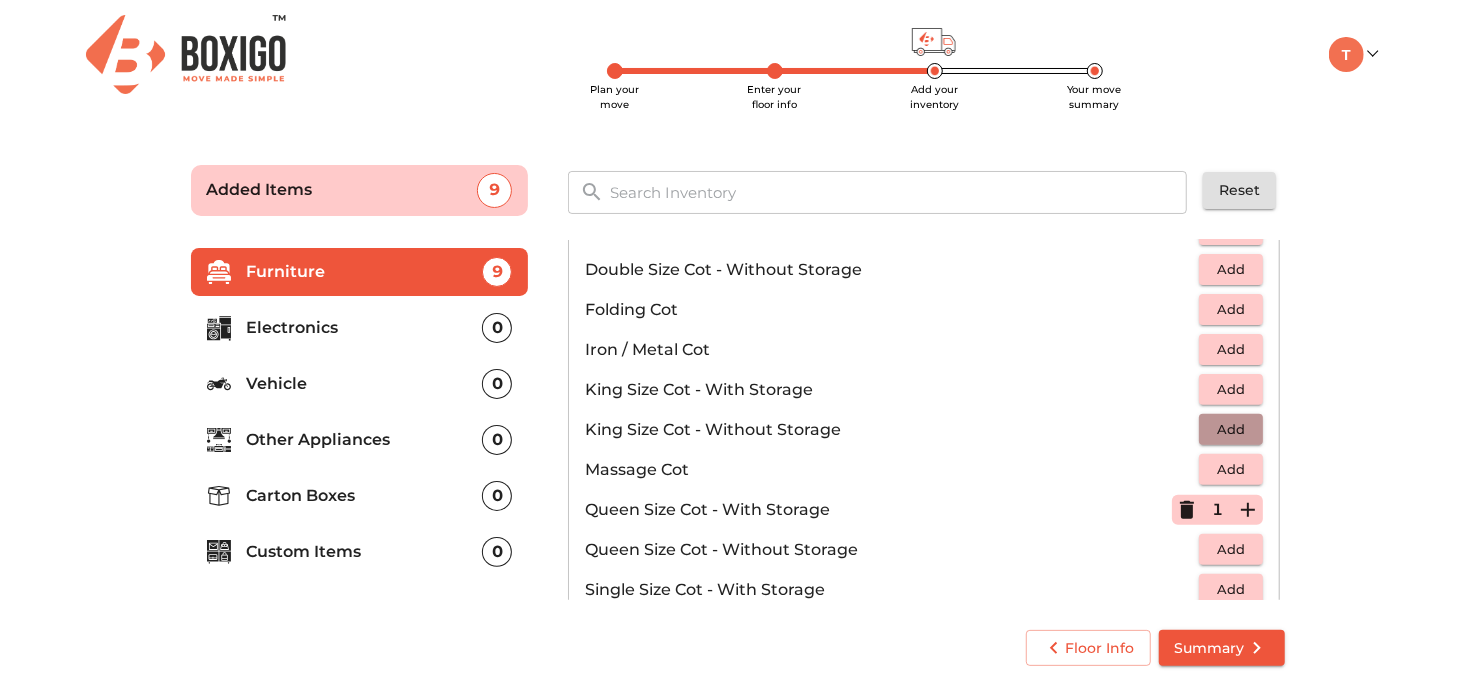 click on "Add" at bounding box center (1231, 429) 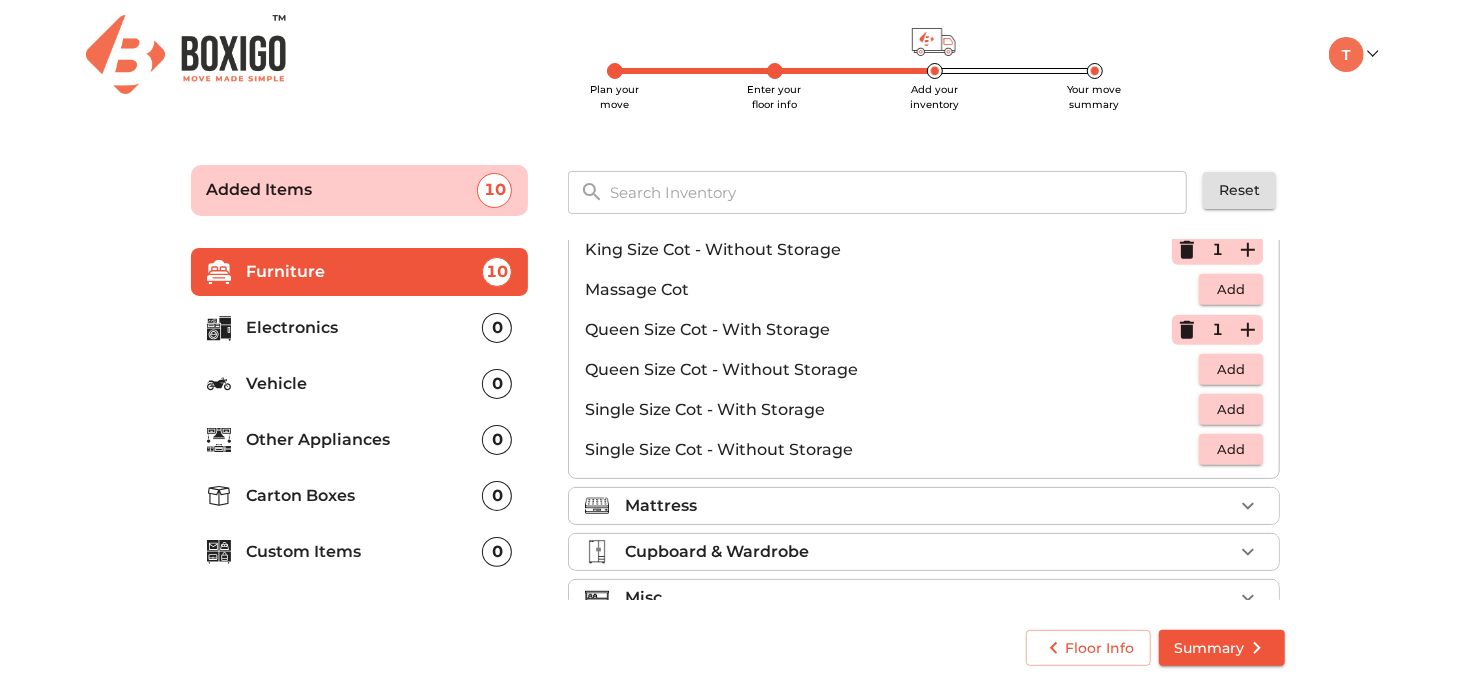 scroll, scrollTop: 630, scrollLeft: 0, axis: vertical 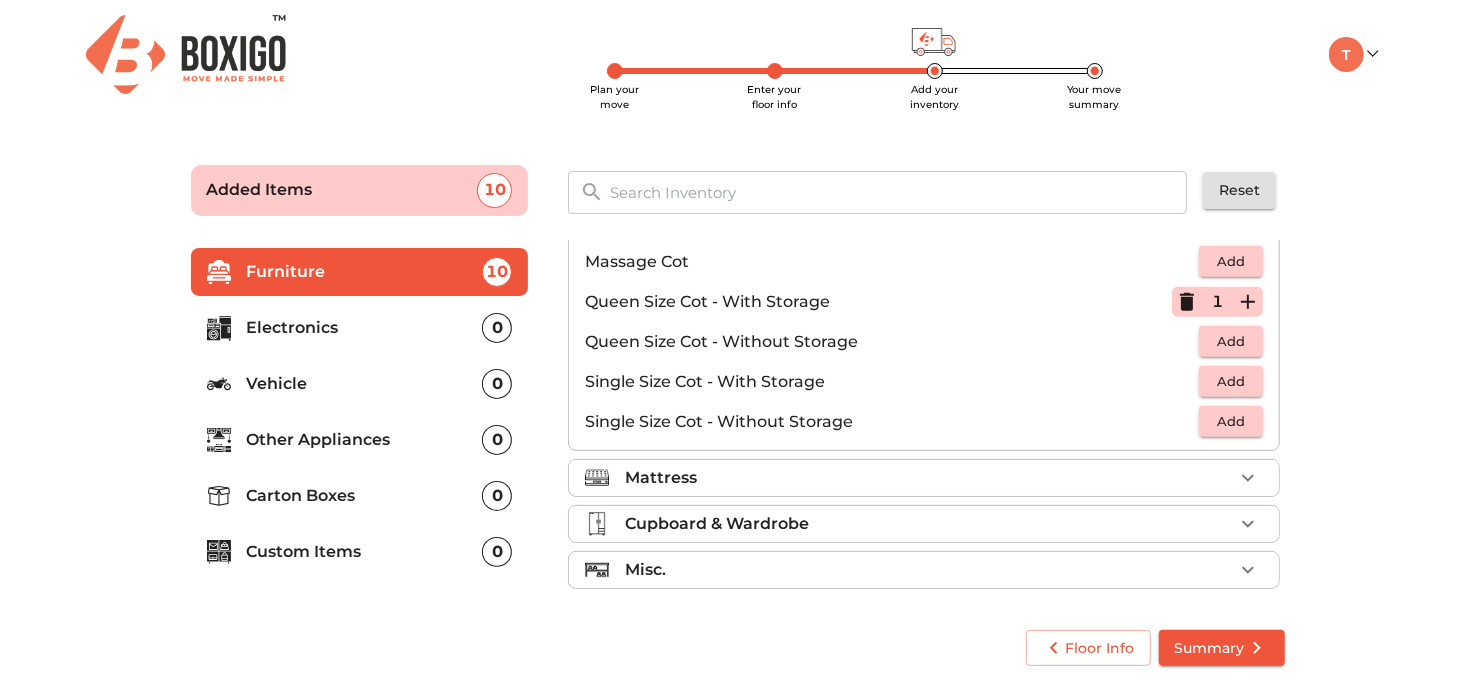 click on "Mattress" at bounding box center (929, 478) 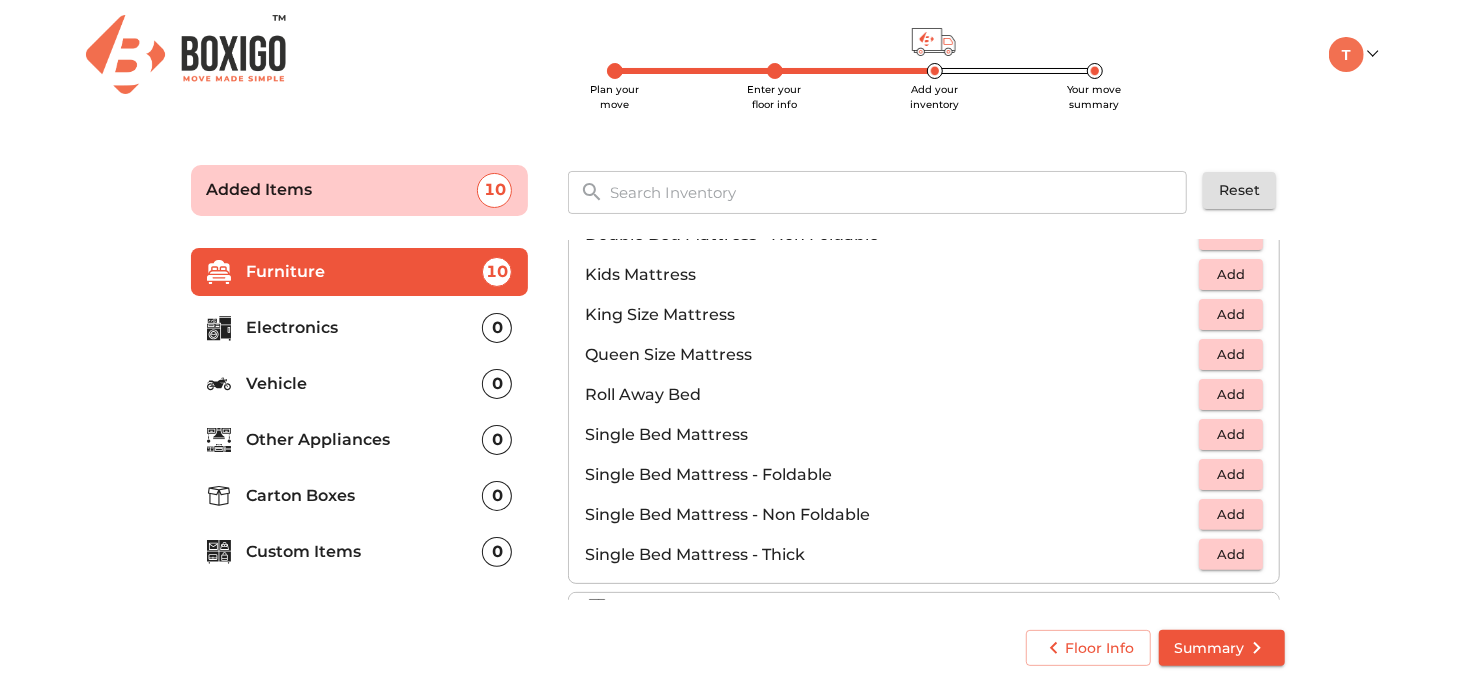 scroll, scrollTop: 223, scrollLeft: 0, axis: vertical 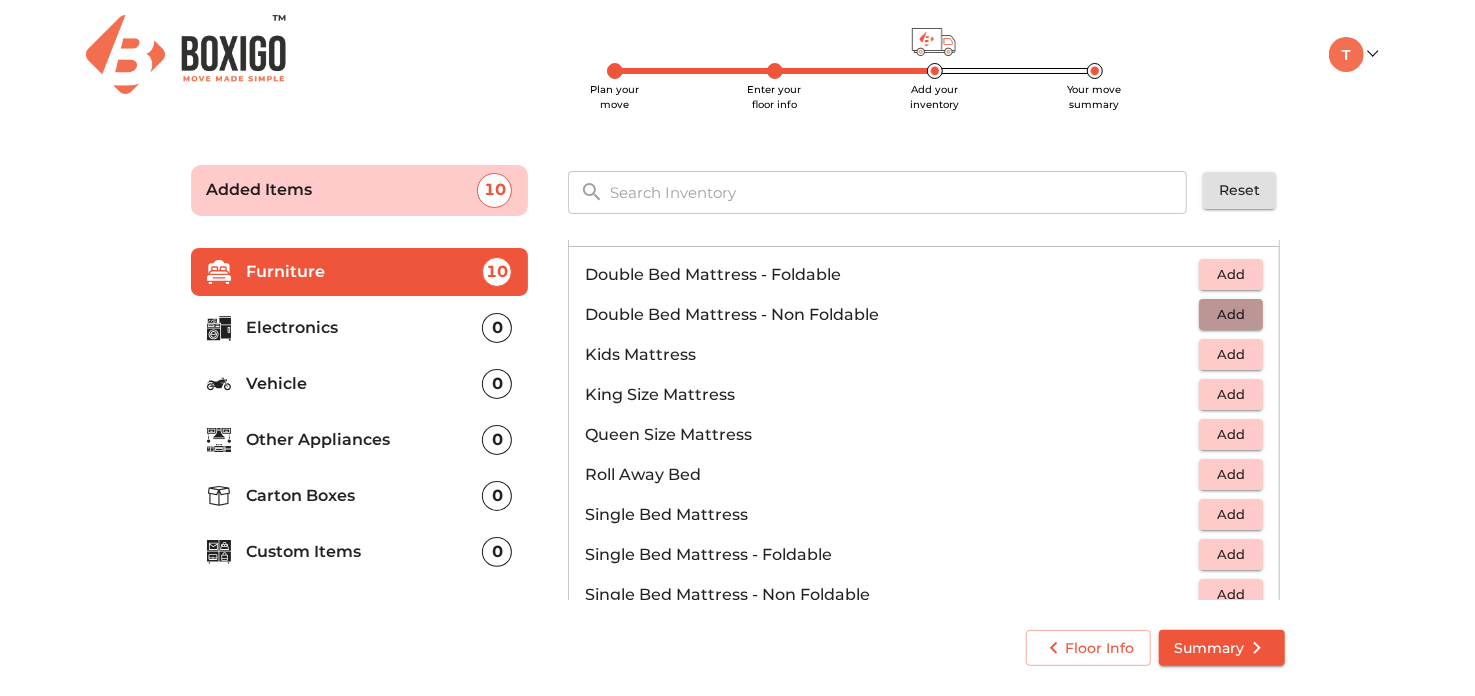 click on "Add" at bounding box center (1231, 314) 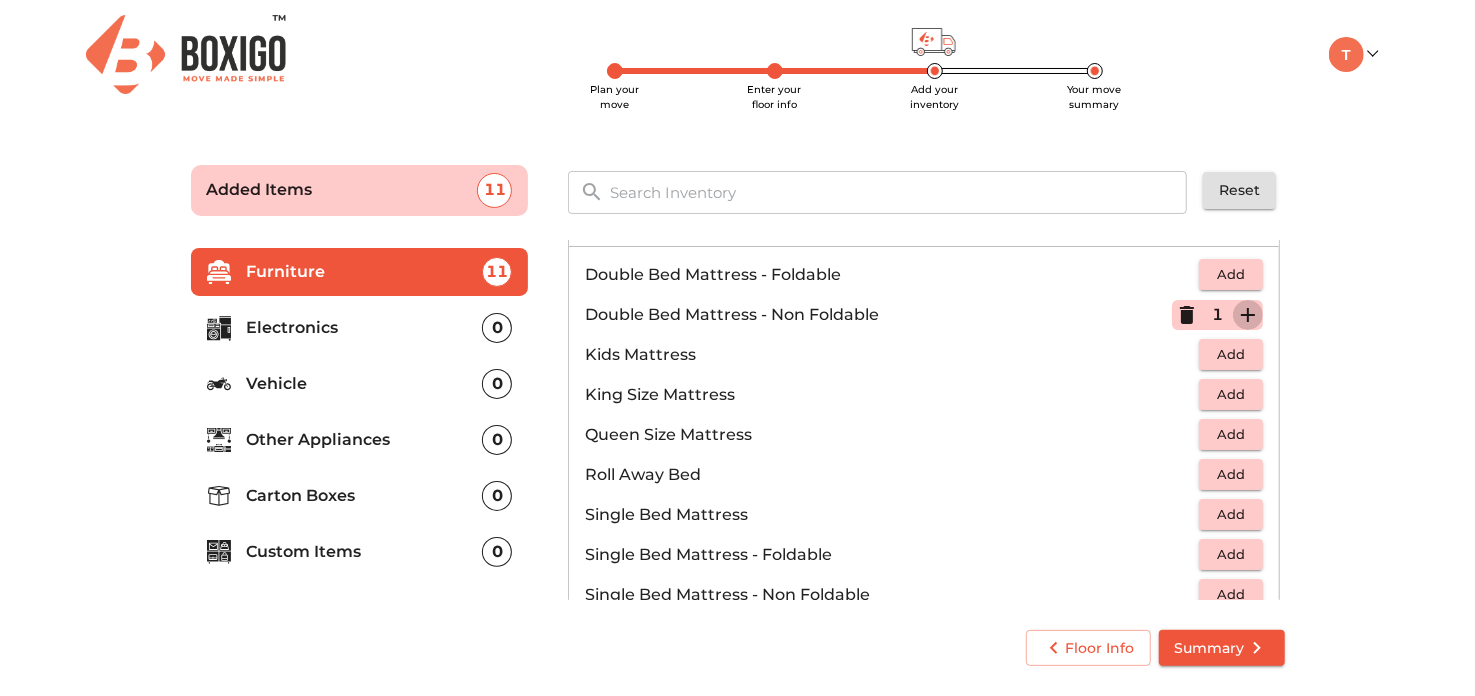 click 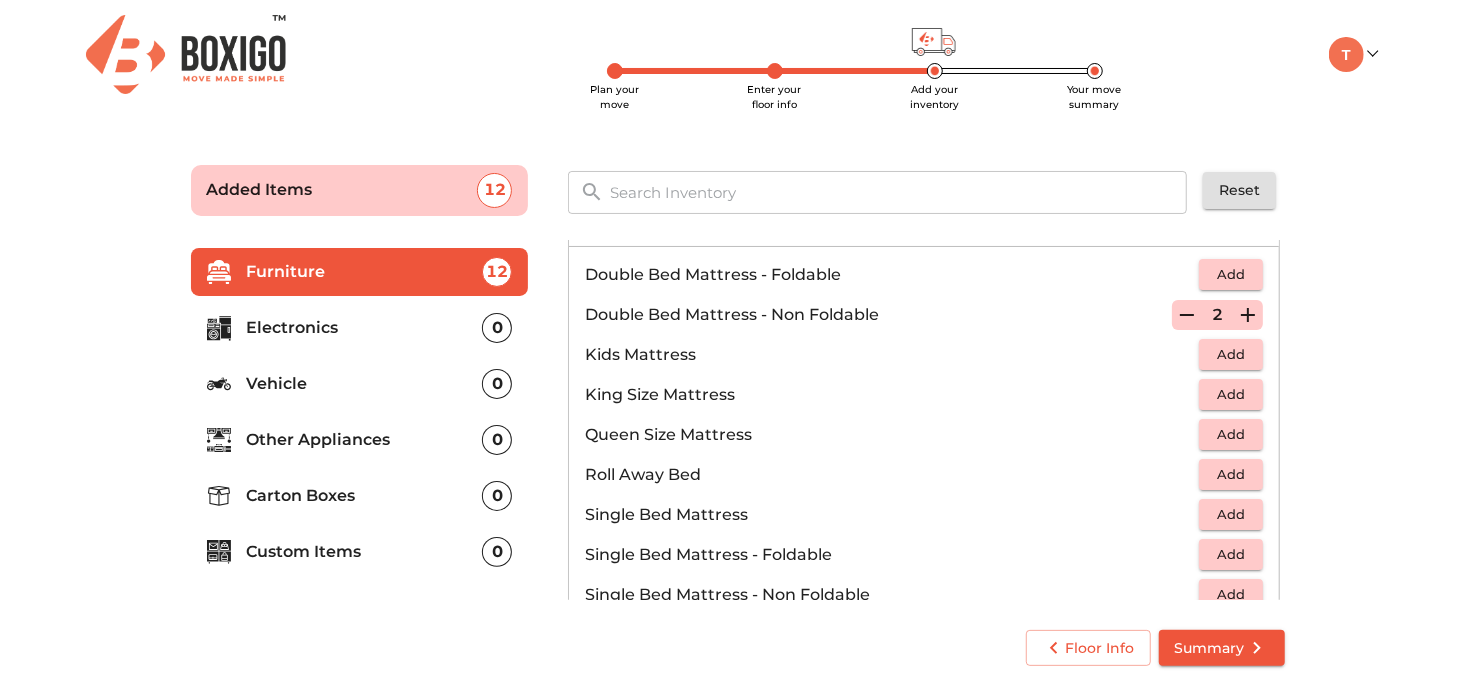 scroll, scrollTop: 390, scrollLeft: 0, axis: vertical 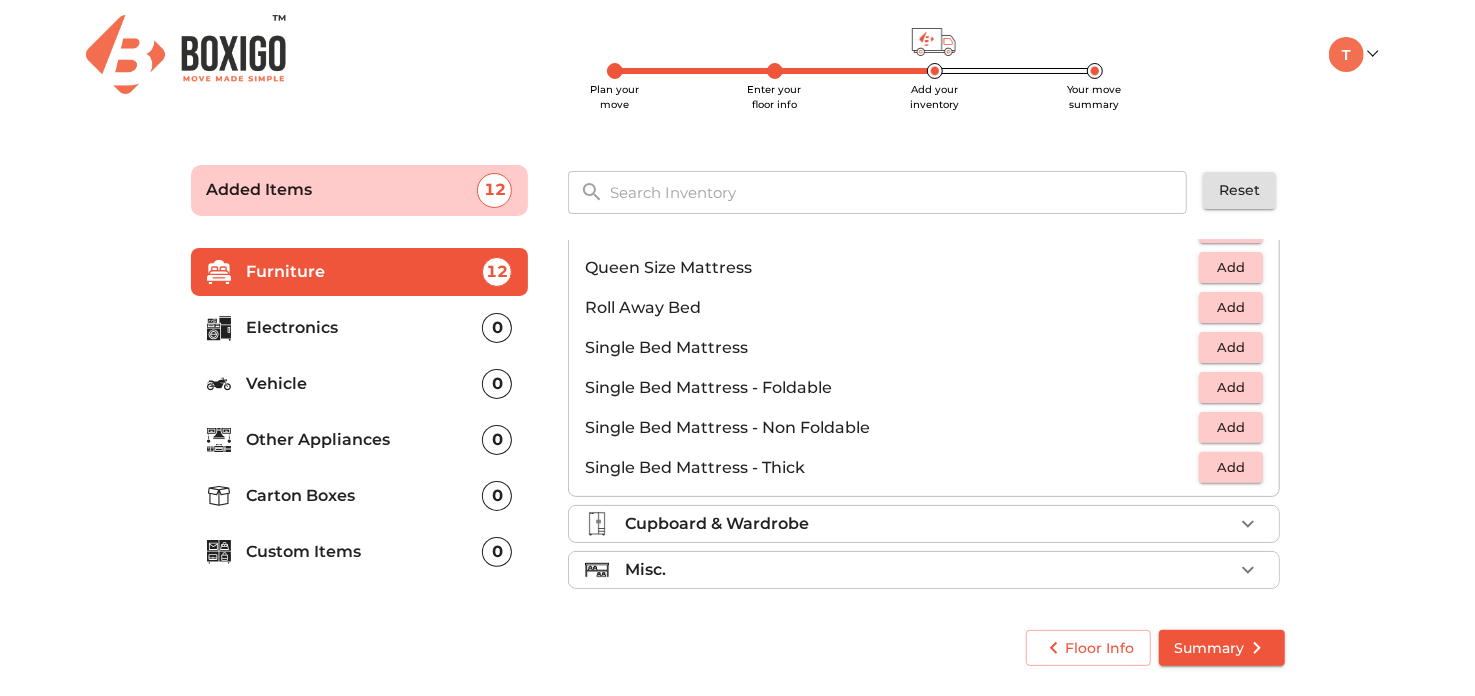 click on "Cupboard & Wardrobe" at bounding box center (924, 524) 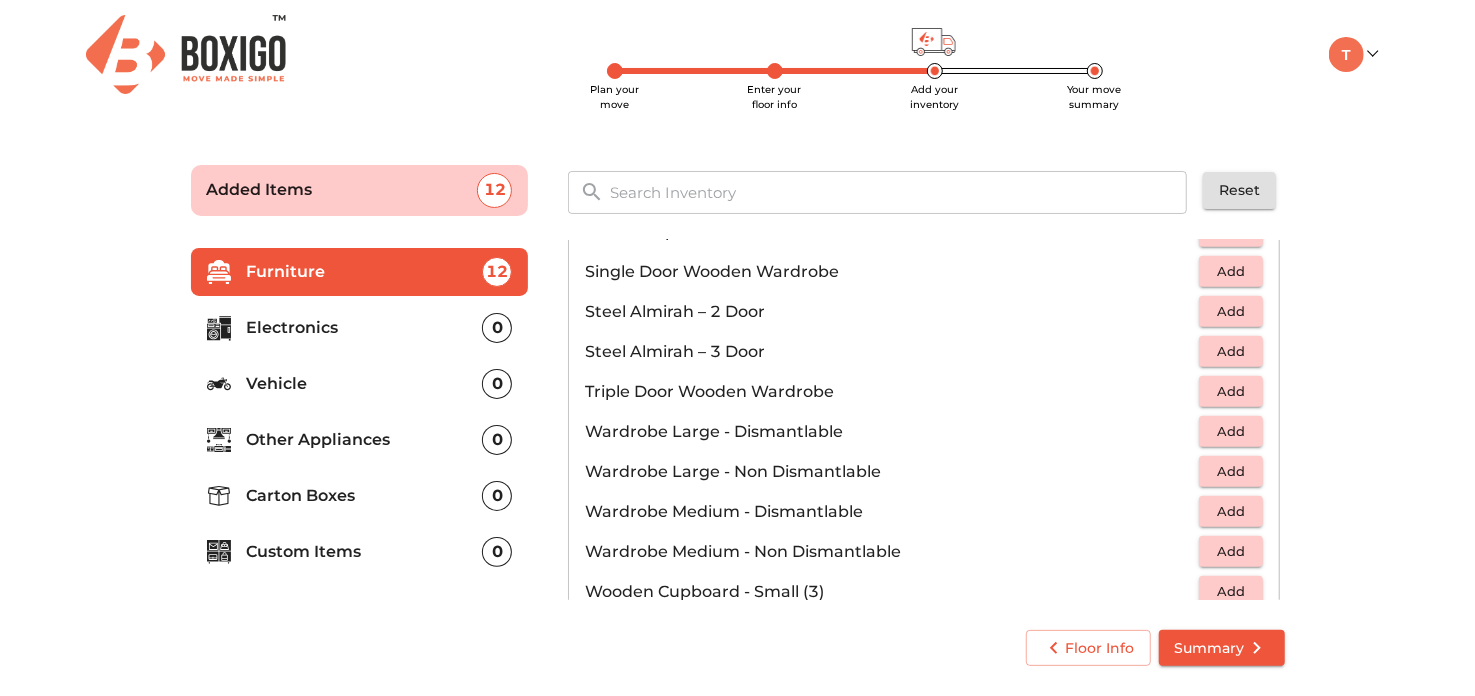 scroll, scrollTop: 670, scrollLeft: 0, axis: vertical 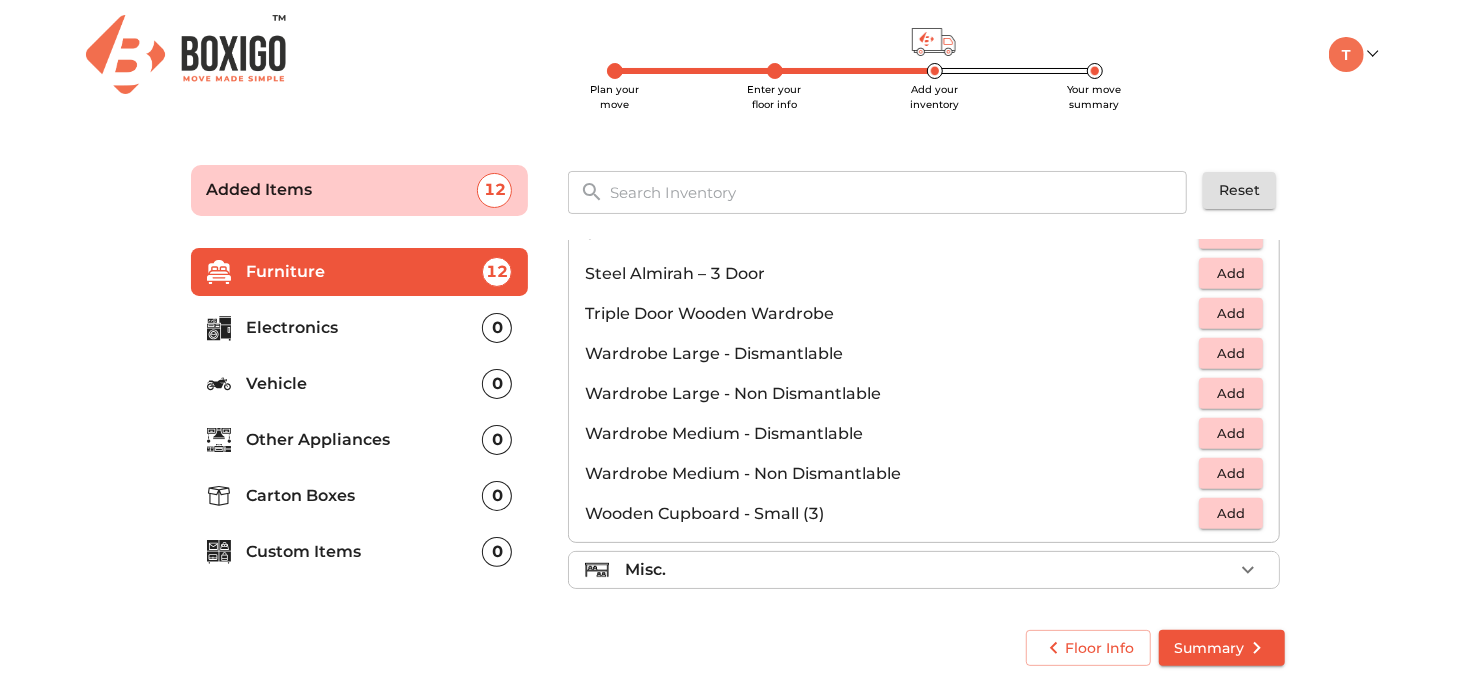 click on "Misc." at bounding box center (929, 570) 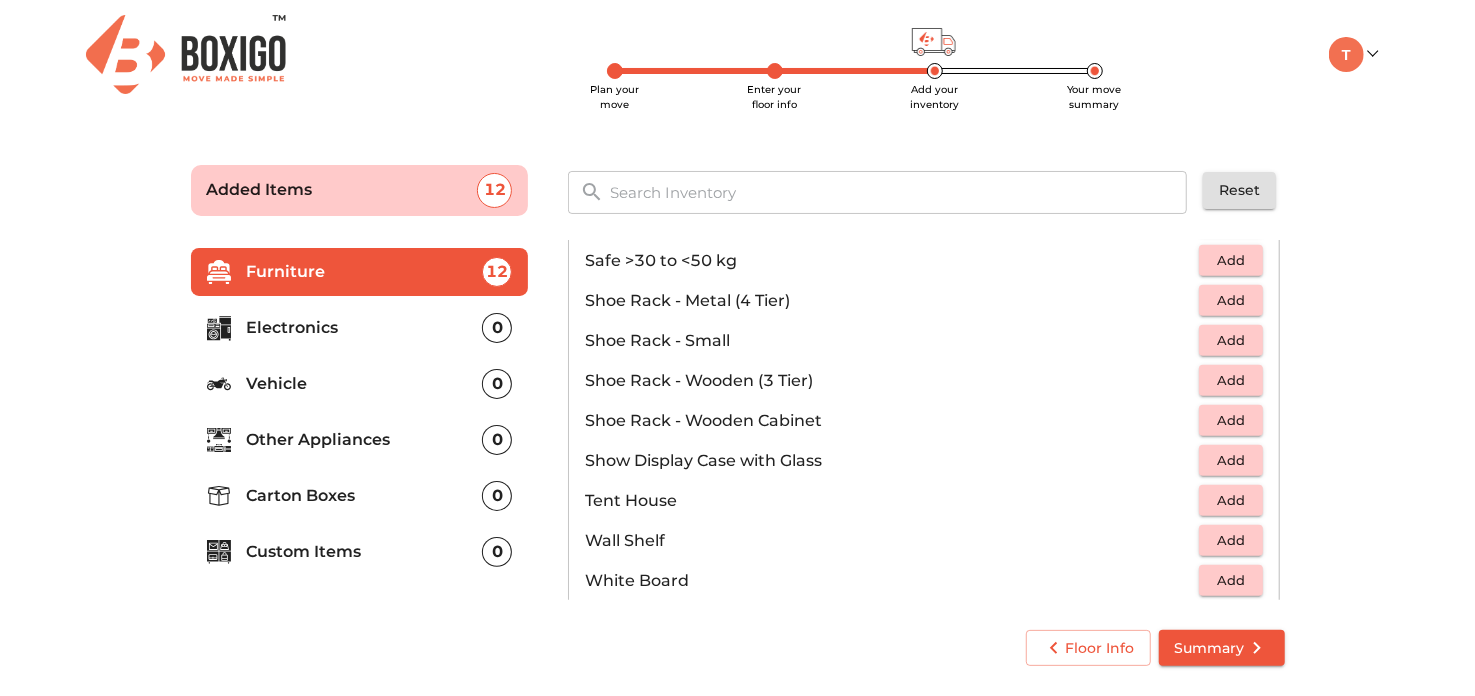 scroll, scrollTop: 1070, scrollLeft: 0, axis: vertical 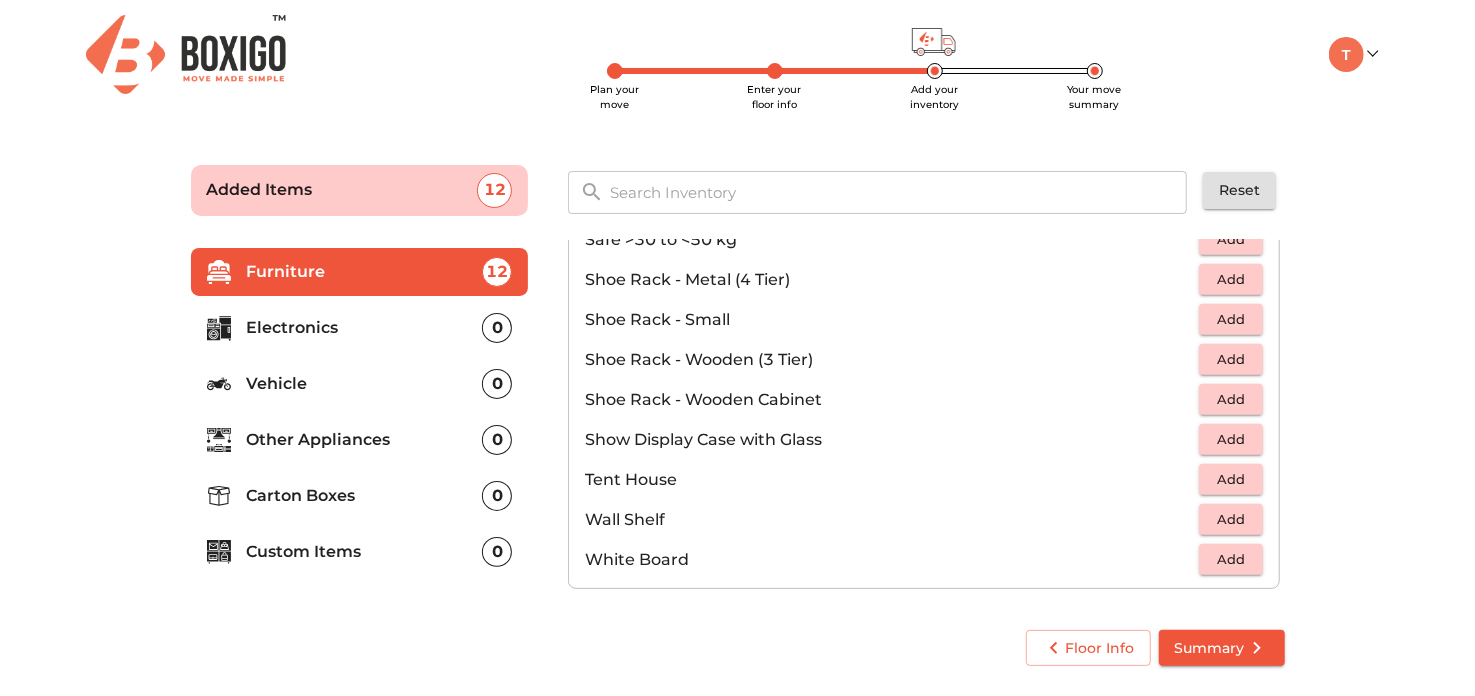 click 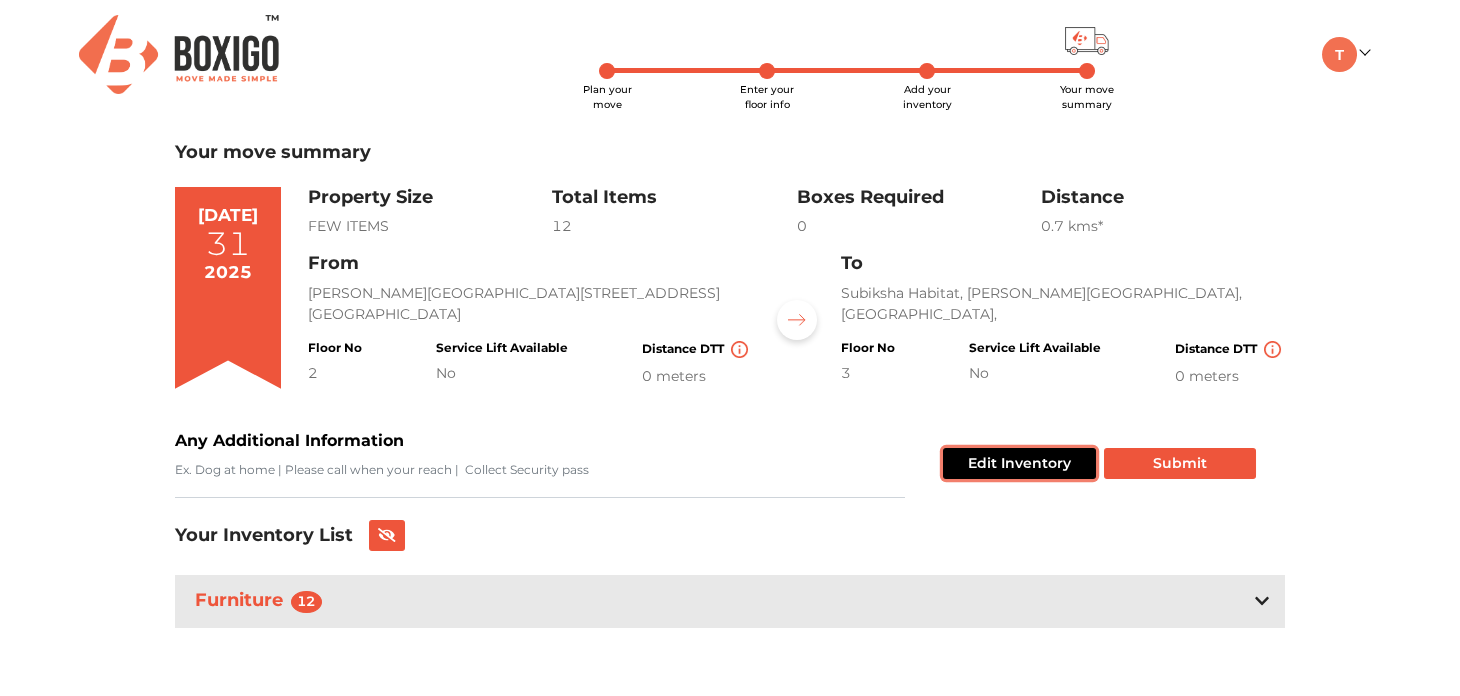 click on "Edit Inventory" at bounding box center (1019, 463) 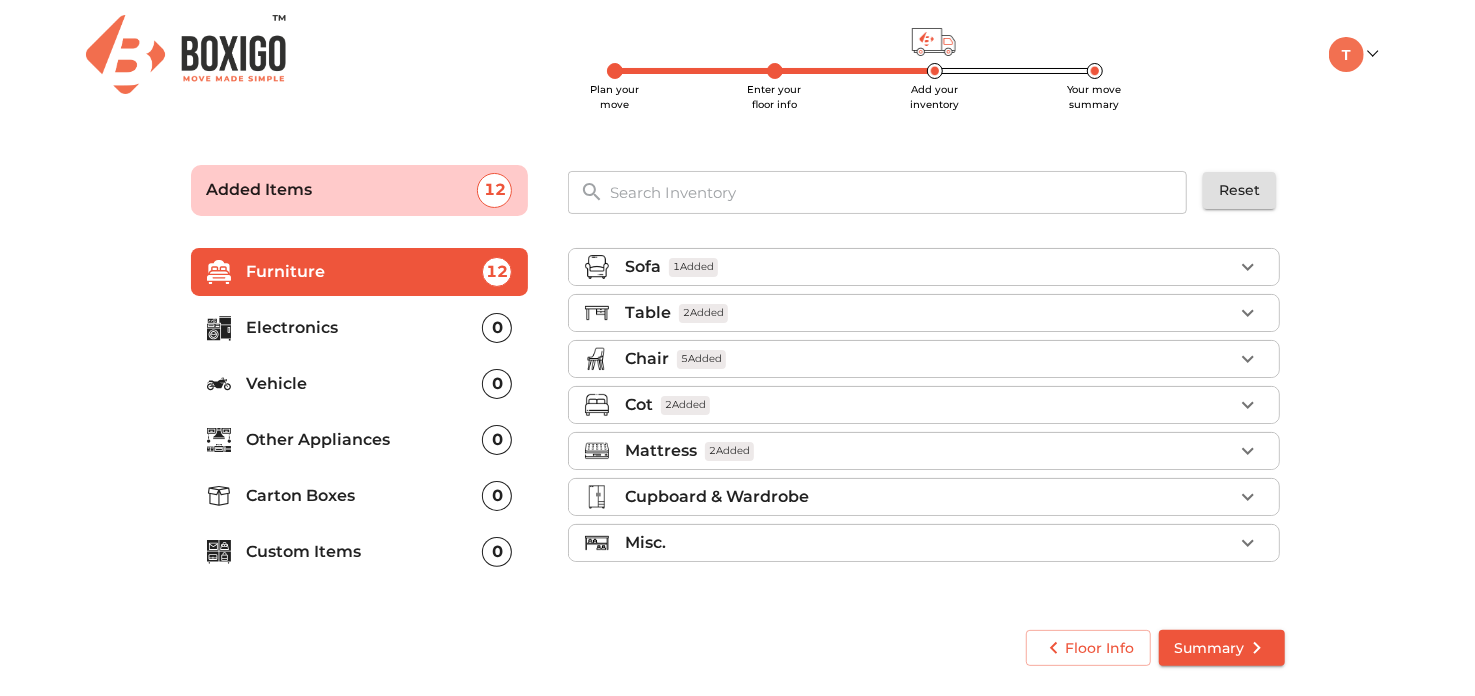 click on "Electronics" at bounding box center (365, 328) 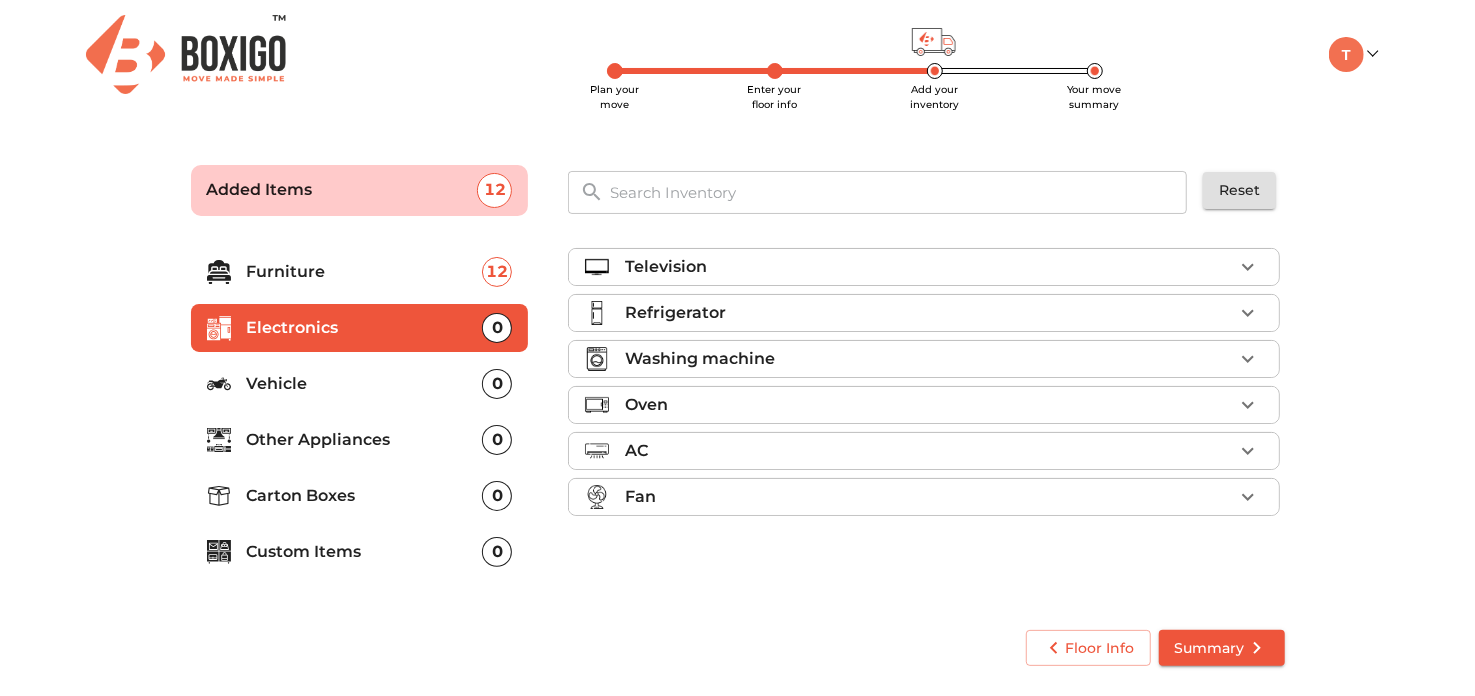 click on "Refrigerator" at bounding box center (929, 313) 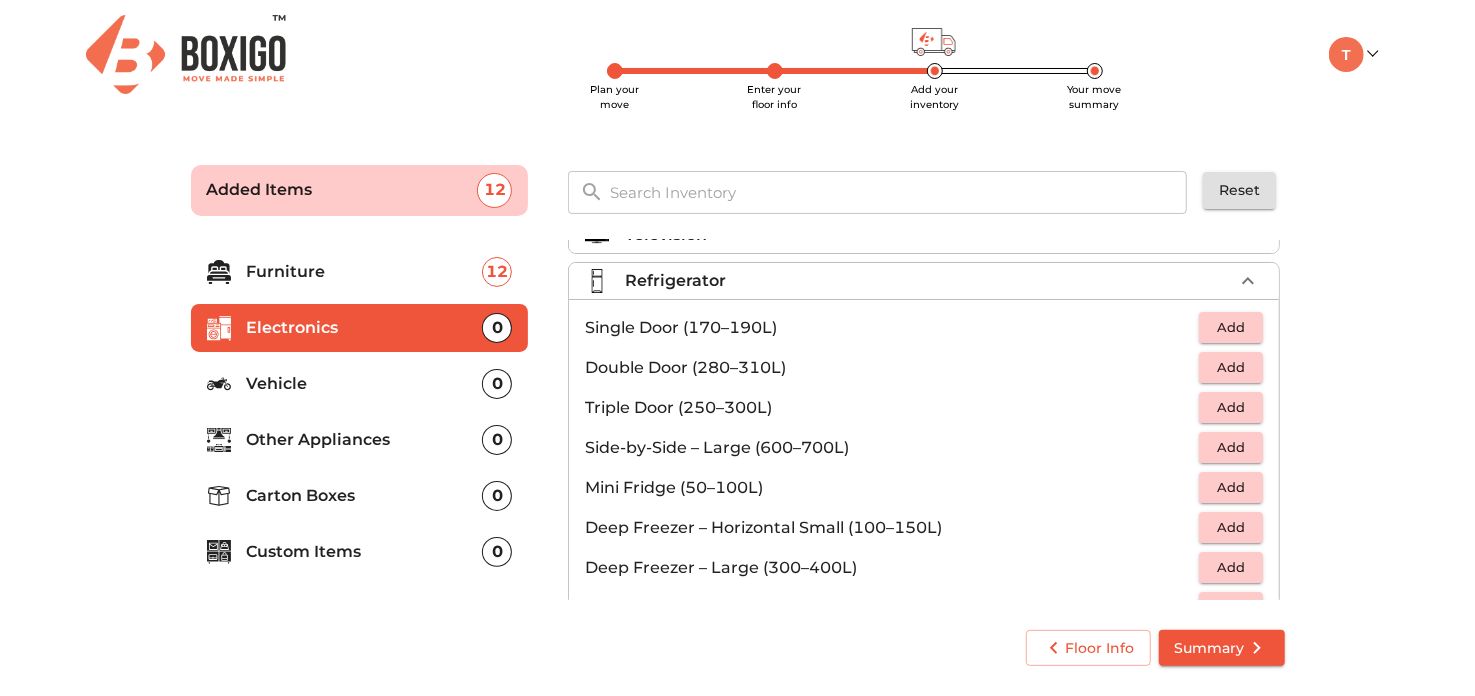 scroll, scrollTop: 0, scrollLeft: 0, axis: both 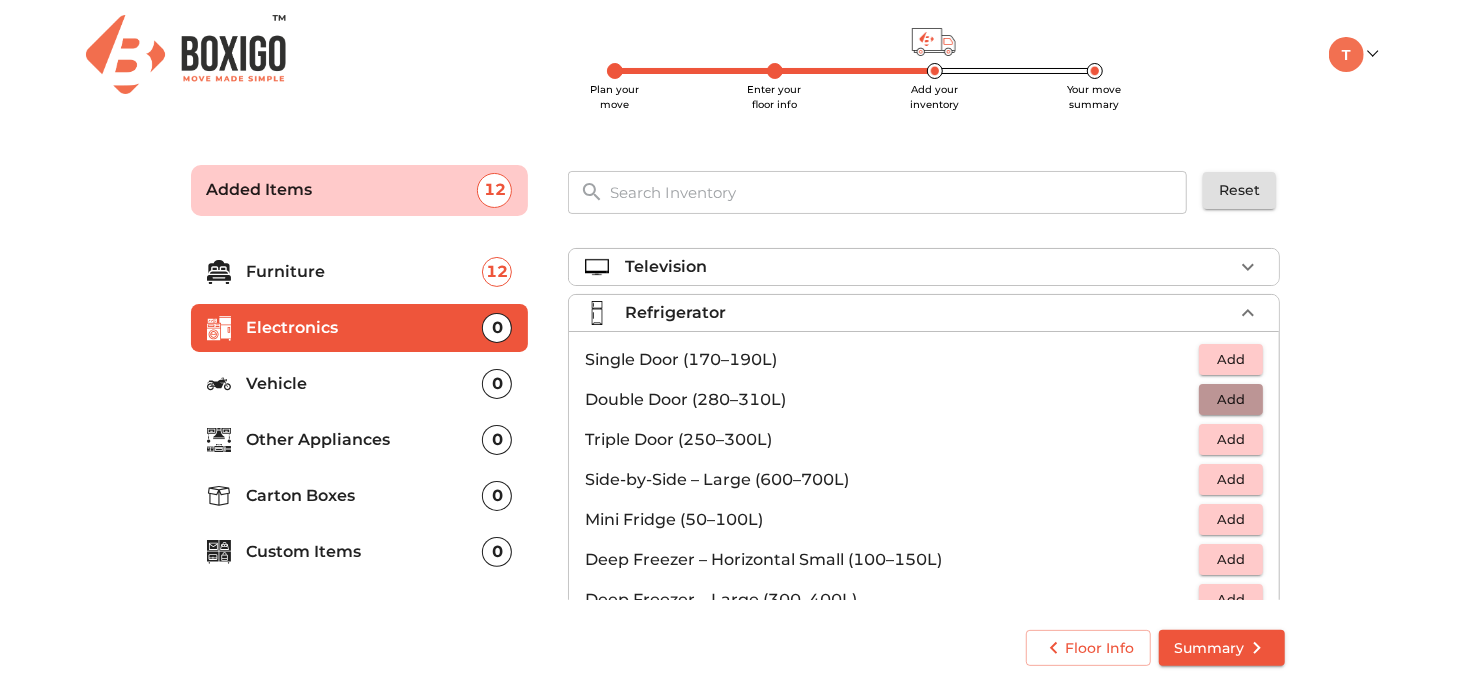 click on "Add" at bounding box center (1231, 399) 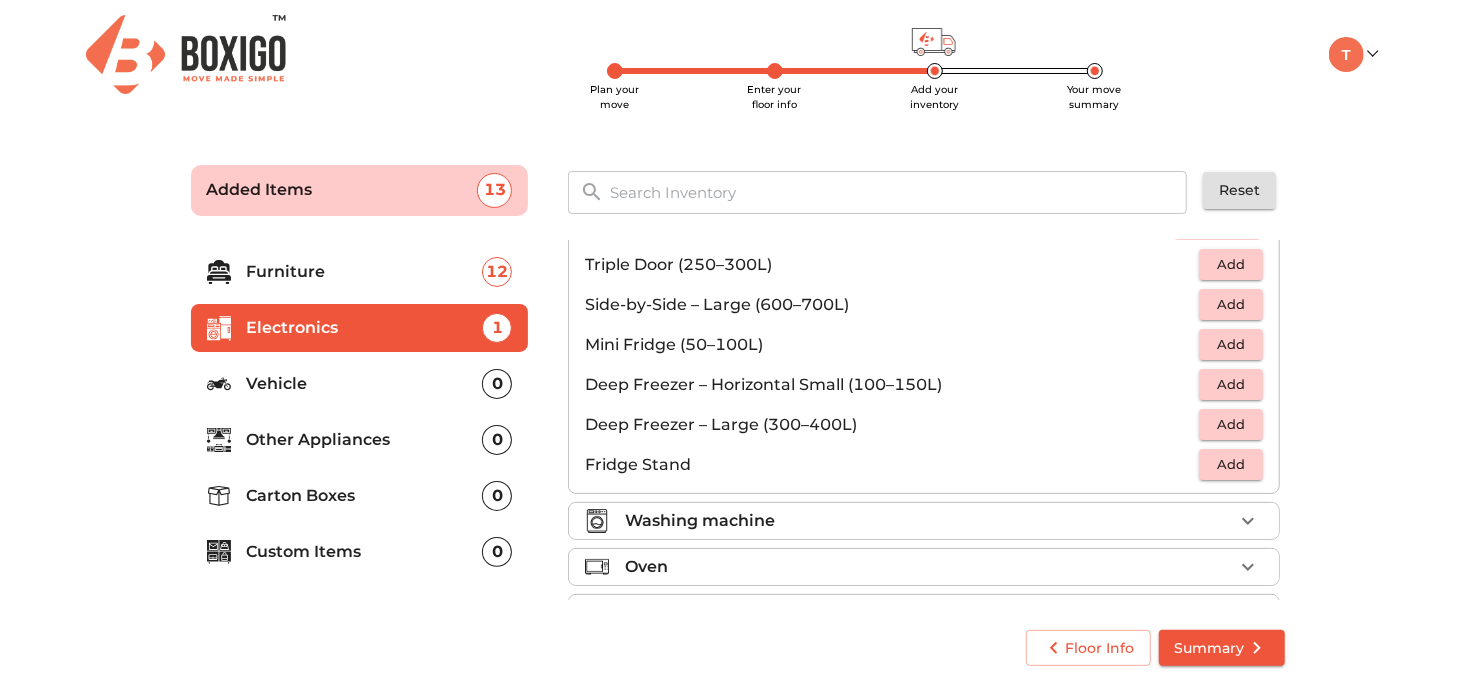 scroll, scrollTop: 264, scrollLeft: 0, axis: vertical 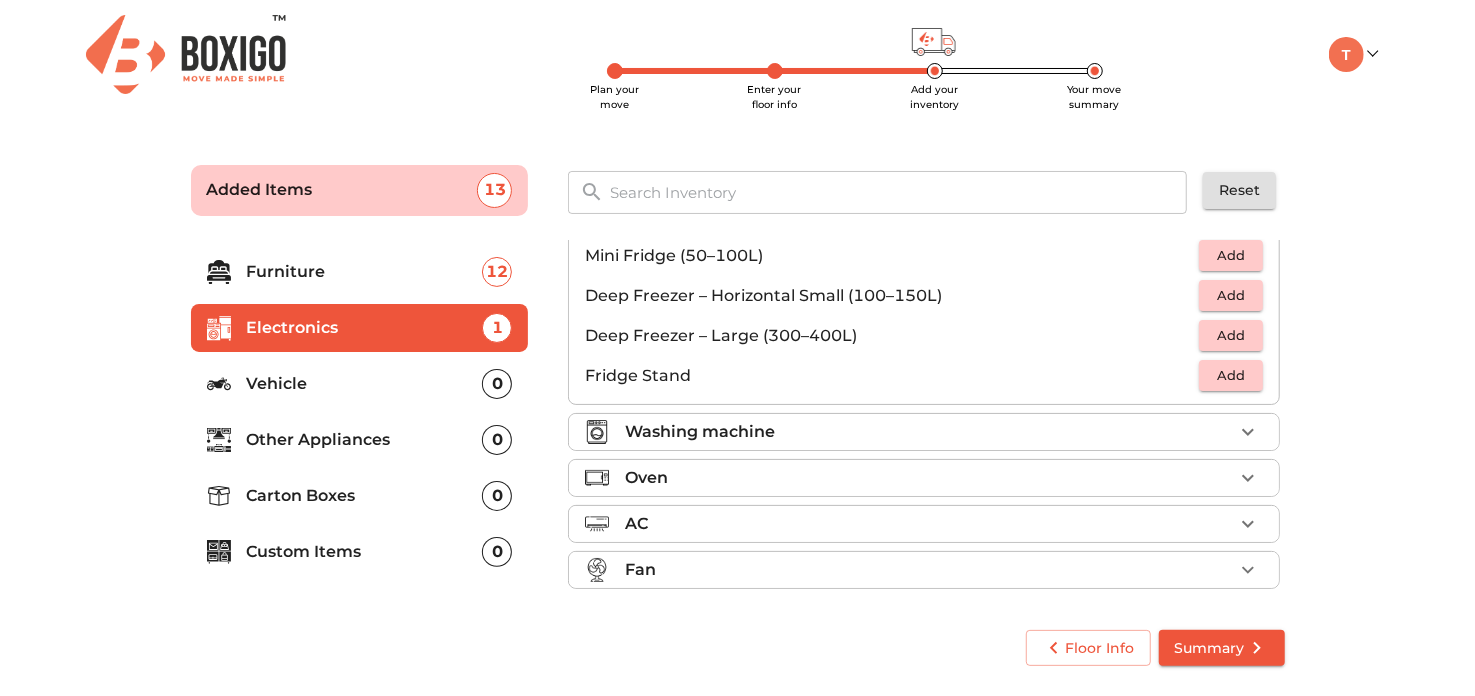 click on "Washing machine" at bounding box center (929, 432) 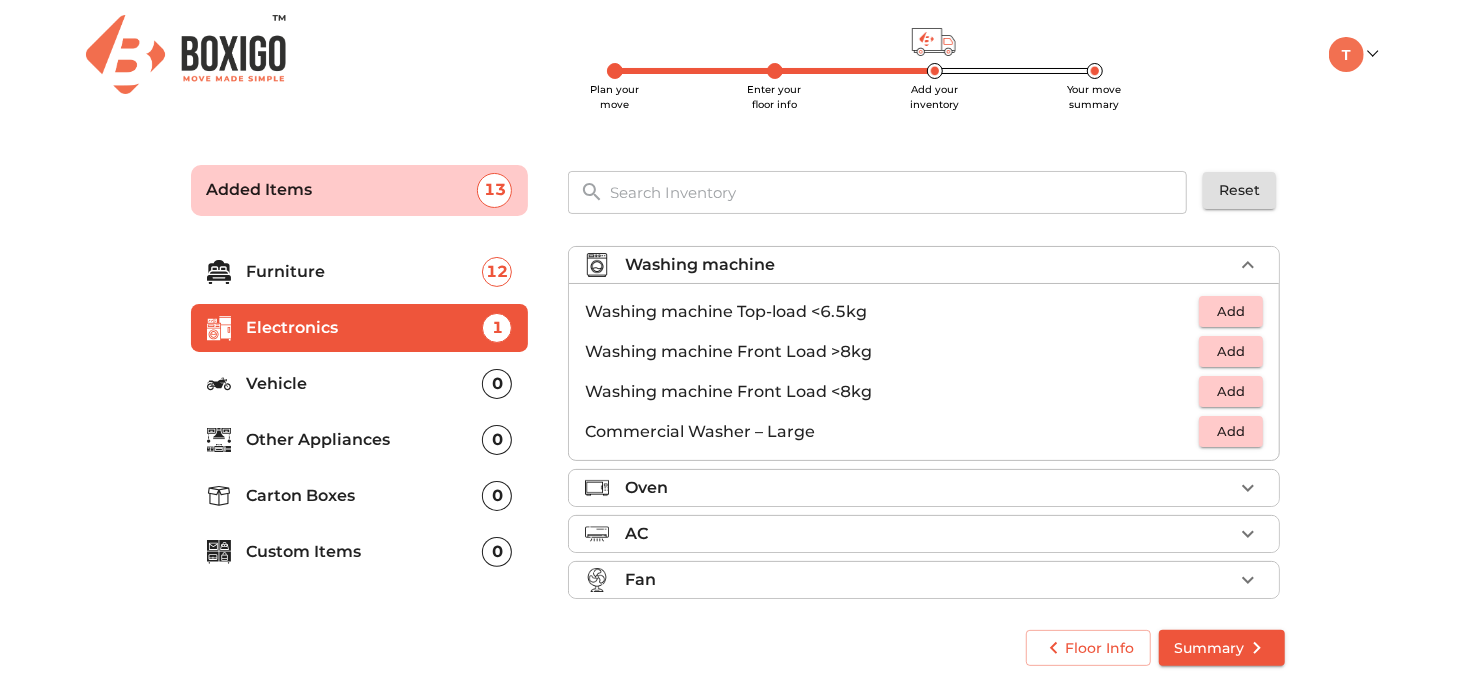 scroll, scrollTop: 92, scrollLeft: 0, axis: vertical 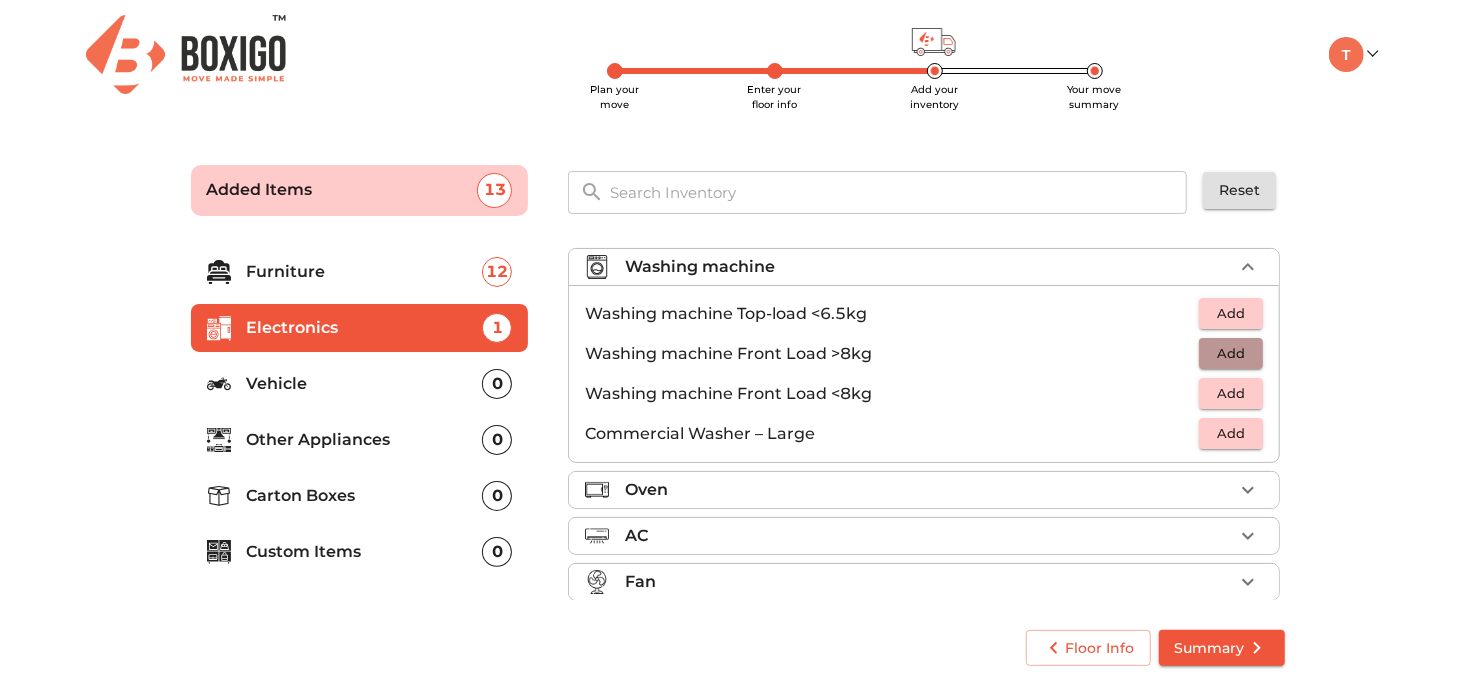 click on "Add" at bounding box center [1231, 353] 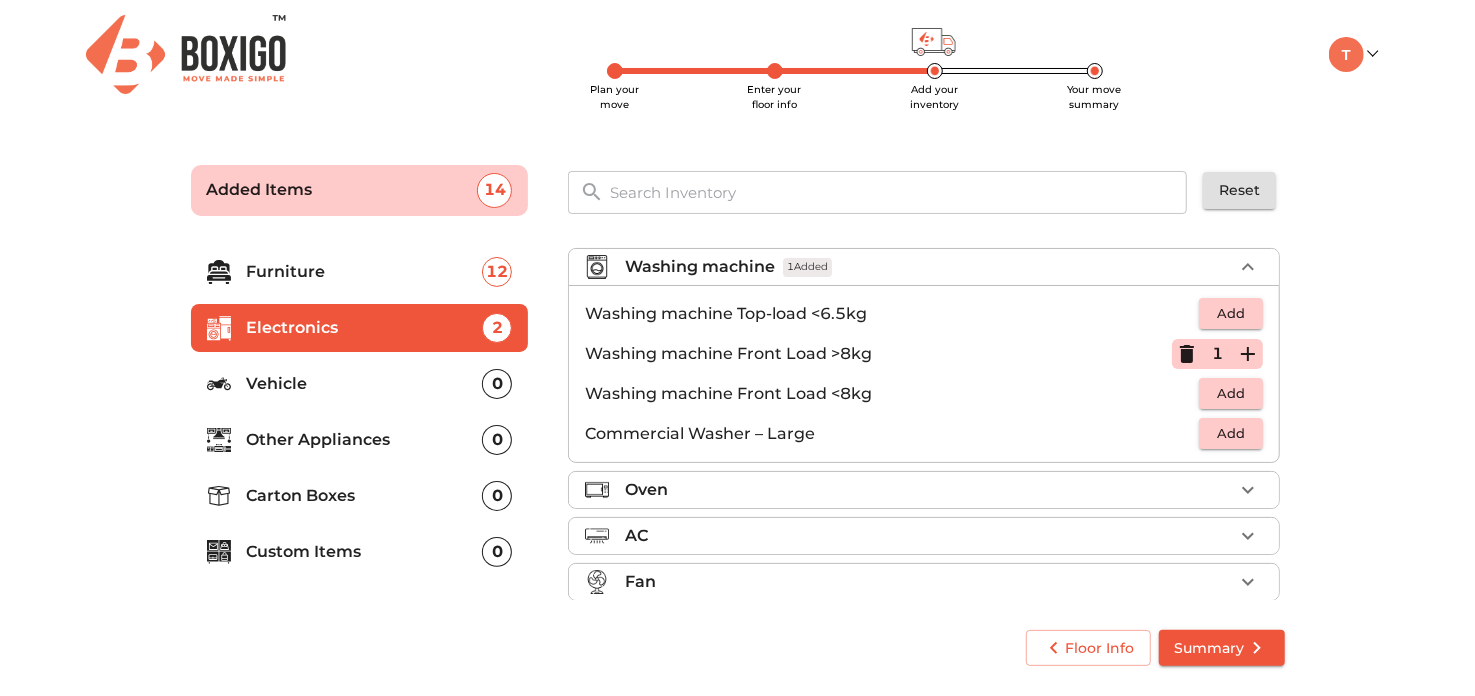 scroll, scrollTop: 105, scrollLeft: 0, axis: vertical 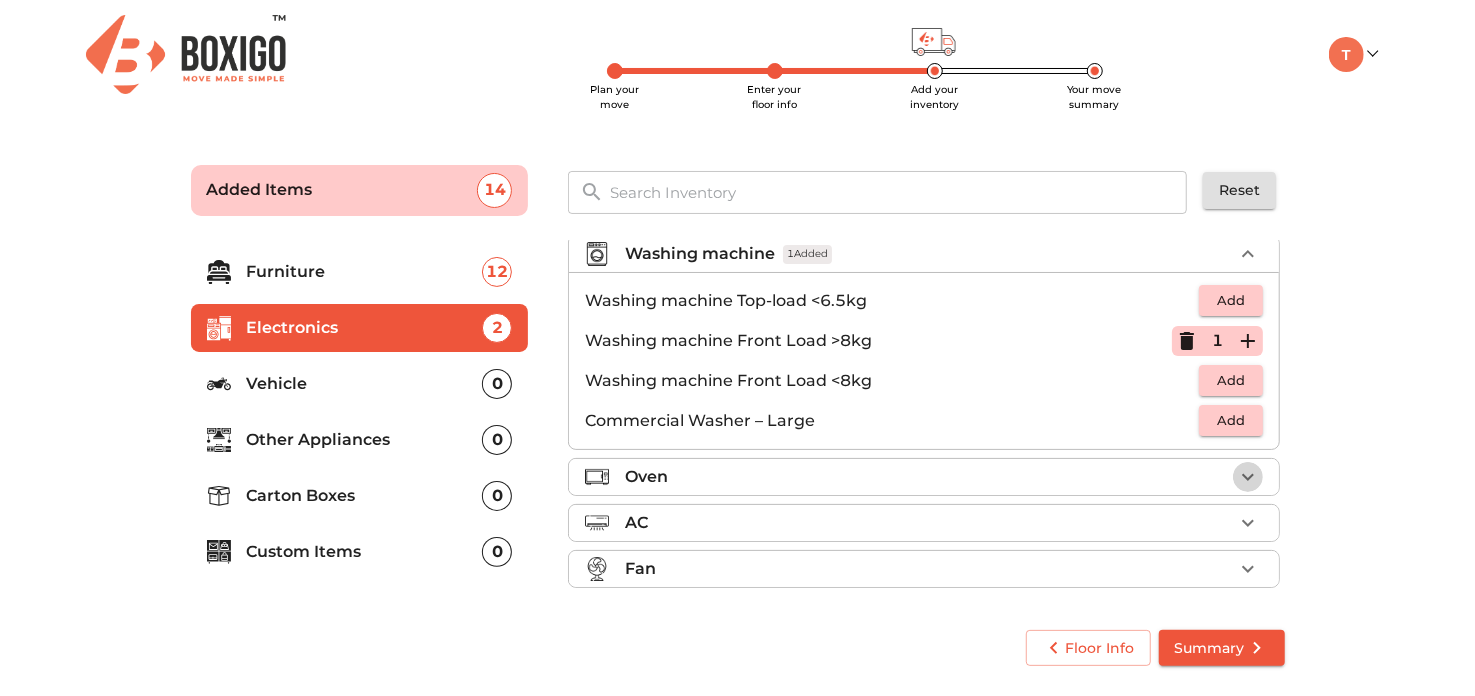click 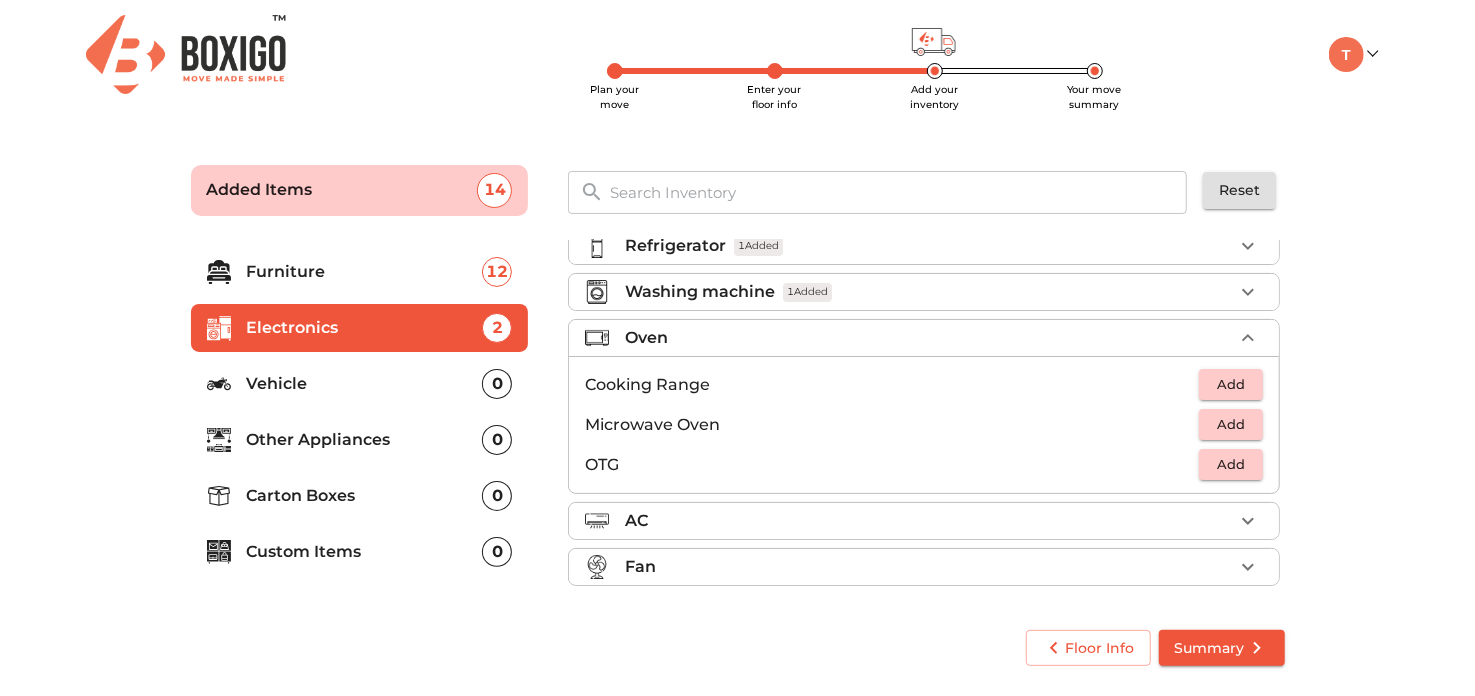 scroll, scrollTop: 65, scrollLeft: 0, axis: vertical 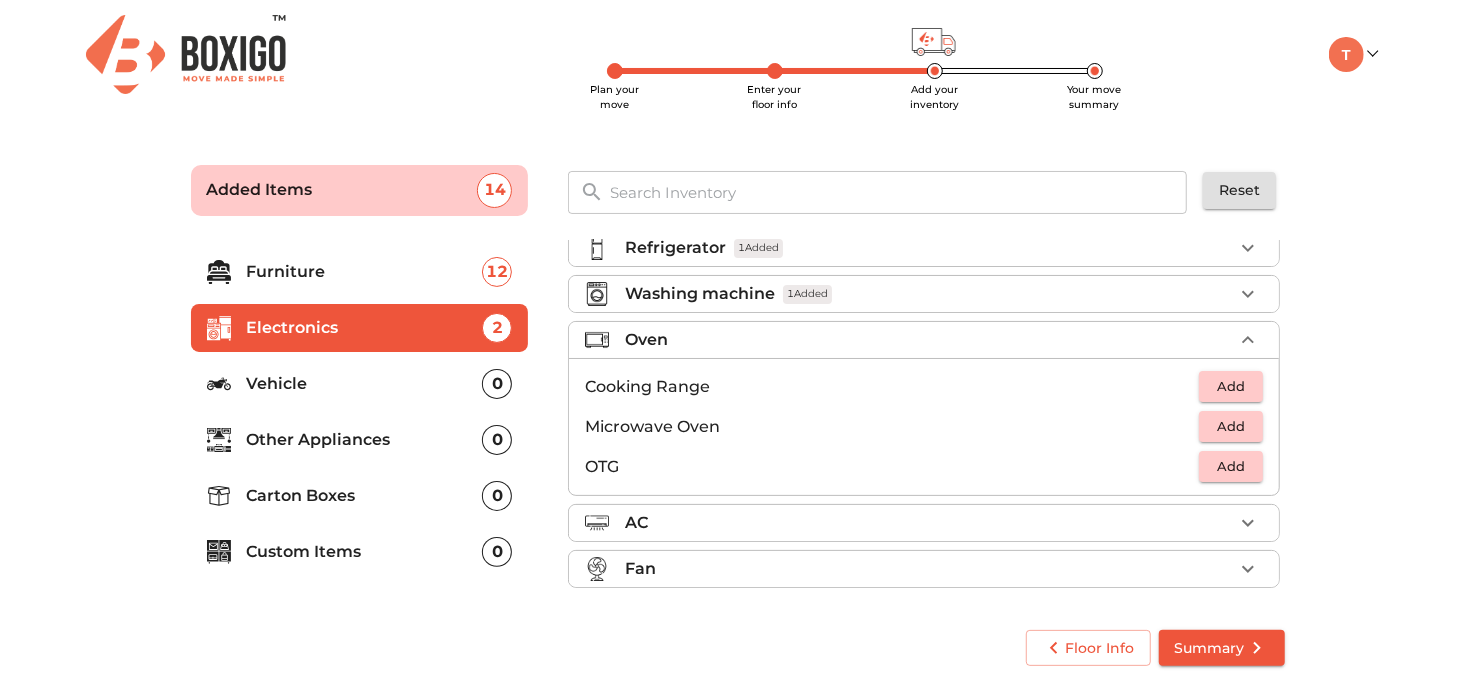 click on "Add" at bounding box center [1231, 426] 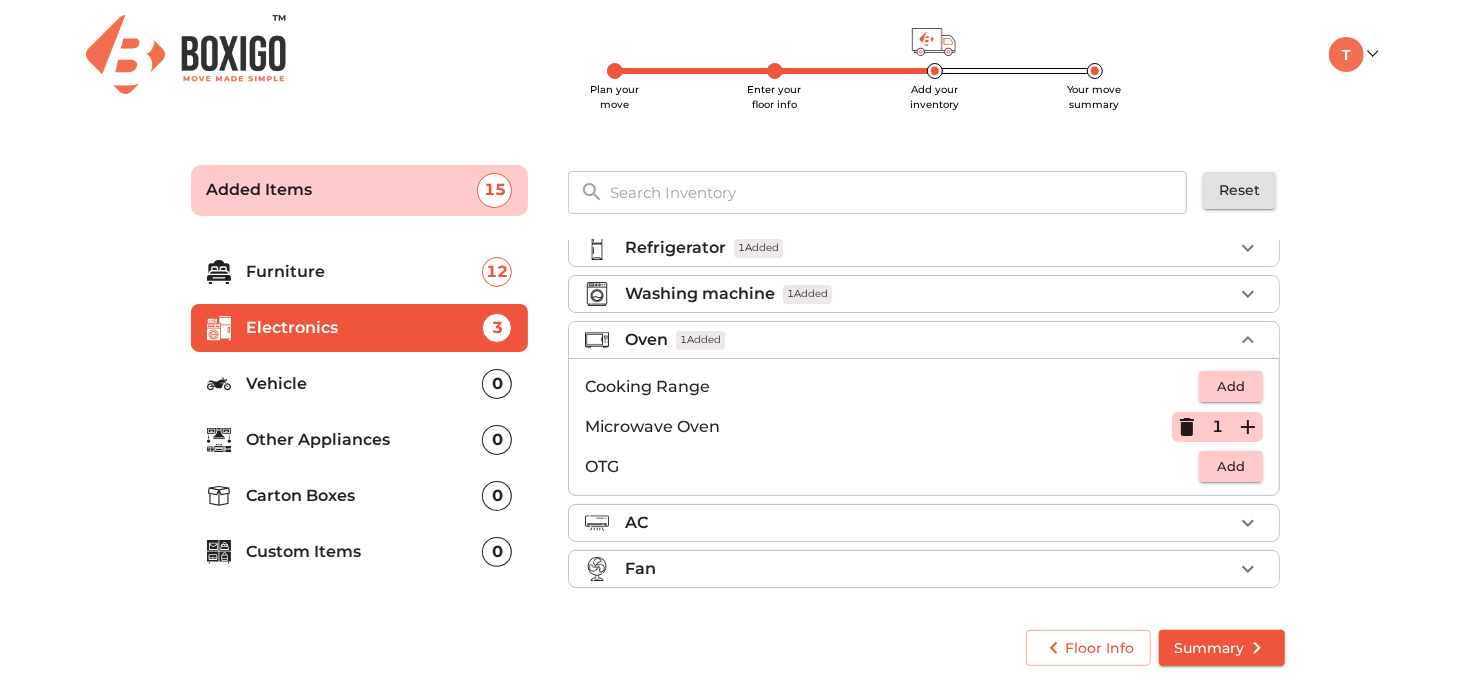 click on "Fan" at bounding box center (929, 569) 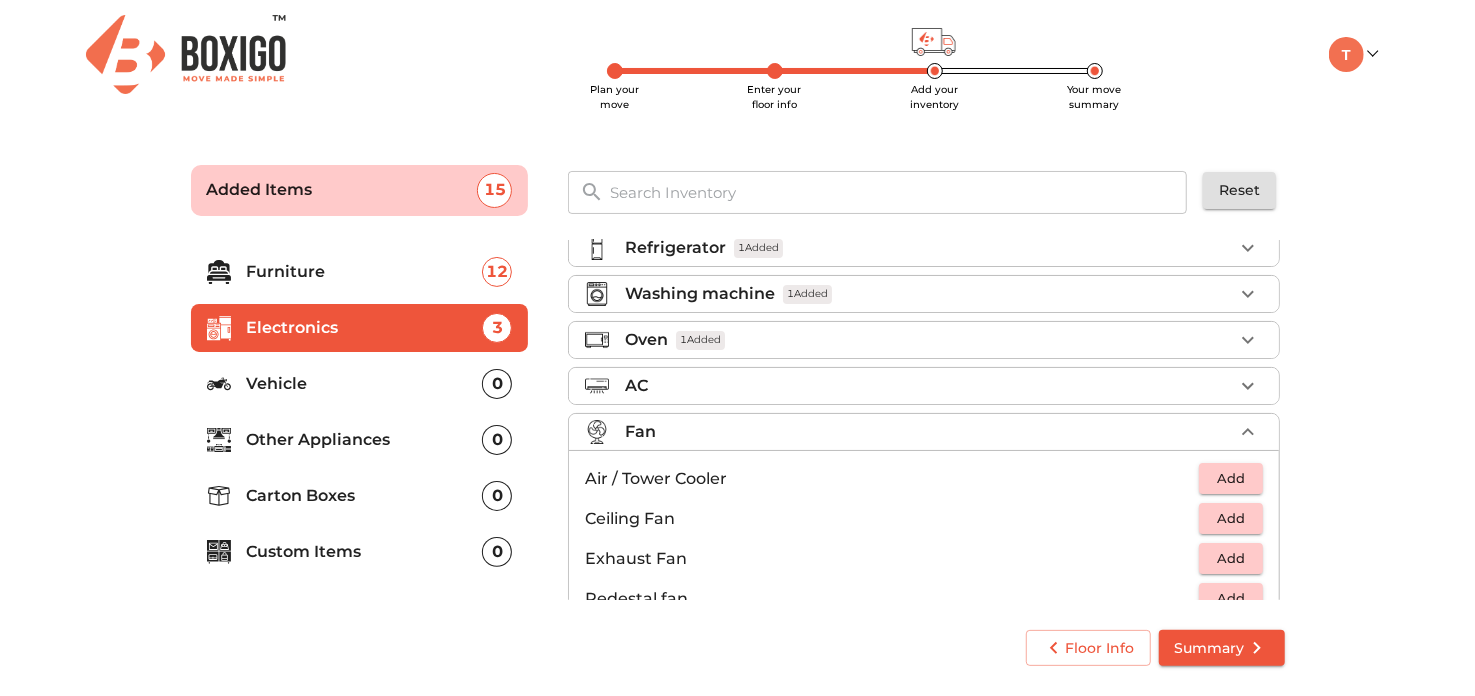 scroll, scrollTop: 145, scrollLeft: 0, axis: vertical 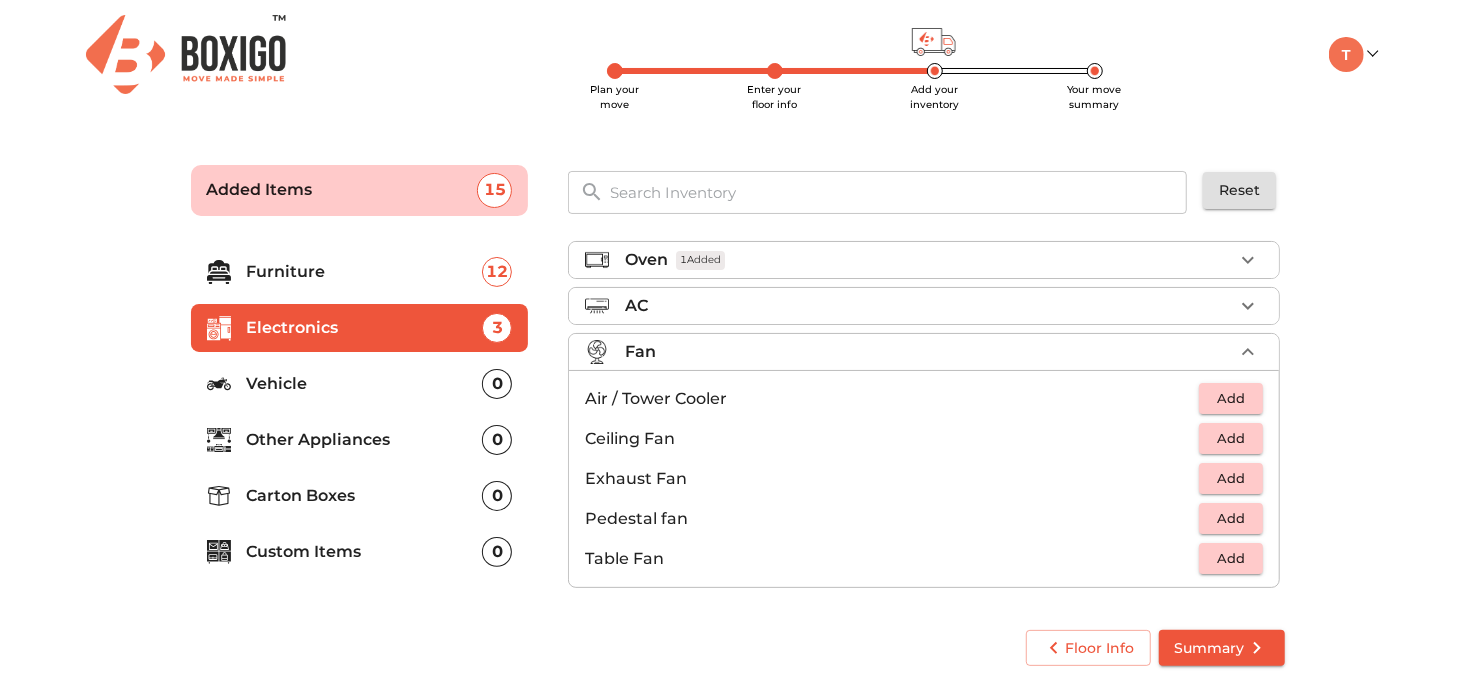 click on "Vehicle 0" at bounding box center [360, 384] 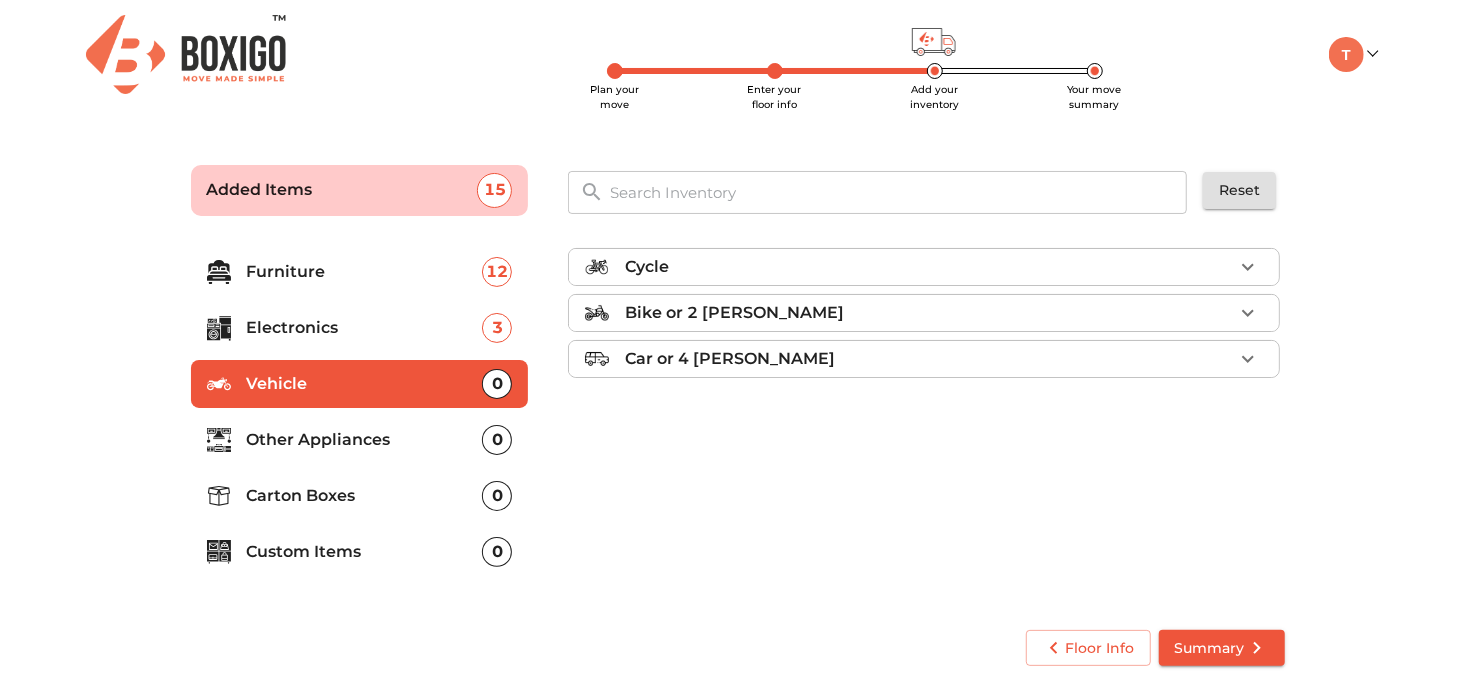 click on "Other Appliances" at bounding box center [365, 440] 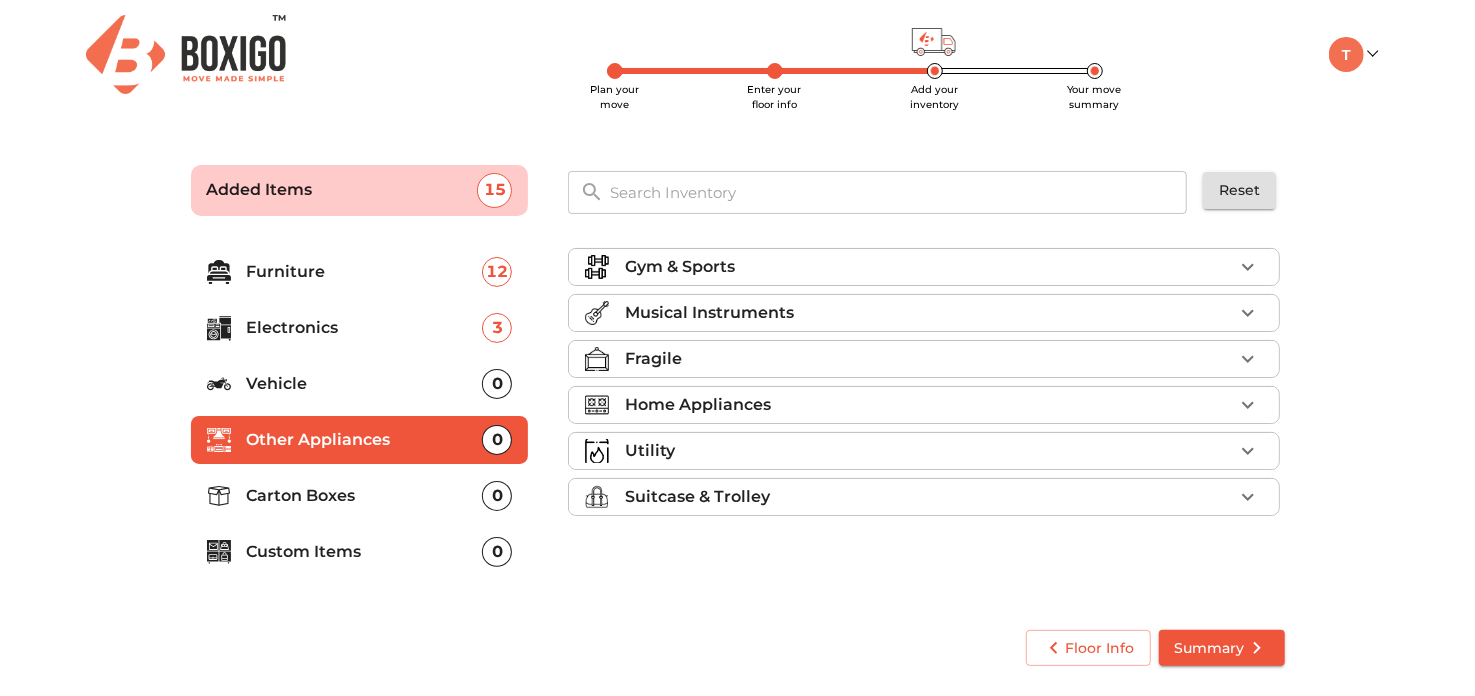 click on "Home Appliances" at bounding box center [929, 405] 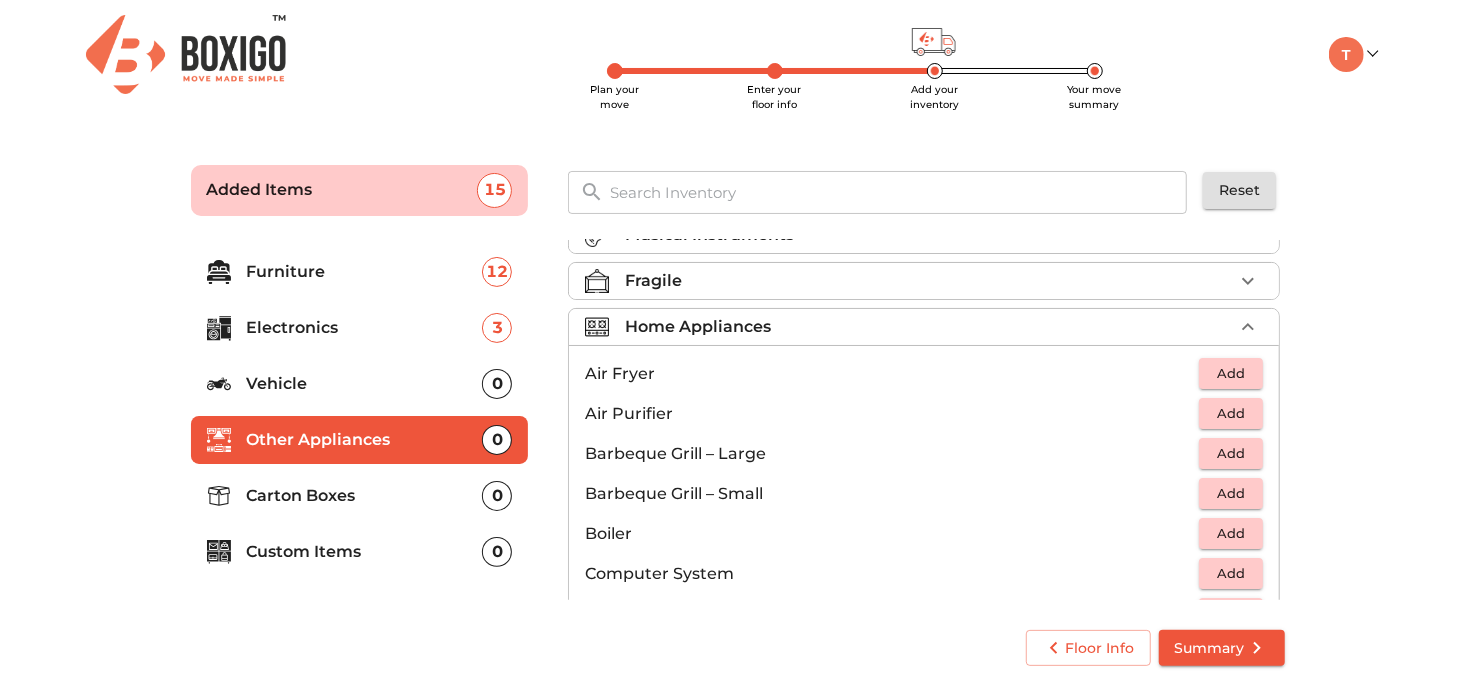 scroll, scrollTop: 82, scrollLeft: 0, axis: vertical 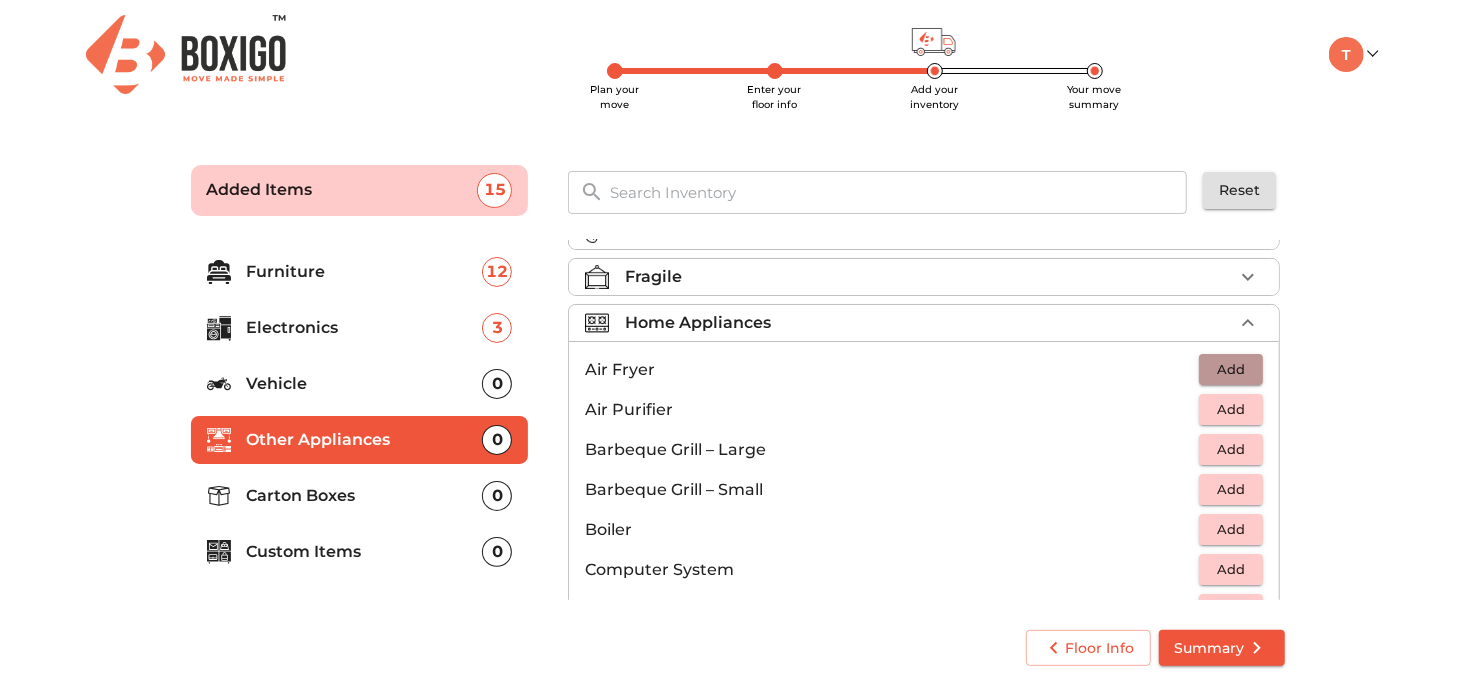 click on "Add" at bounding box center [1231, 369] 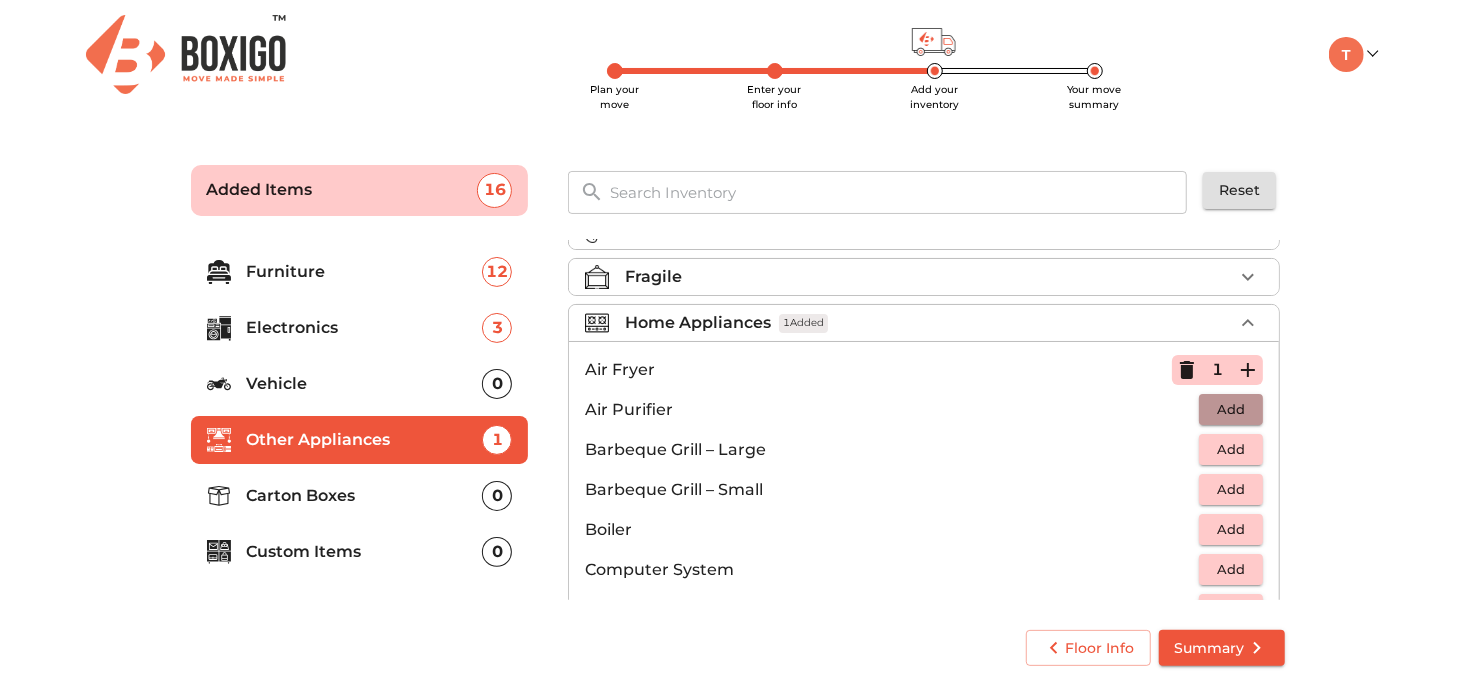 click on "Add" at bounding box center (1231, 409) 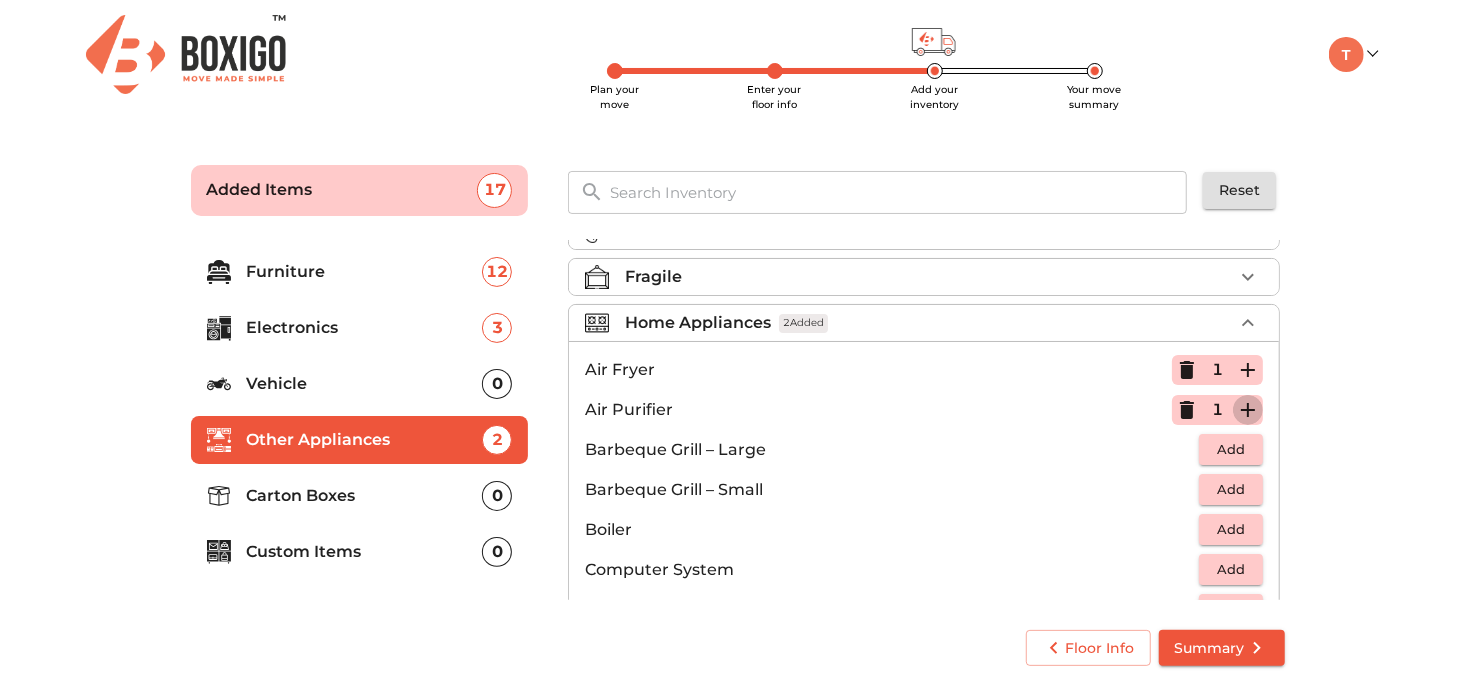 click 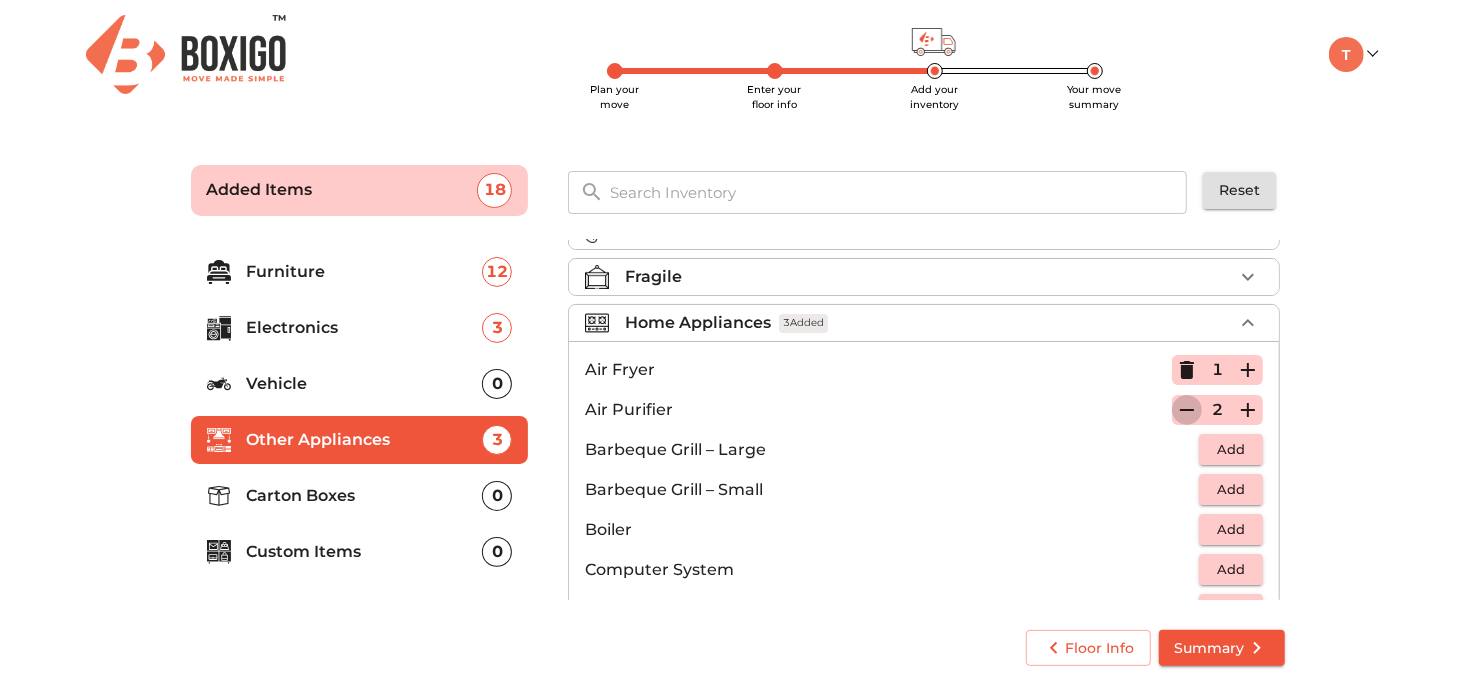 click 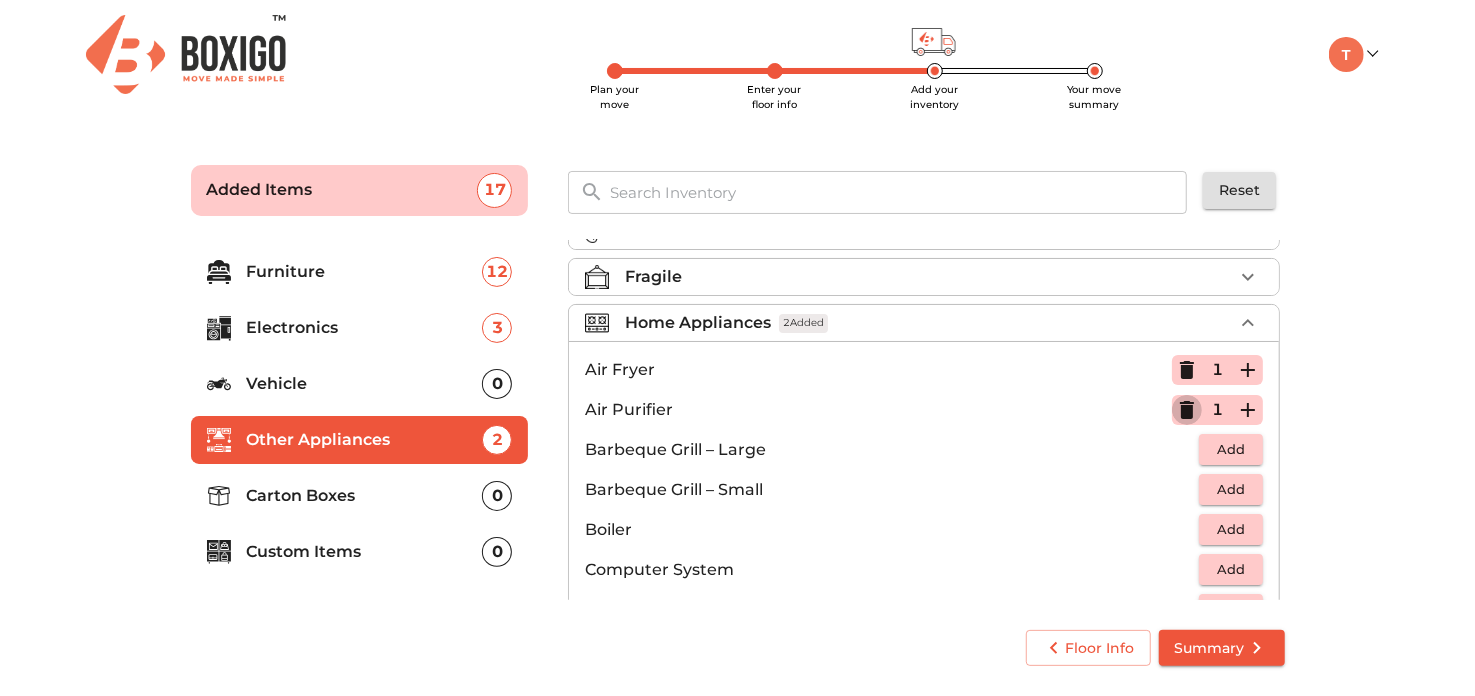click 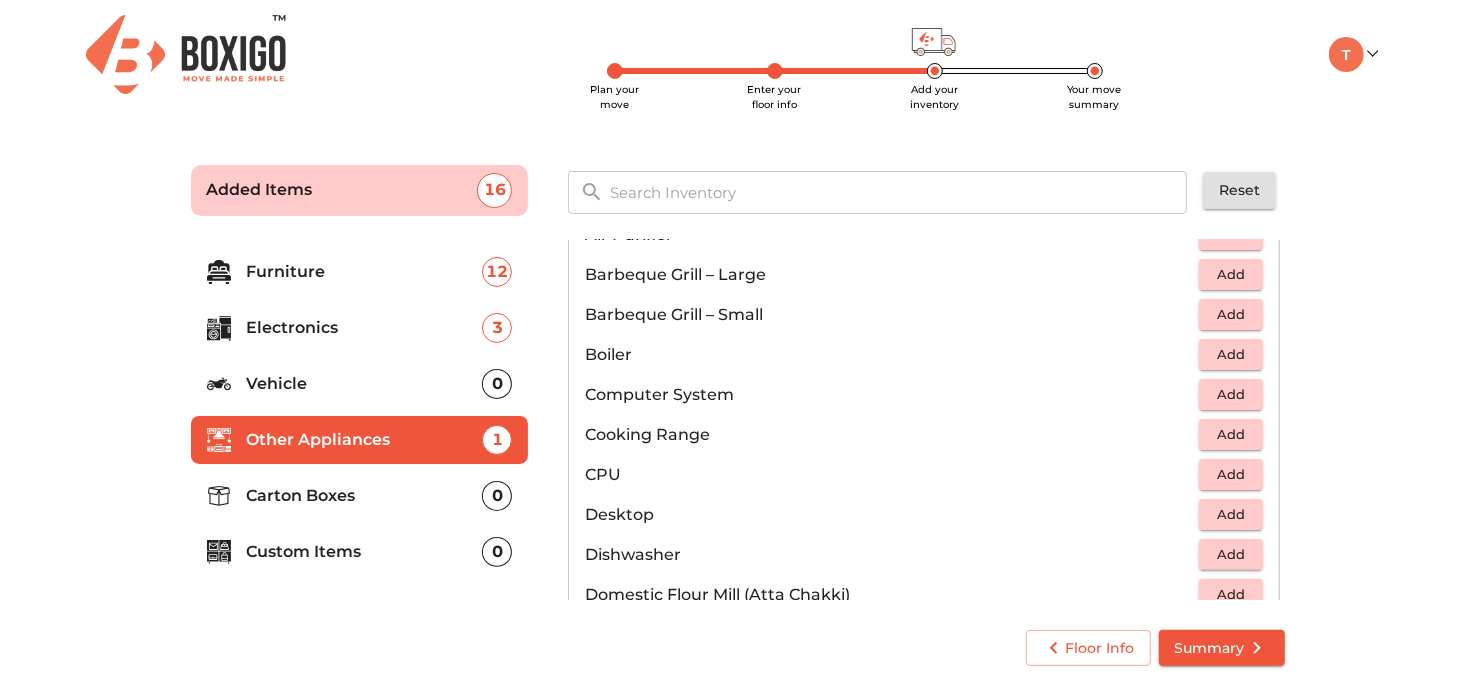 scroll, scrollTop: 258, scrollLeft: 0, axis: vertical 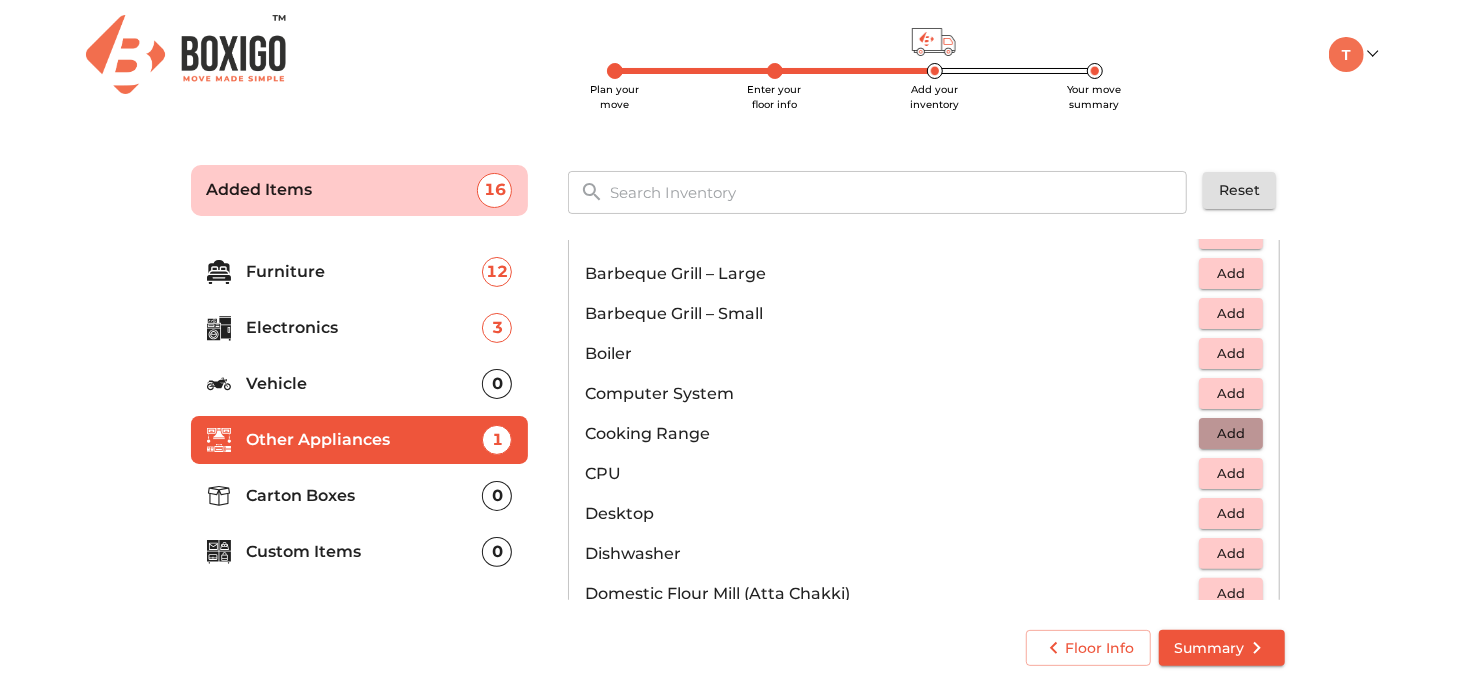 click on "Add" at bounding box center [1231, 433] 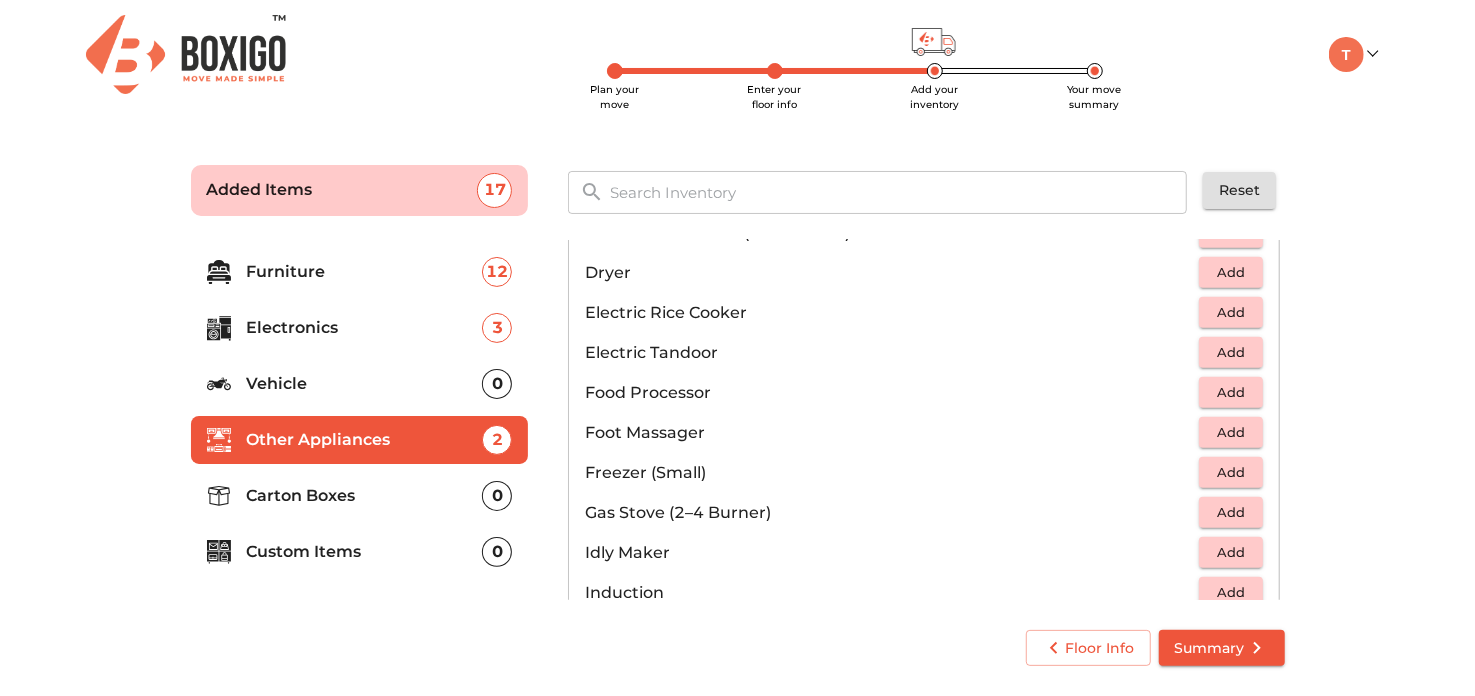 scroll, scrollTop: 619, scrollLeft: 0, axis: vertical 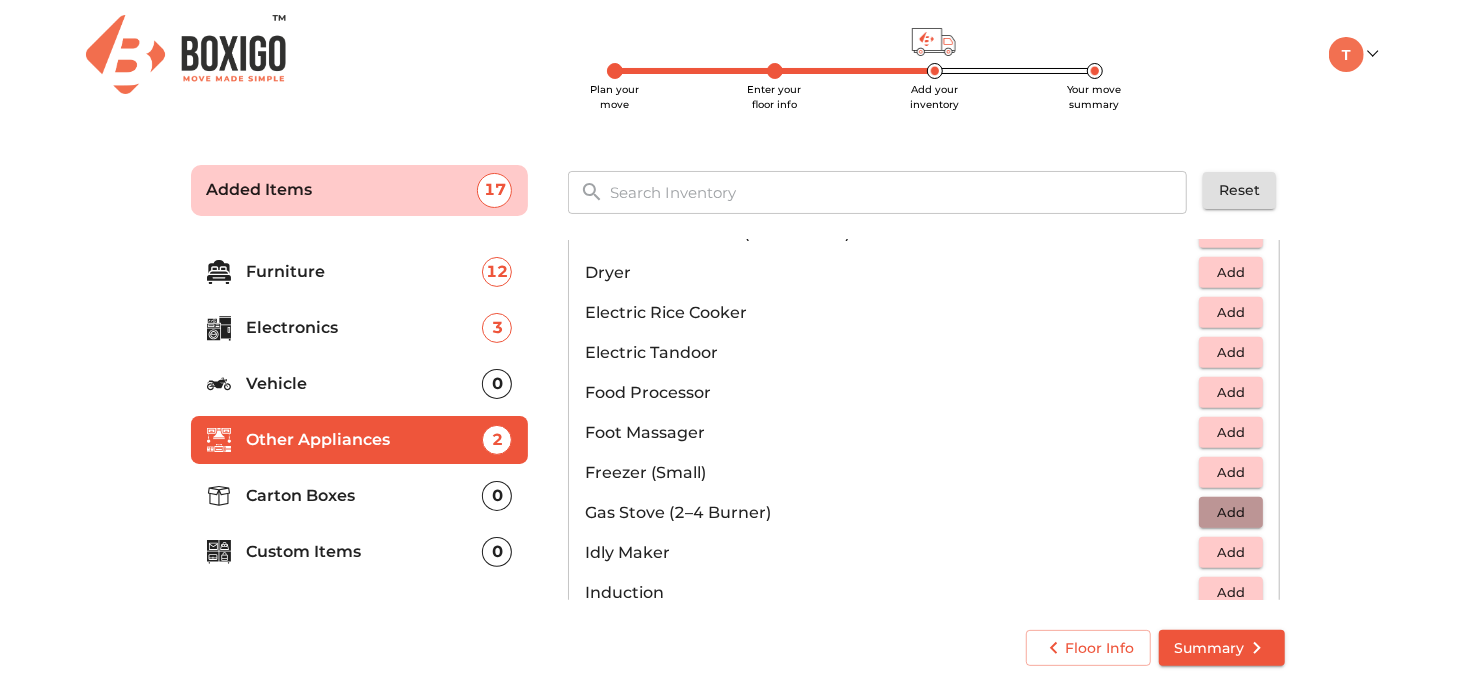 click on "Add" at bounding box center (1231, 512) 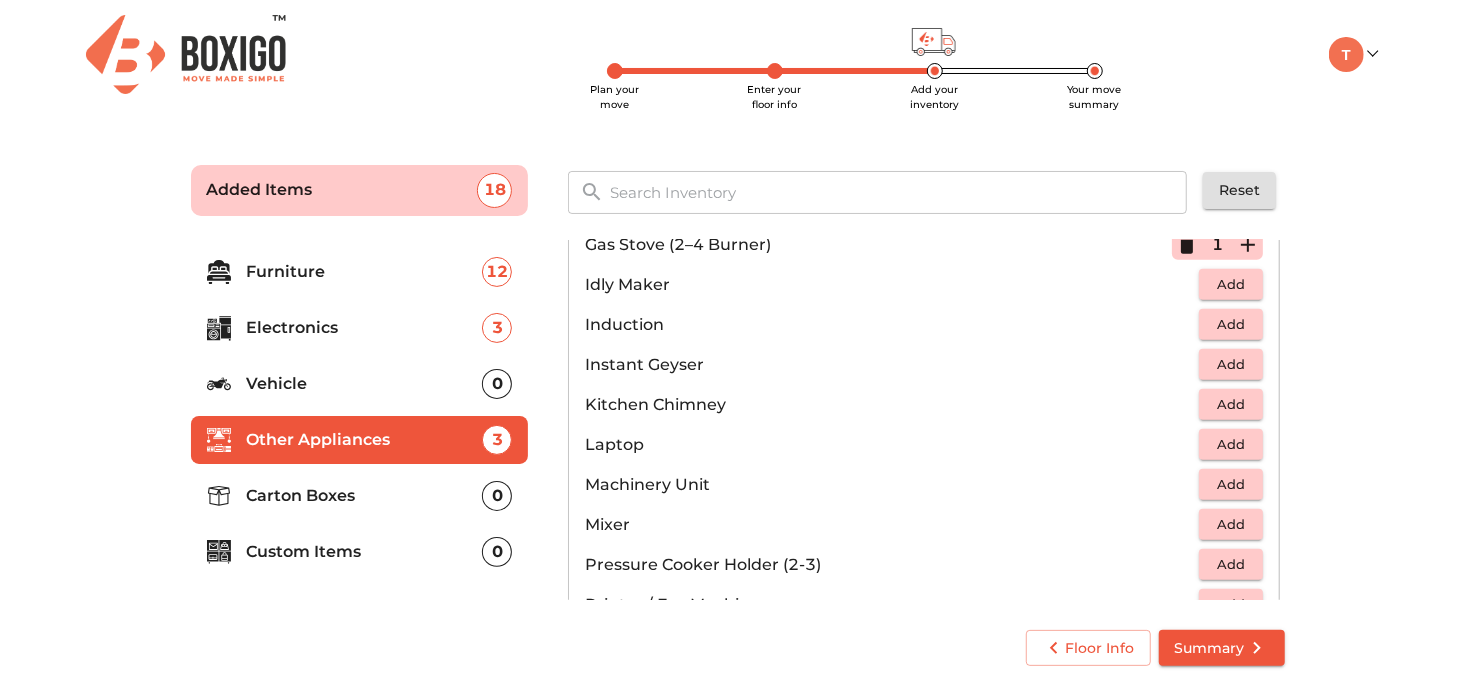 scroll, scrollTop: 887, scrollLeft: 0, axis: vertical 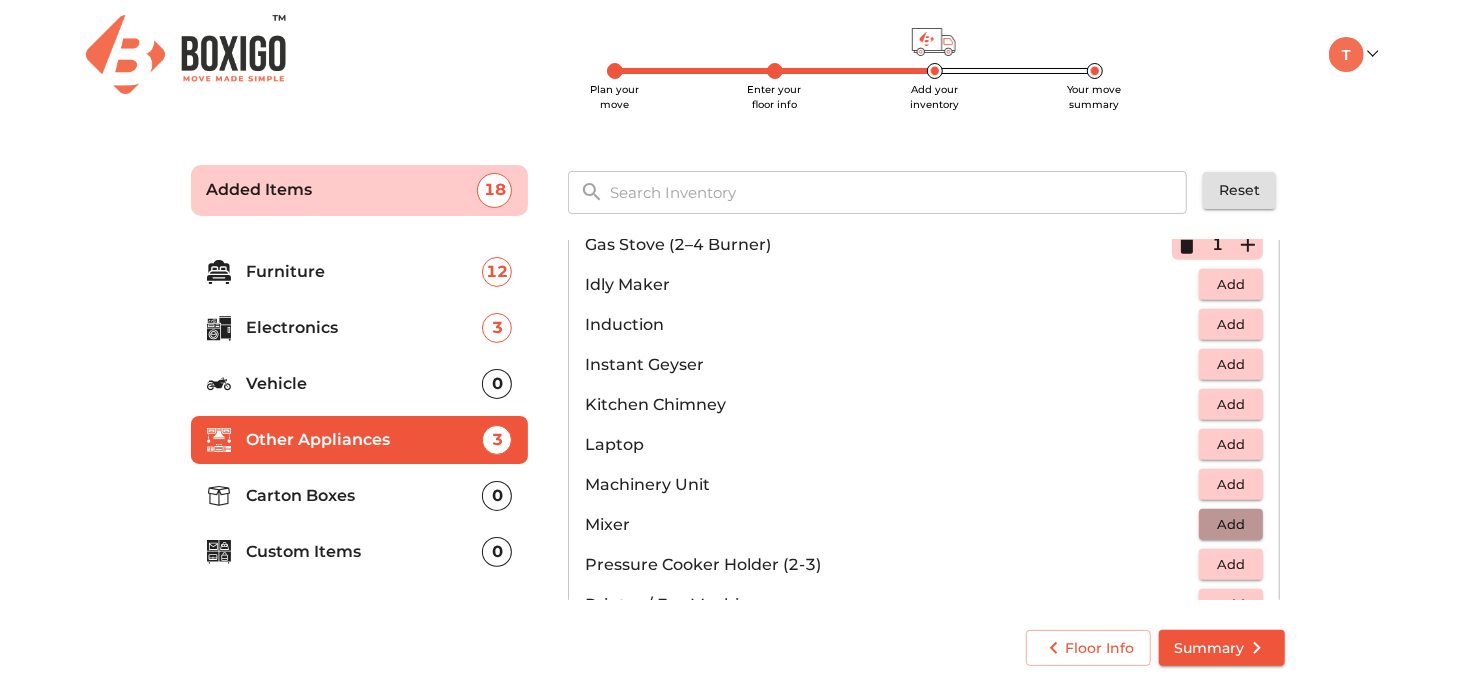 click on "Add" at bounding box center [1231, 524] 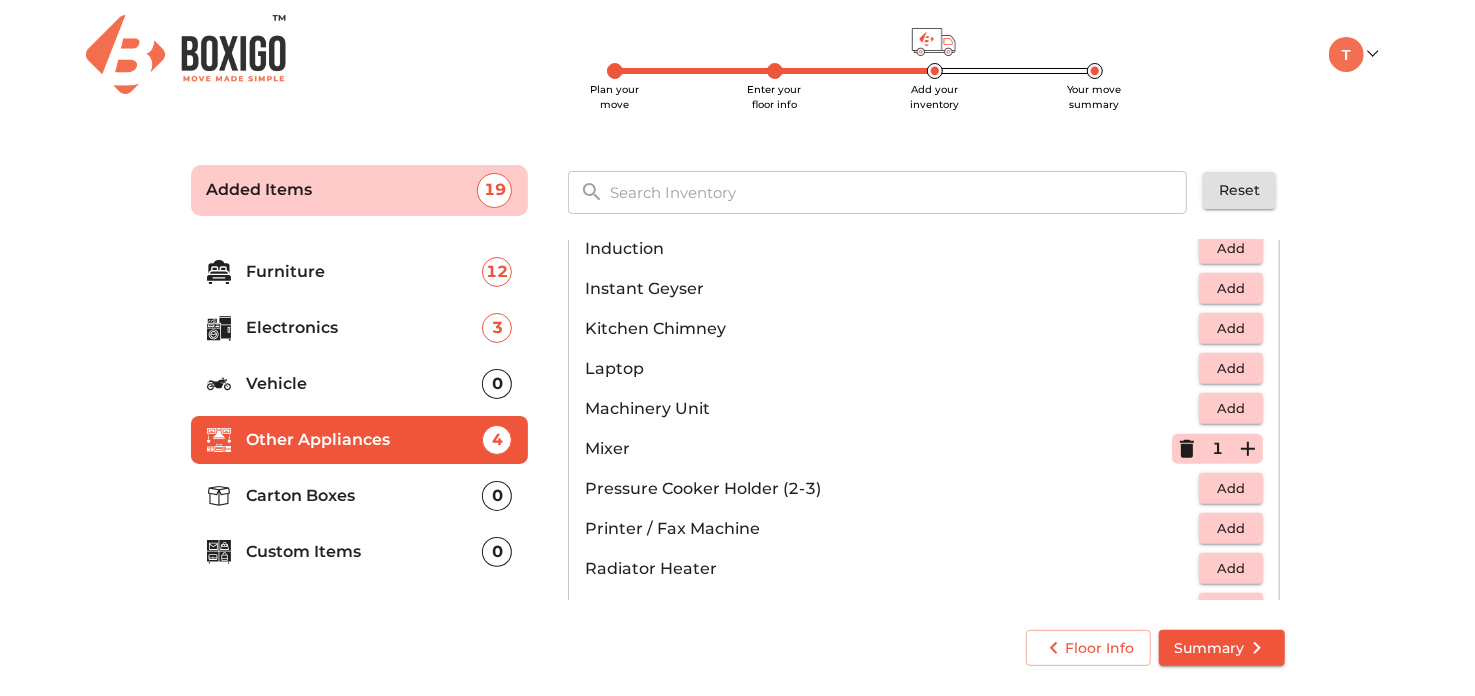scroll, scrollTop: 965, scrollLeft: 0, axis: vertical 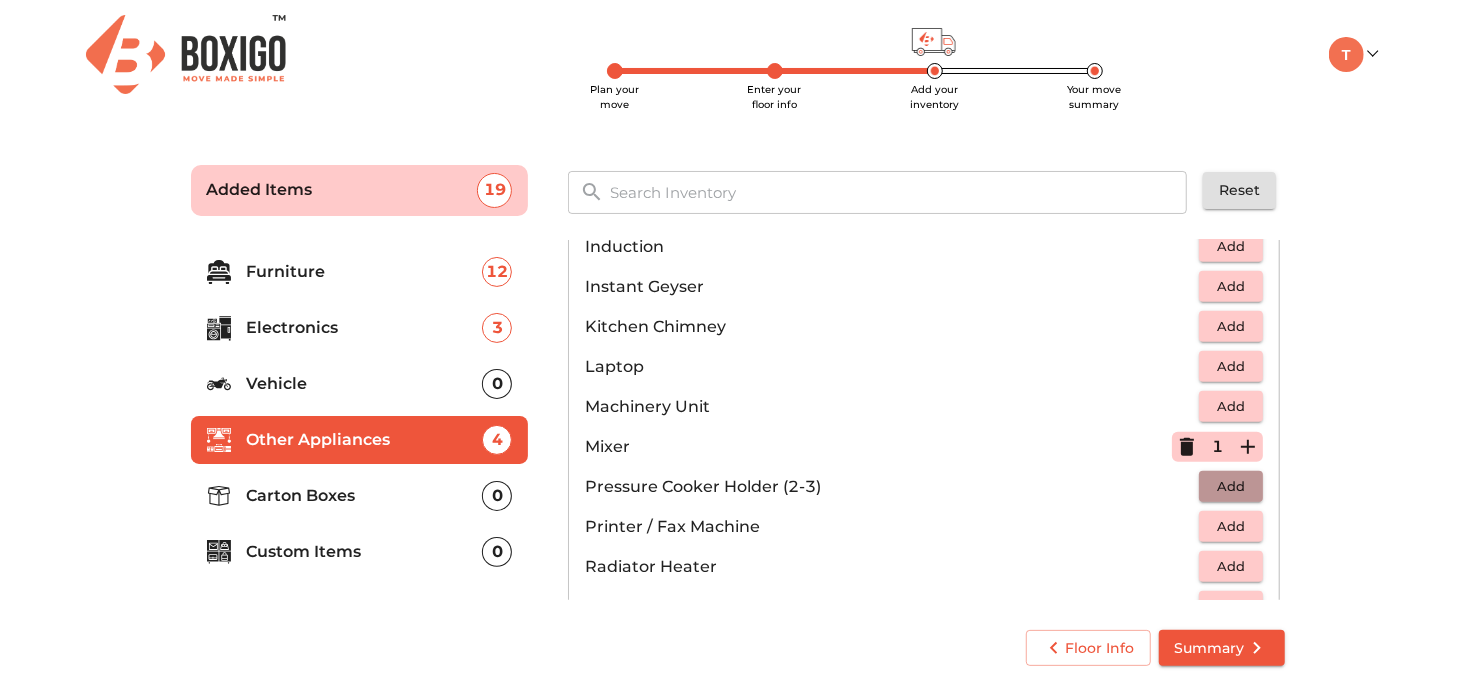 click on "Add" at bounding box center [1231, 486] 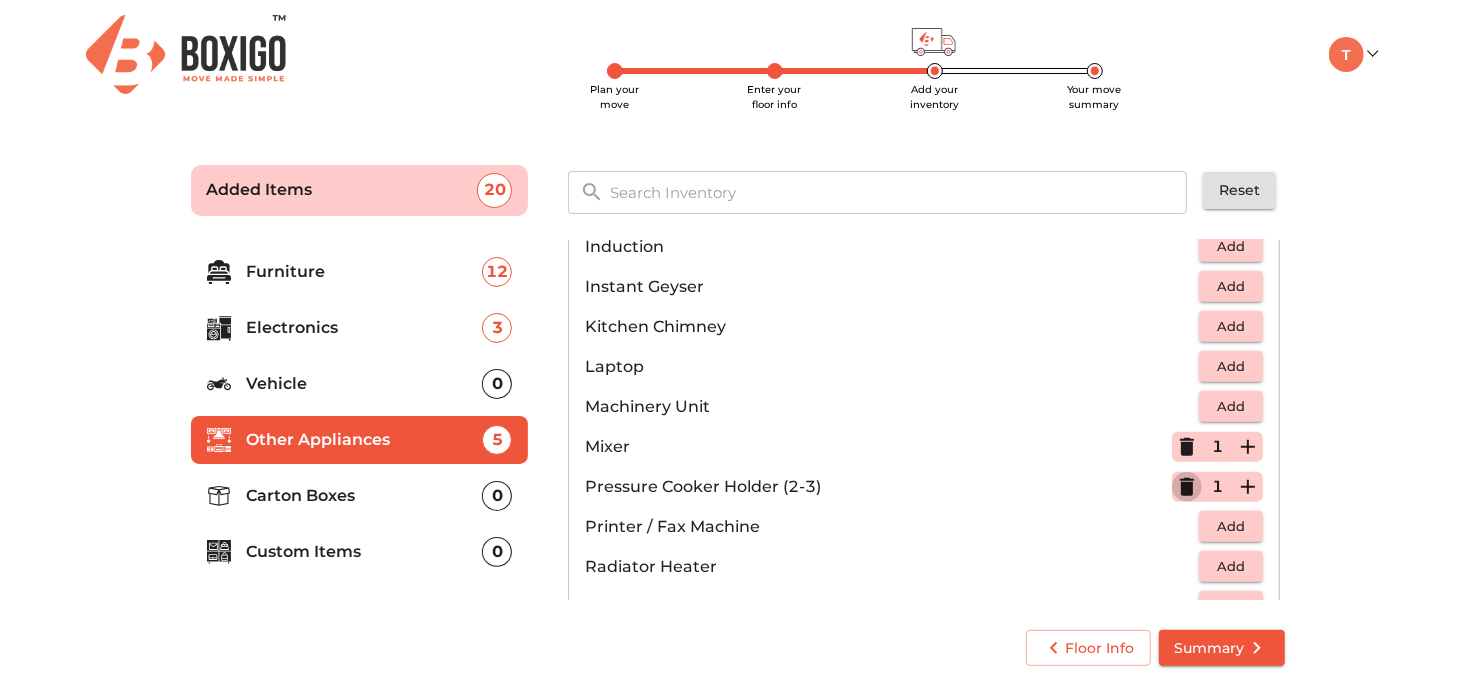 click 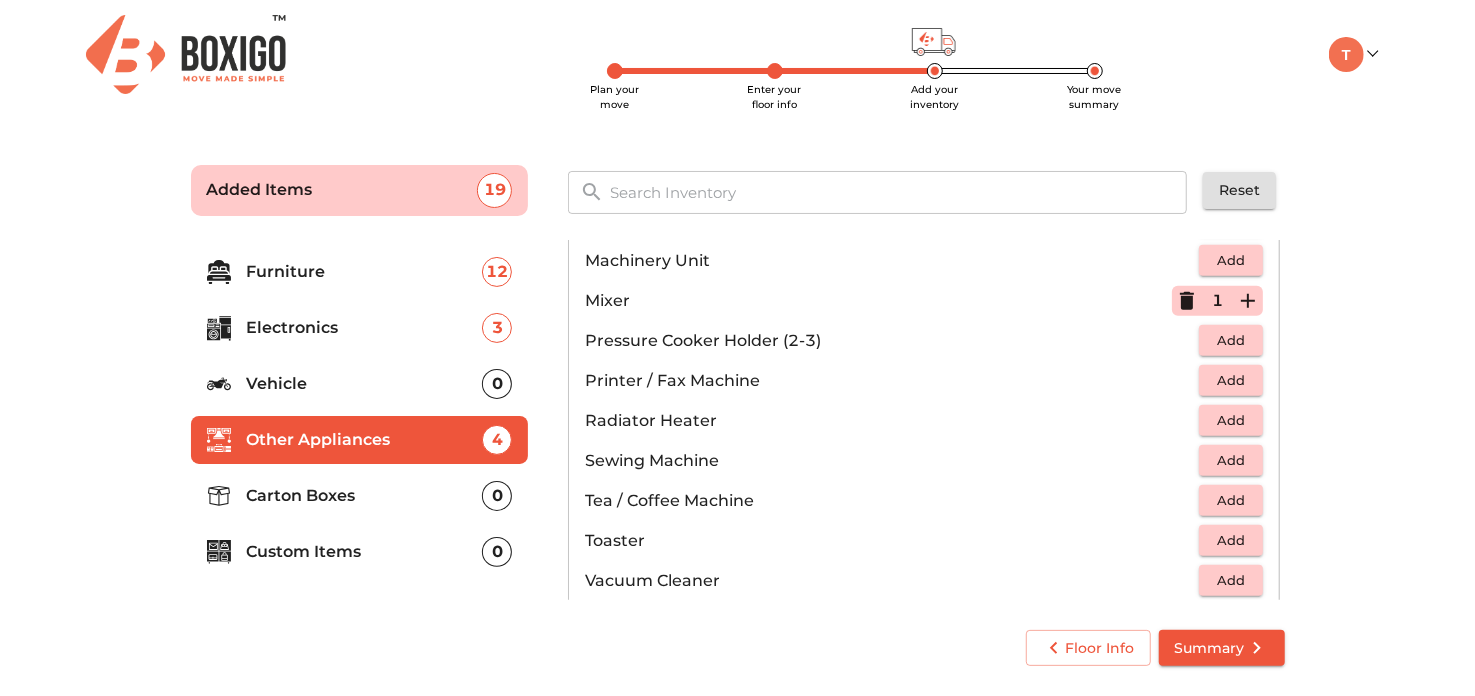 scroll, scrollTop: 1129, scrollLeft: 0, axis: vertical 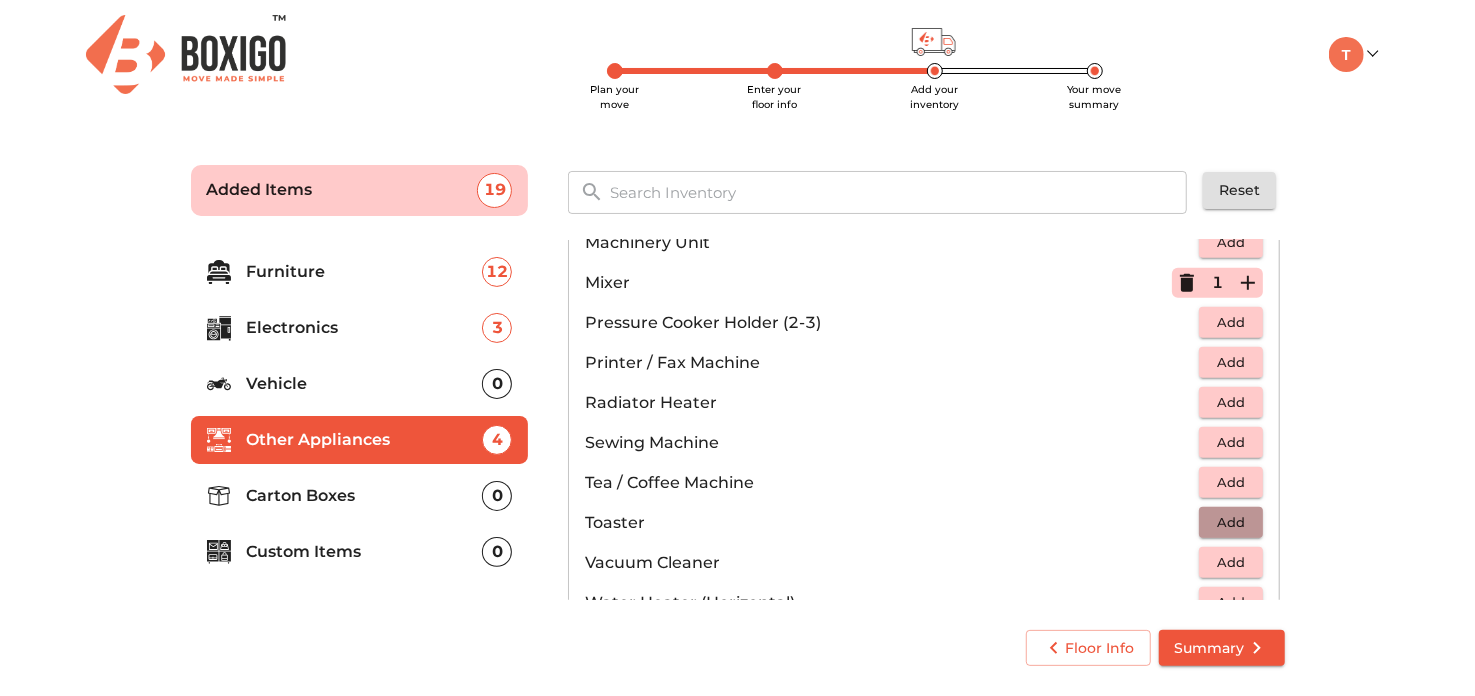 click on "Add" at bounding box center (1231, 522) 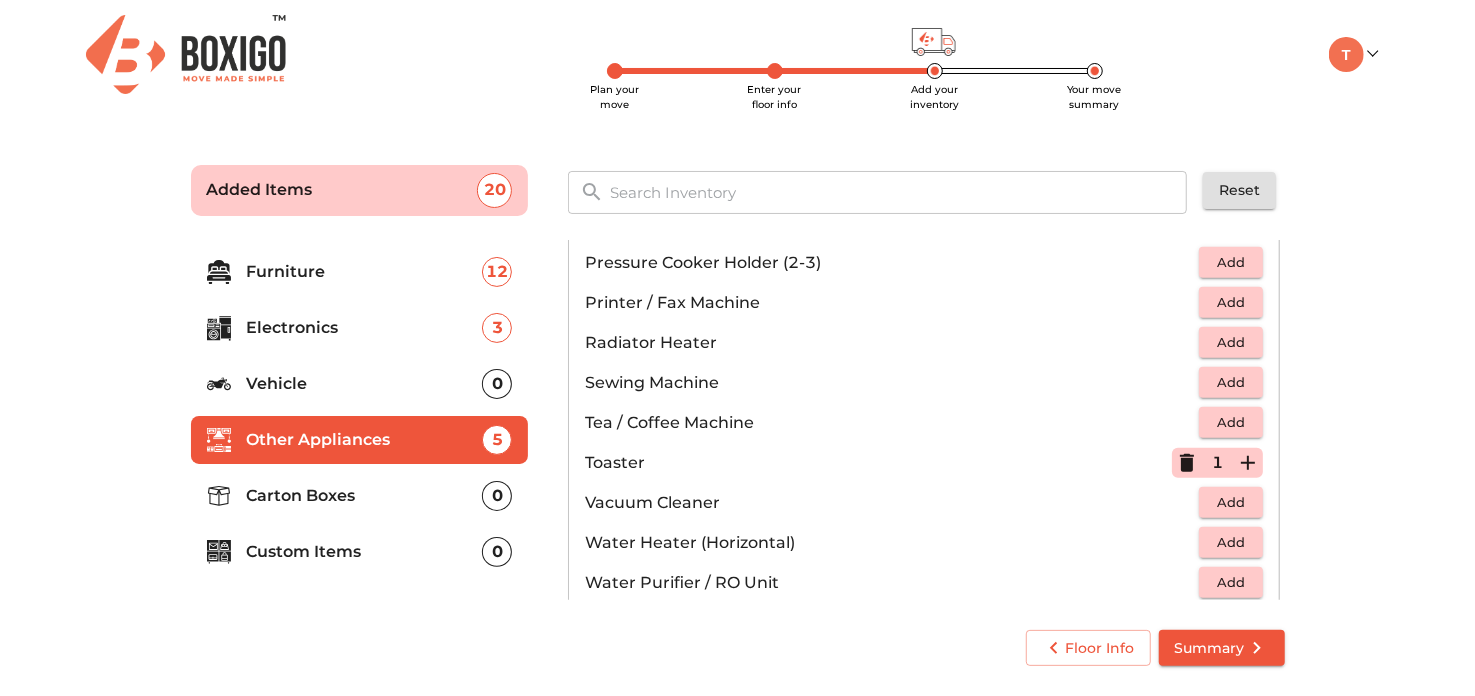 scroll, scrollTop: 1194, scrollLeft: 0, axis: vertical 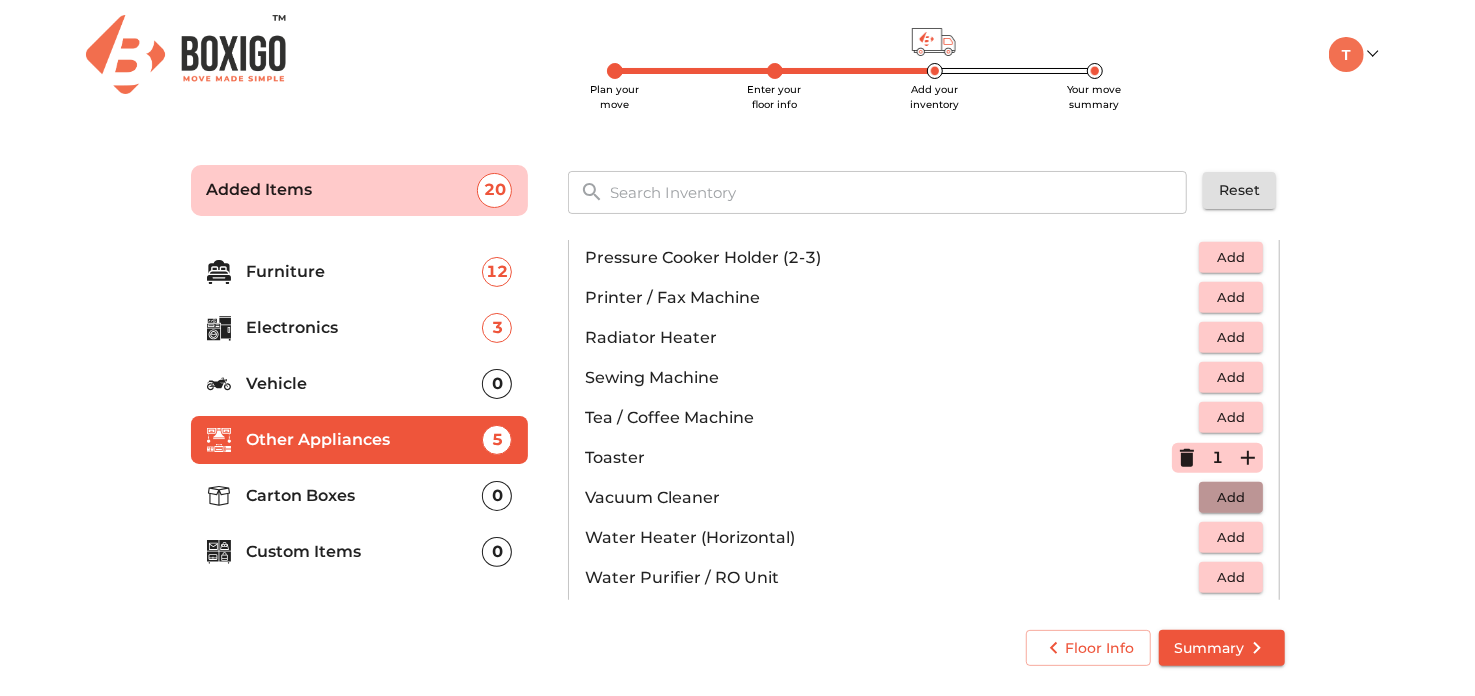 click on "Add" at bounding box center (1231, 497) 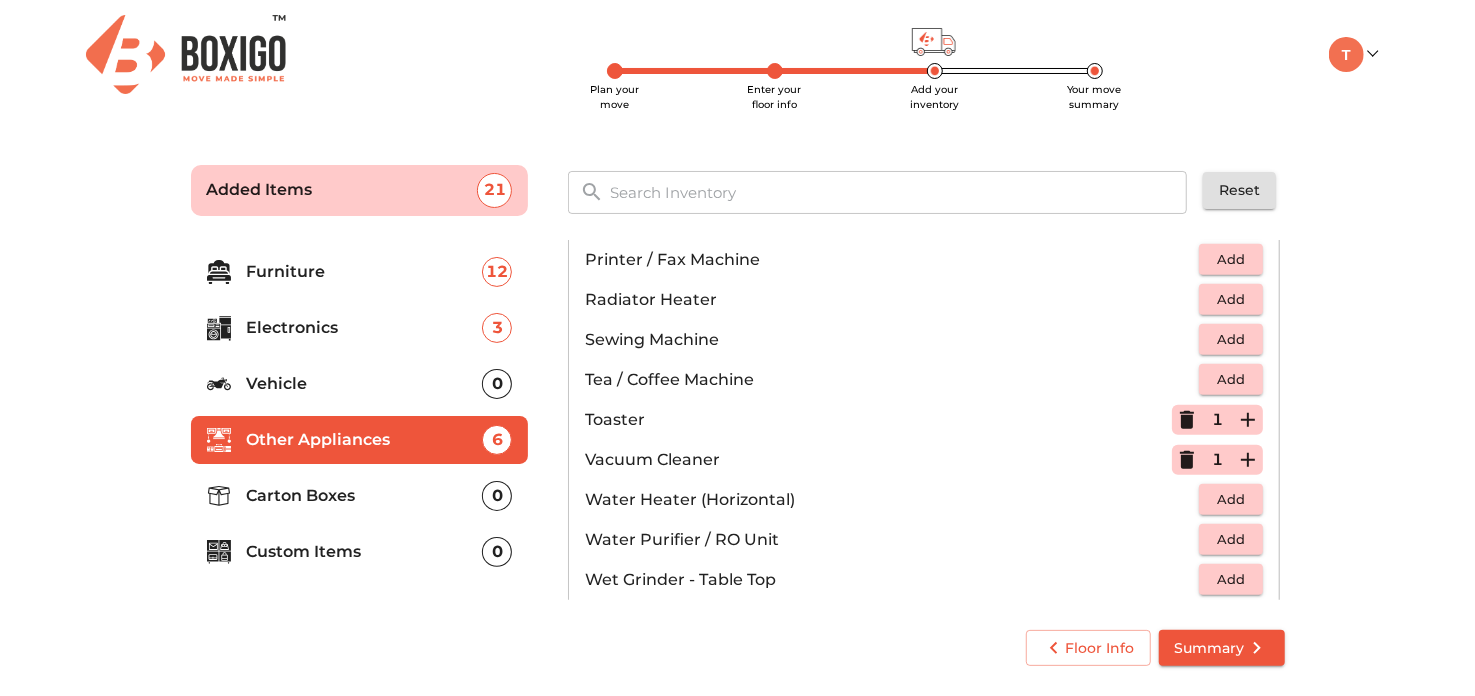 scroll, scrollTop: 1234, scrollLeft: 0, axis: vertical 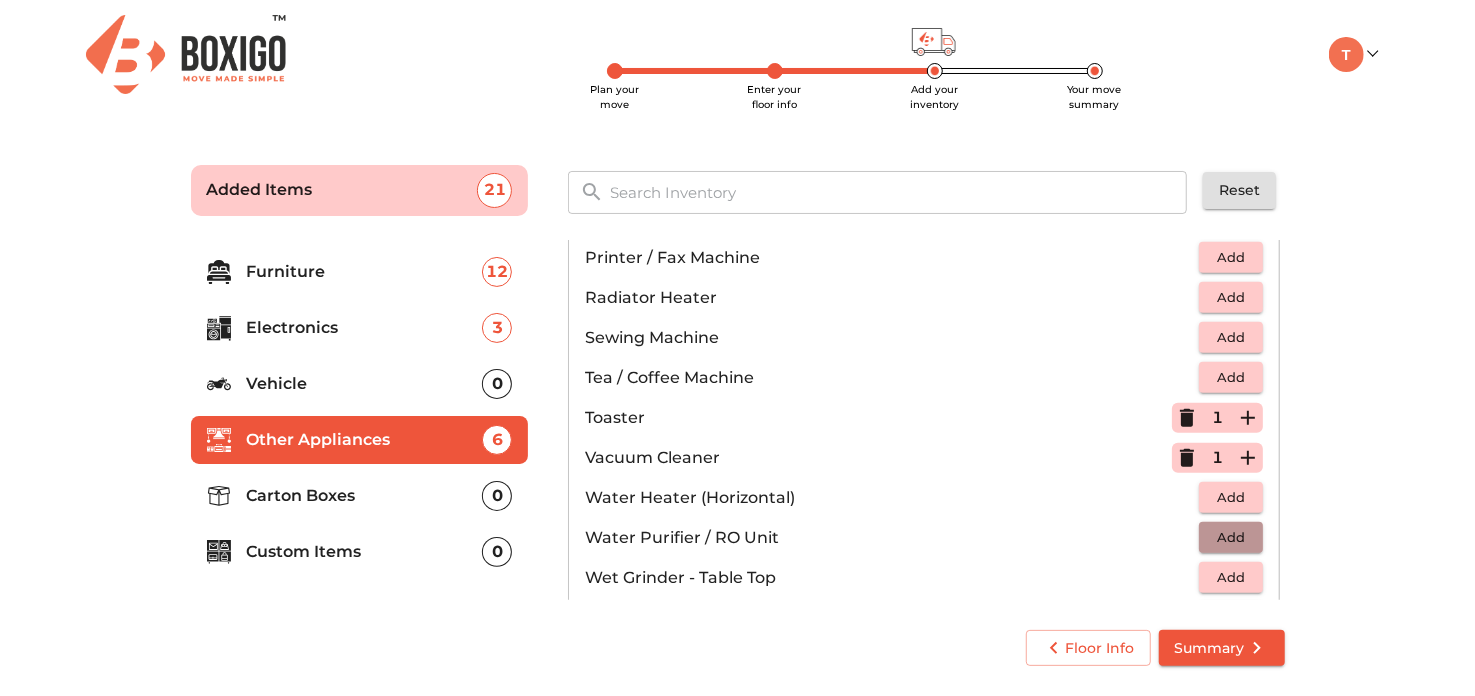 click on "Add" at bounding box center (1231, 537) 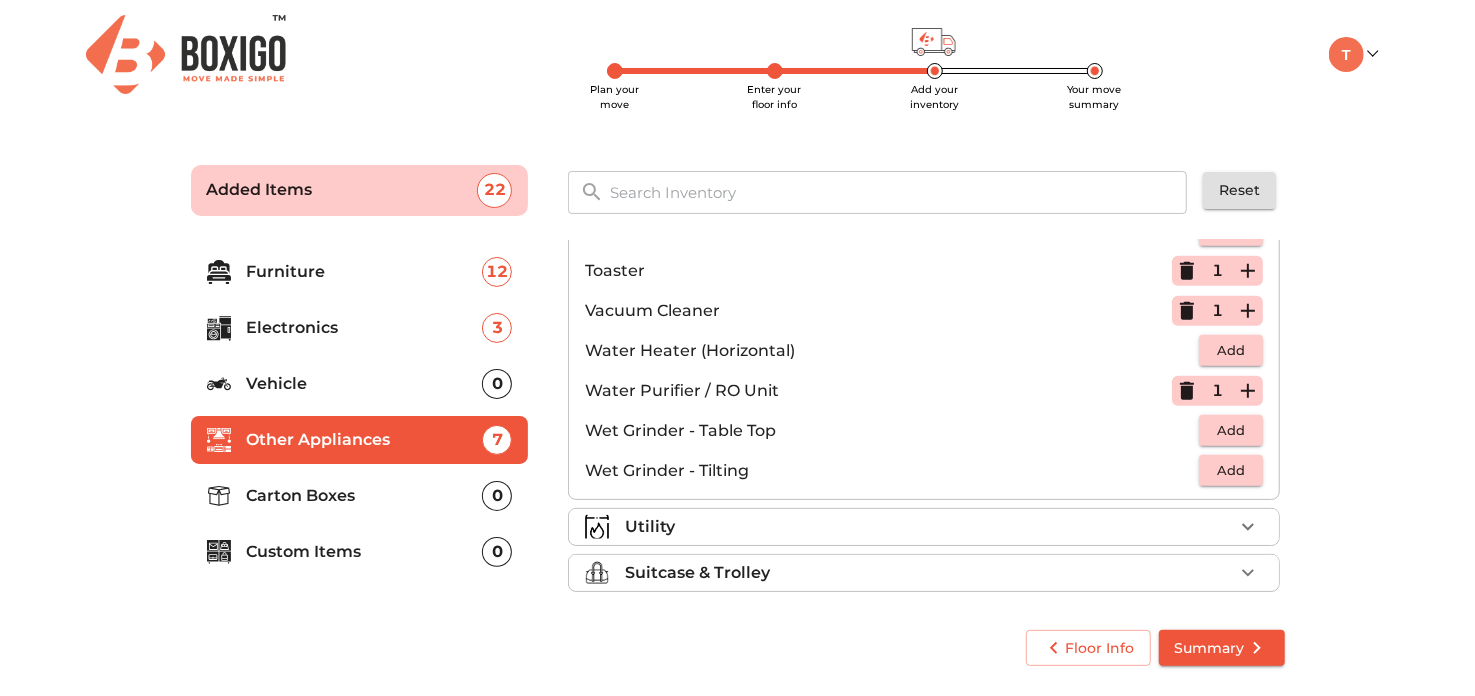 scroll, scrollTop: 1384, scrollLeft: 0, axis: vertical 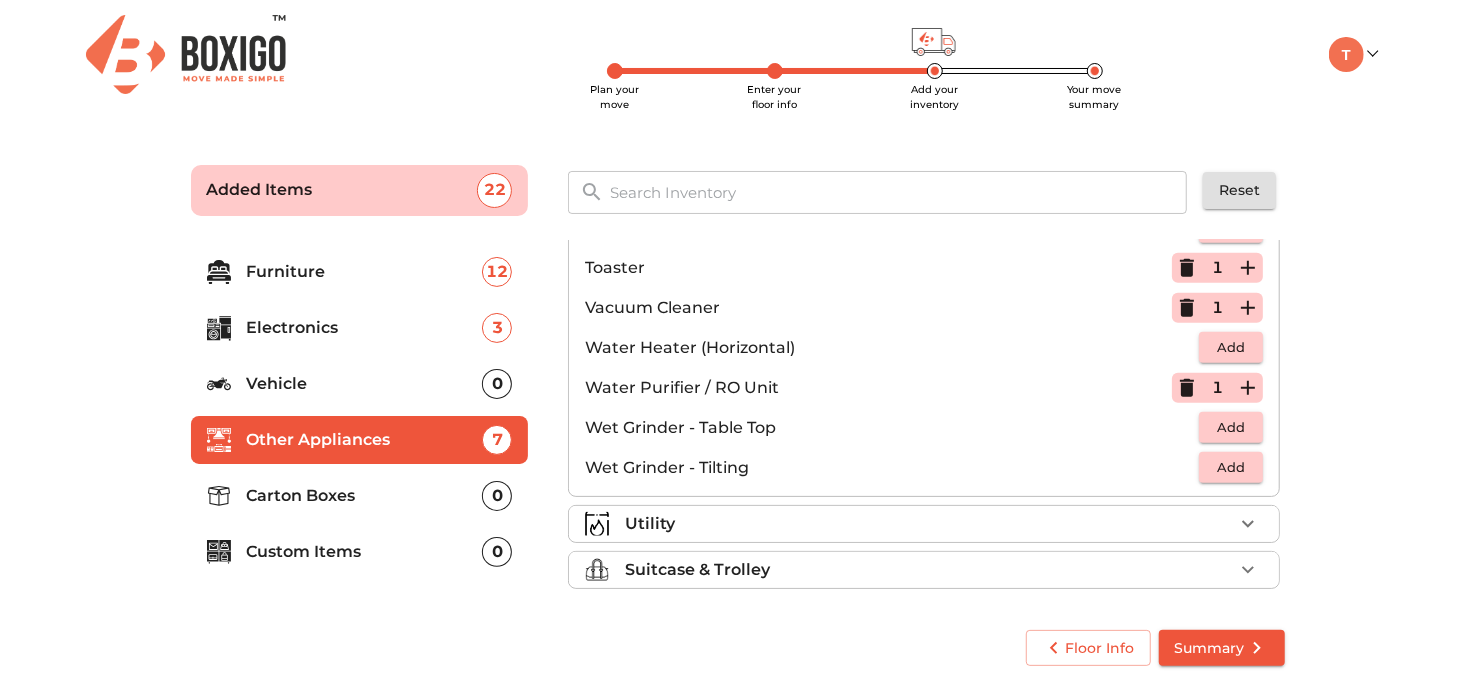 click on "Utility" at bounding box center (929, 524) 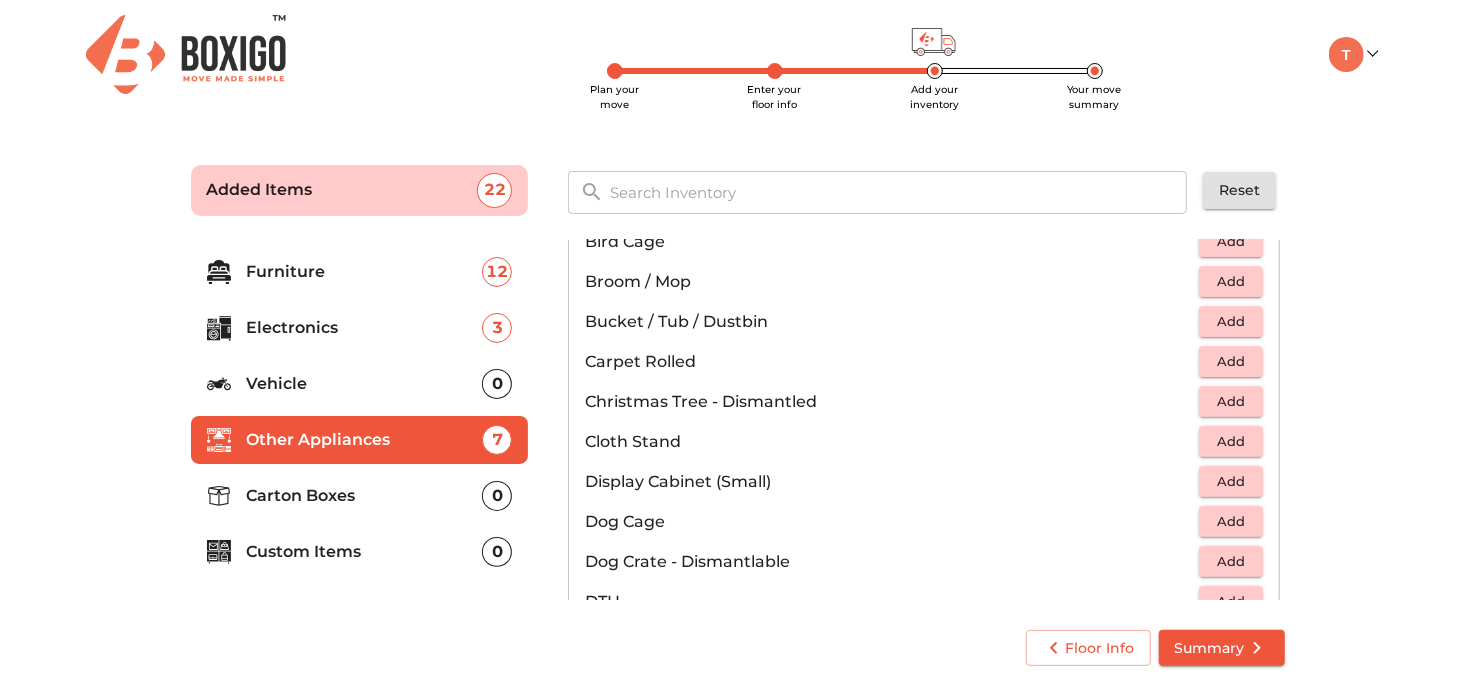 scroll, scrollTop: 417, scrollLeft: 0, axis: vertical 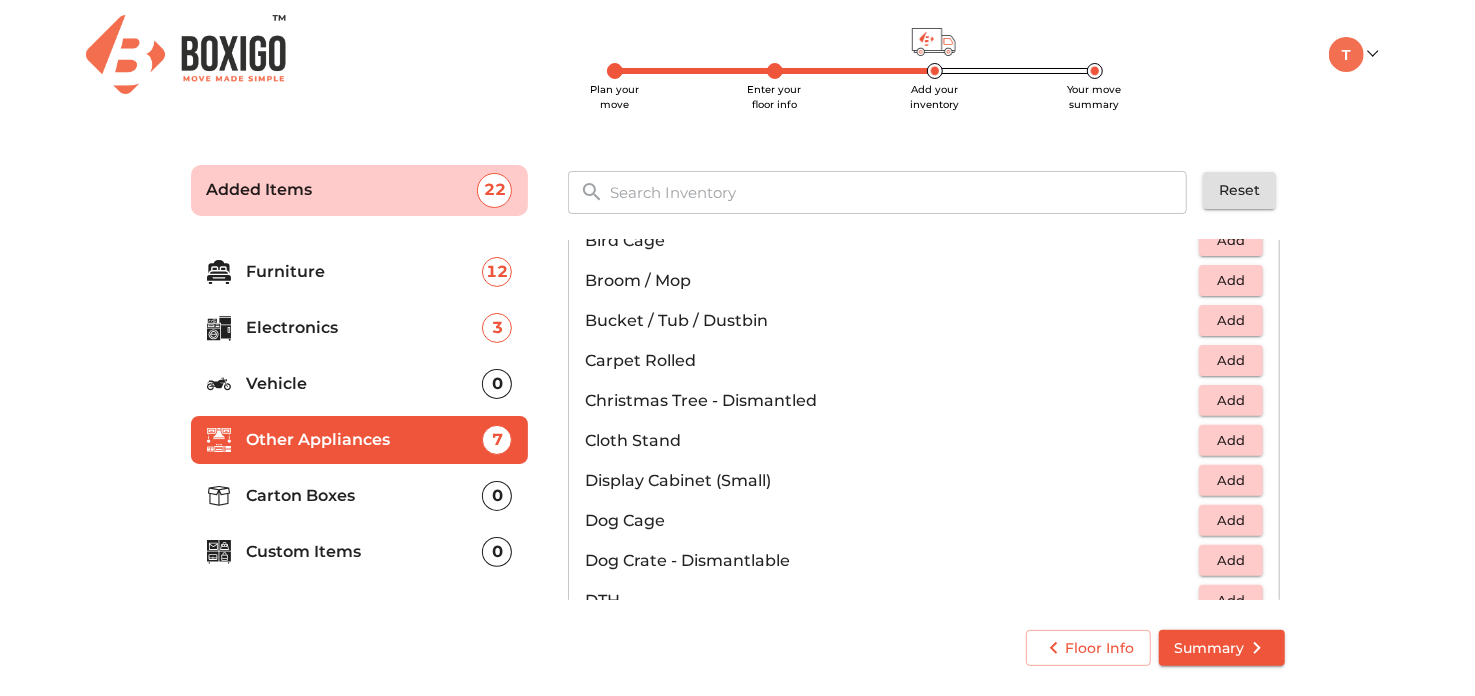 click on "Add" at bounding box center (1231, 360) 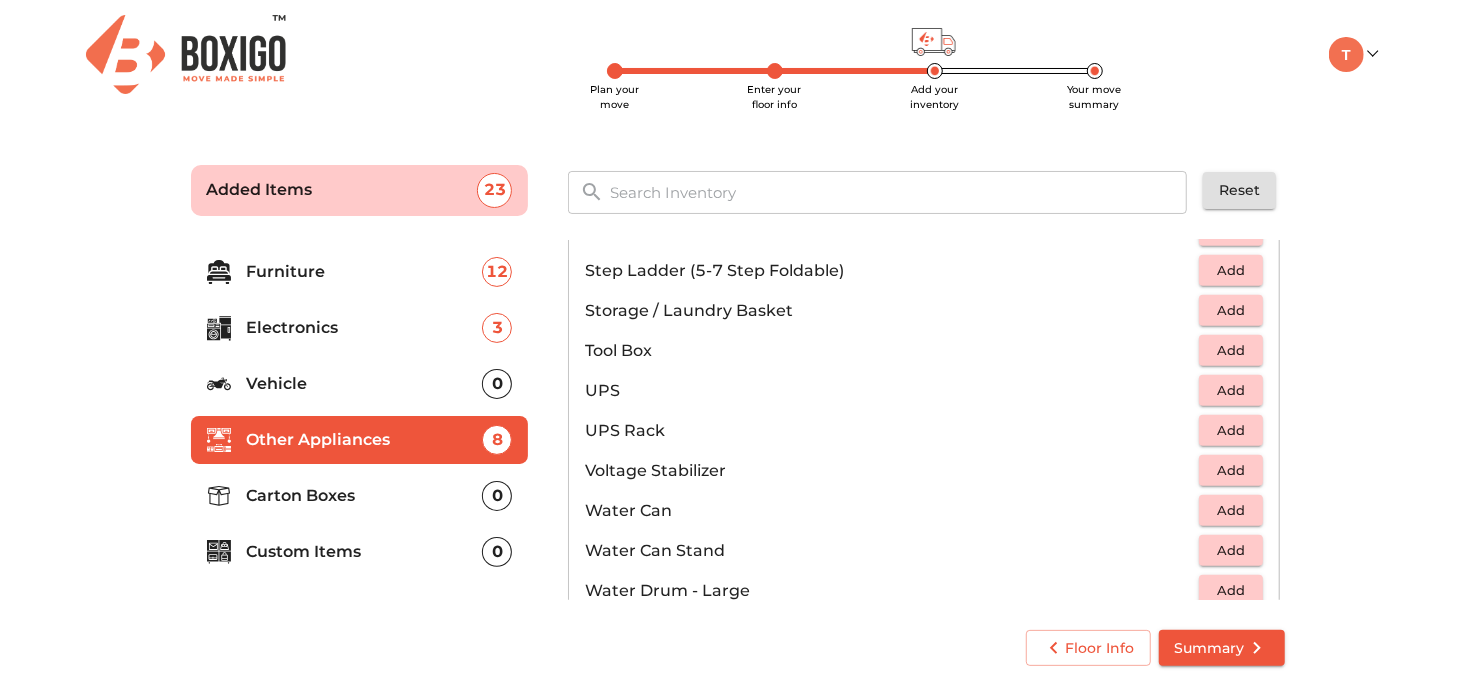 scroll, scrollTop: 1273, scrollLeft: 0, axis: vertical 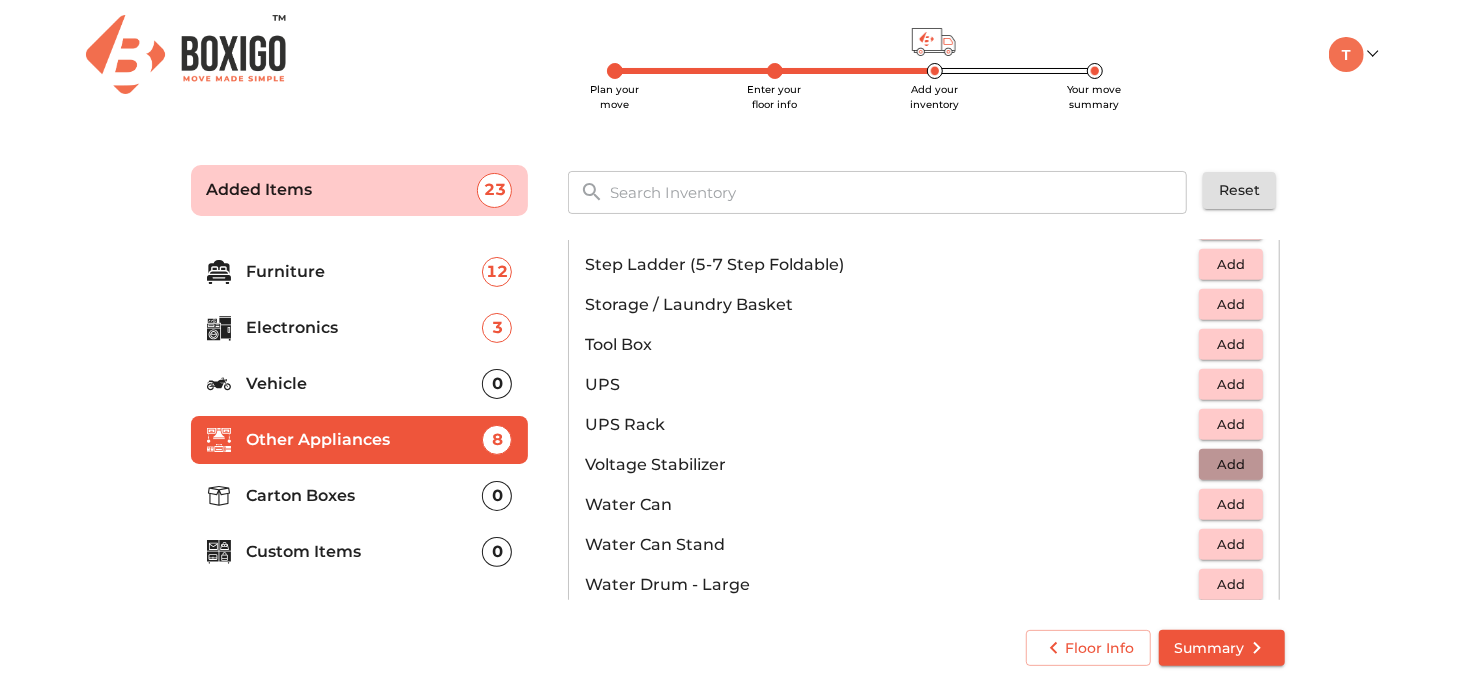 click on "Add" at bounding box center (1231, 464) 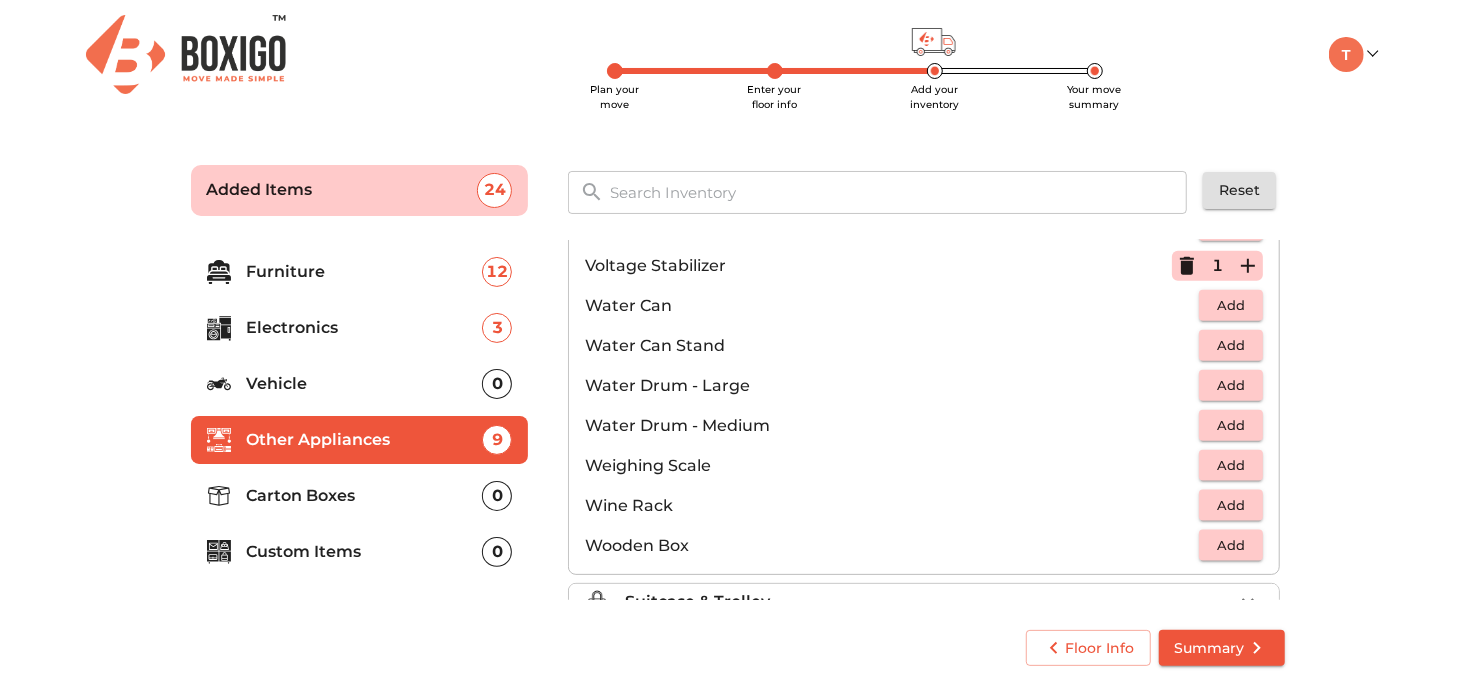scroll, scrollTop: 1504, scrollLeft: 0, axis: vertical 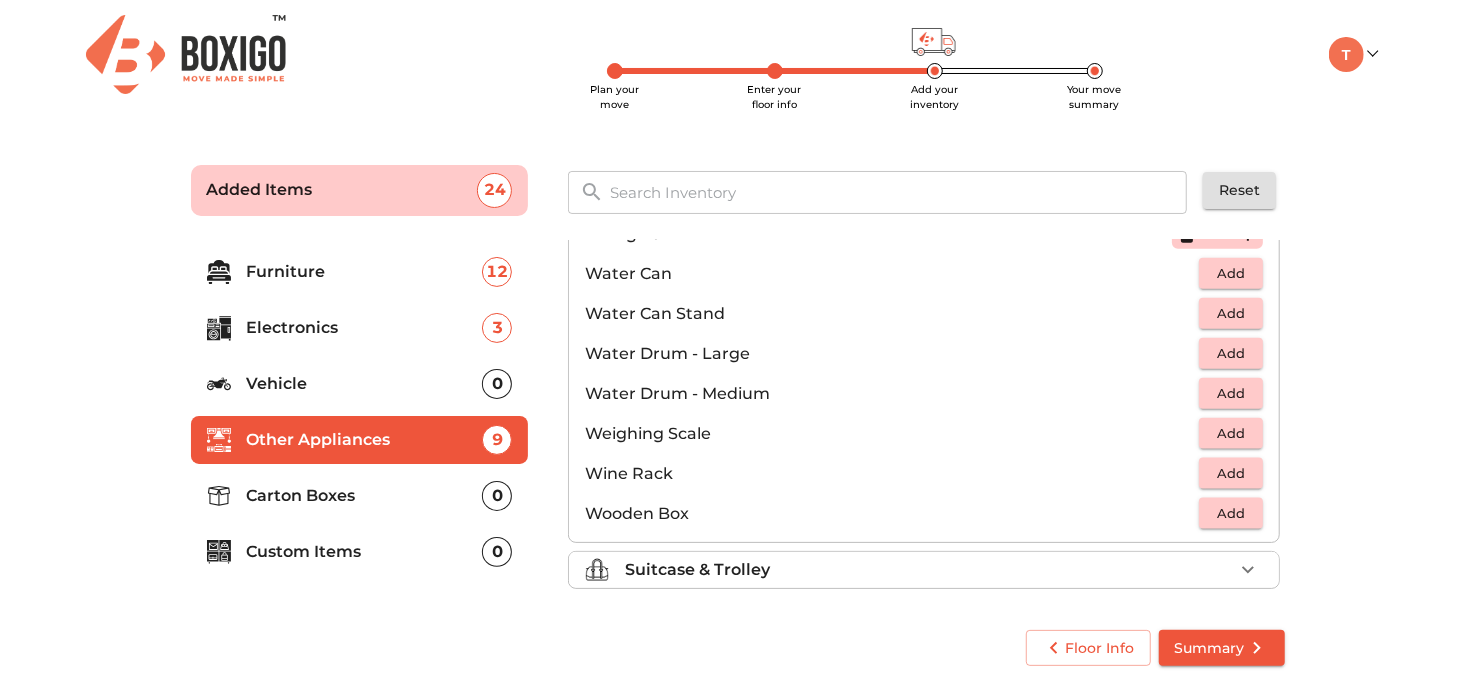 click on "Suitcase & Trolley" at bounding box center (924, 570) 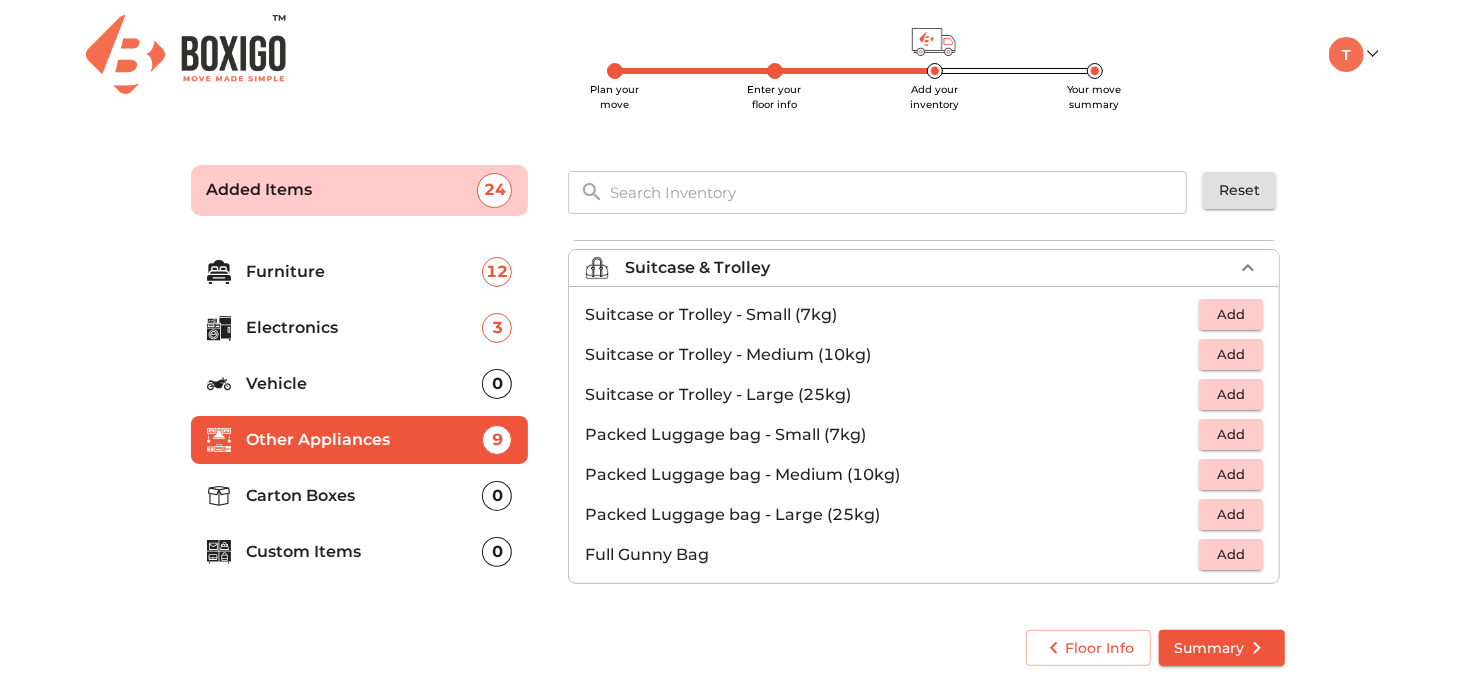 scroll, scrollTop: 225, scrollLeft: 0, axis: vertical 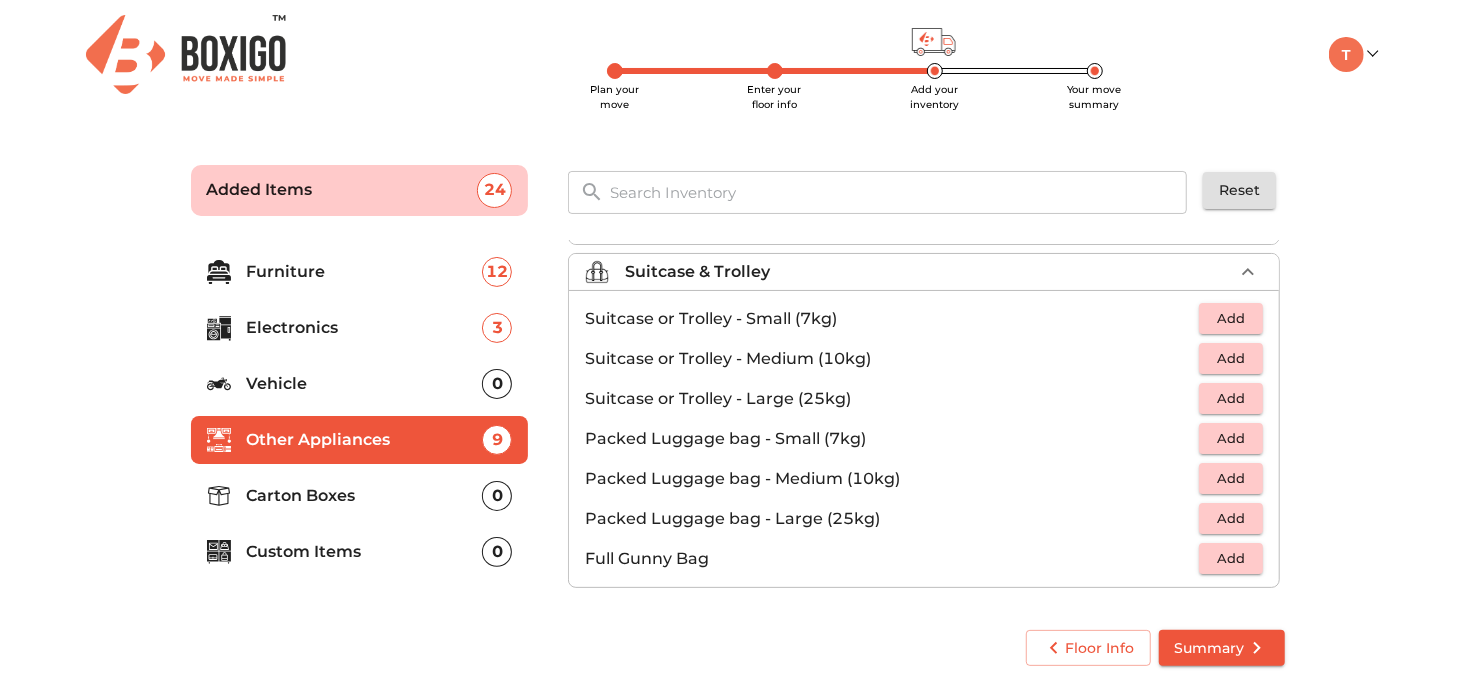 click on "Carton Boxes" at bounding box center (365, 496) 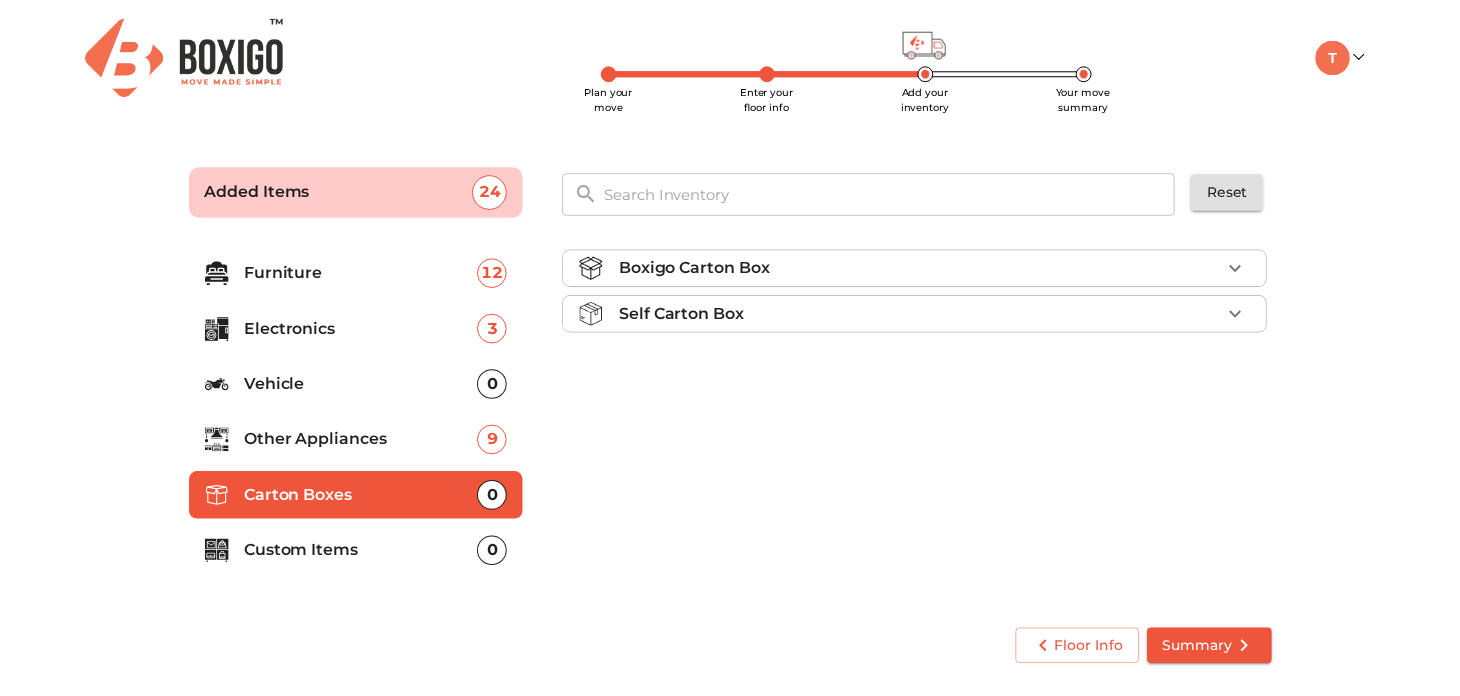 scroll, scrollTop: 0, scrollLeft: 0, axis: both 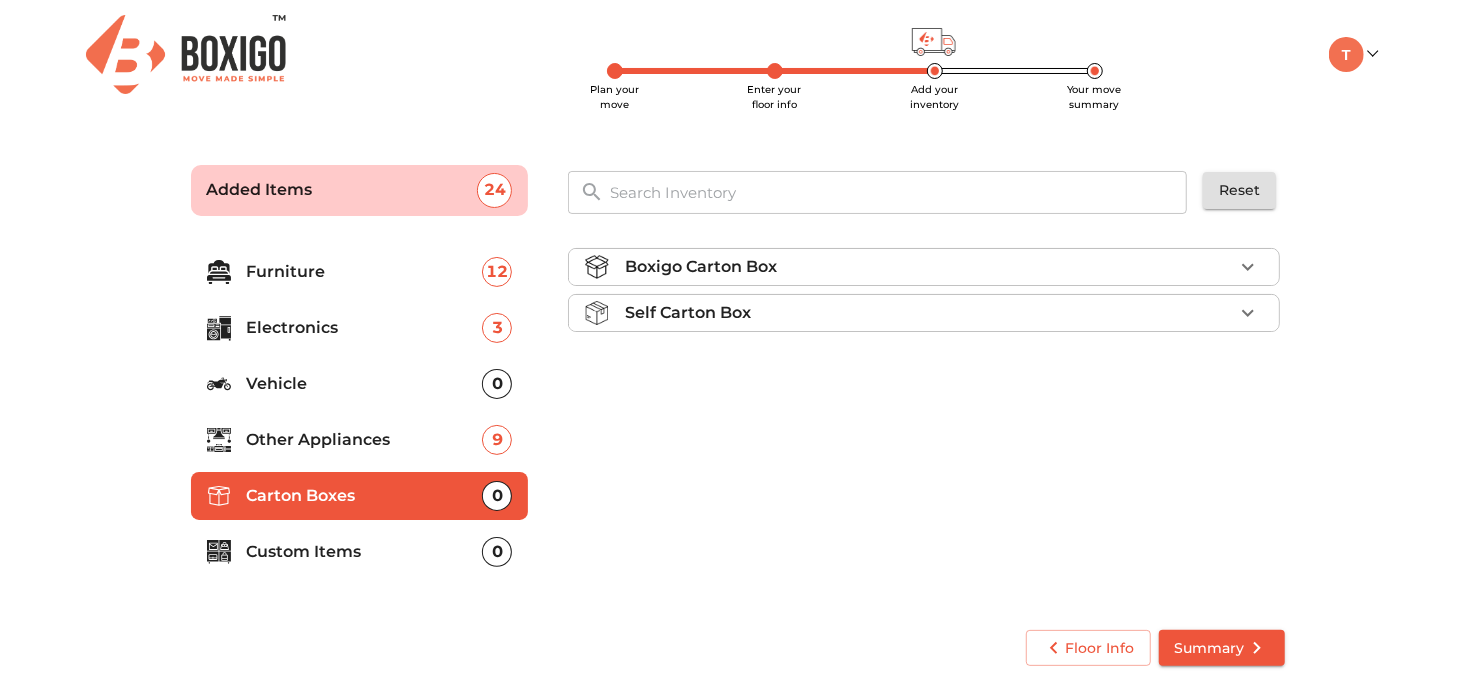 click on "Boxigo Carton Box" at bounding box center (929, 267) 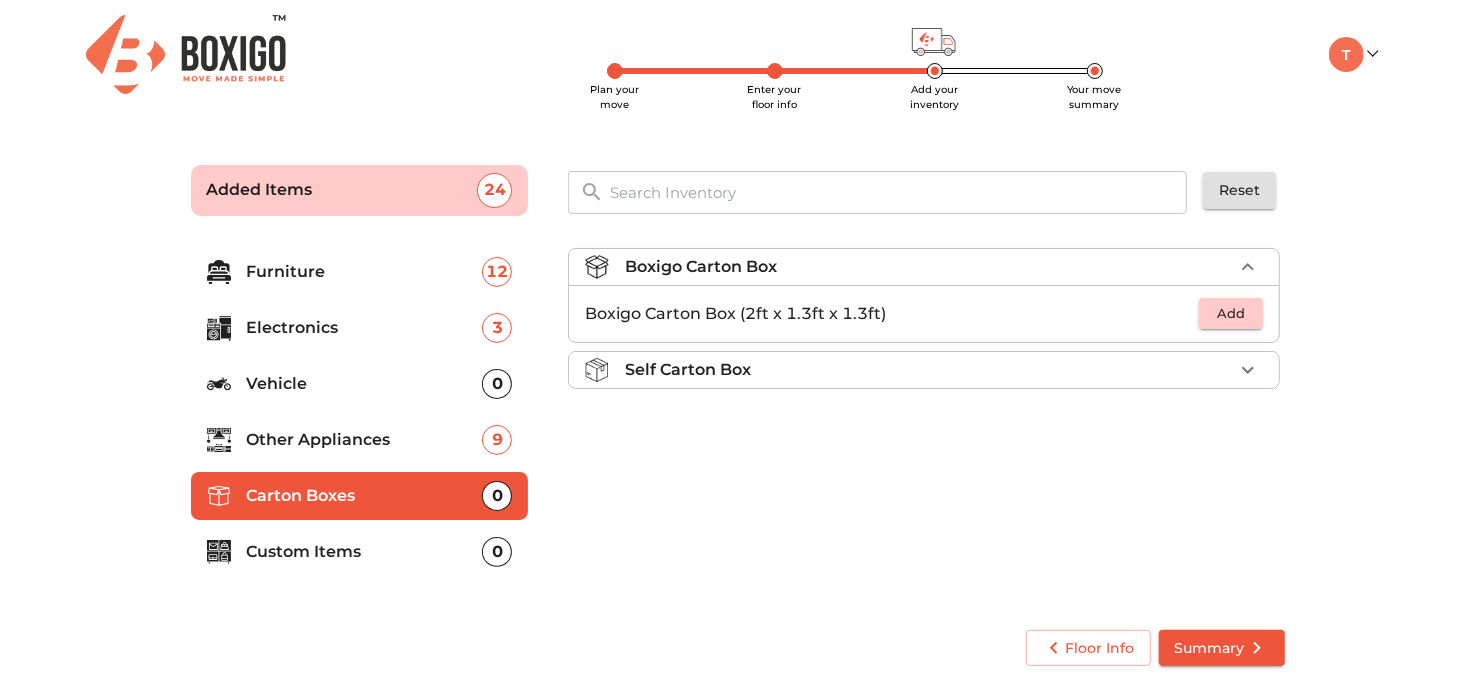 click on "Boxigo Carton Box" at bounding box center [929, 267] 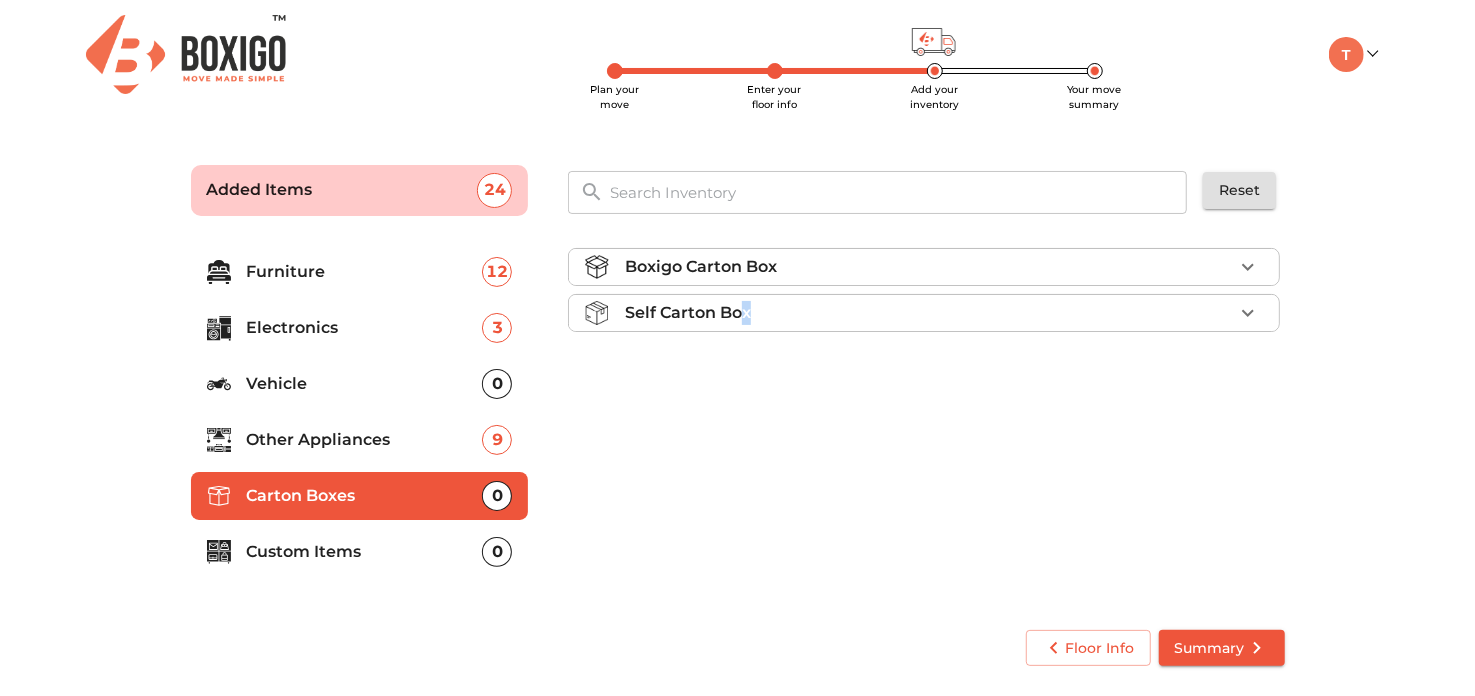 drag, startPoint x: 746, startPoint y: 332, endPoint x: 787, endPoint y: 314, distance: 44.777225 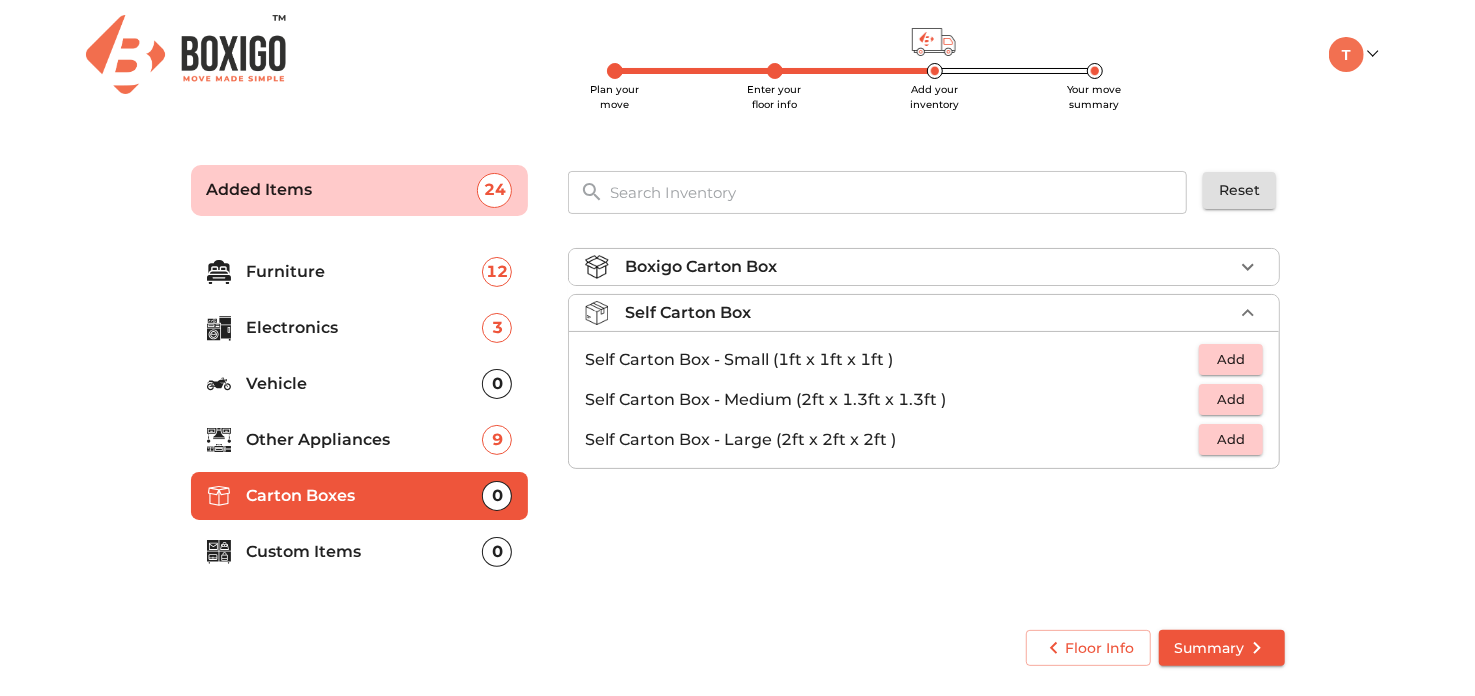 click on "Self Carton Box" at bounding box center (929, 313) 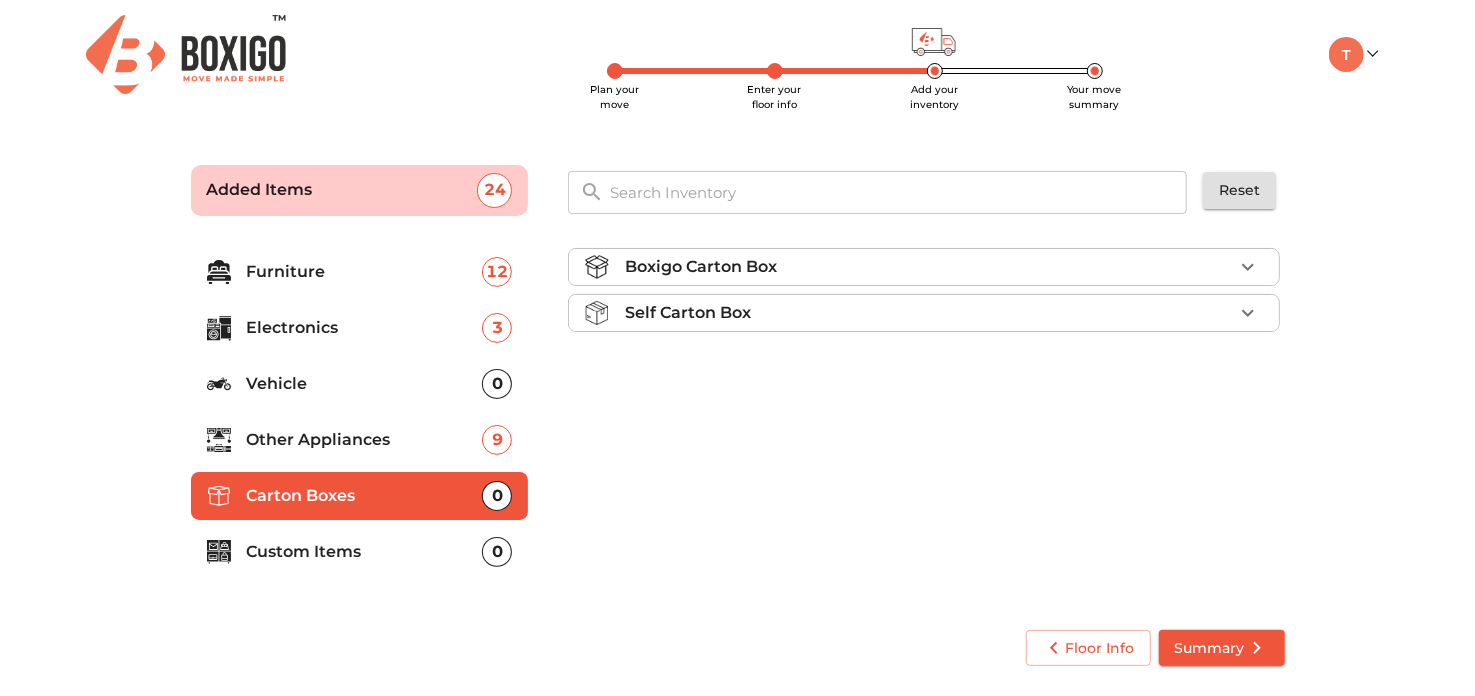 click on "Custom Items" at bounding box center (365, 552) 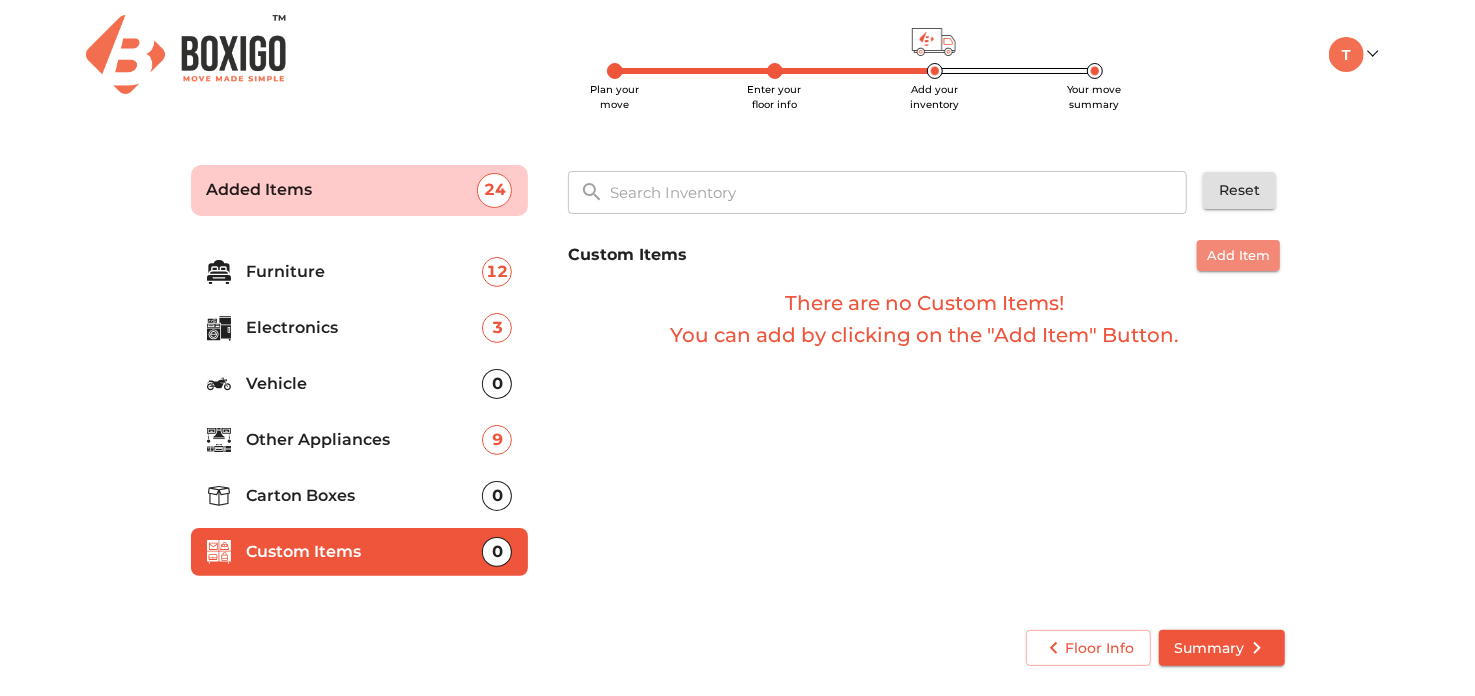 click on "Add Item" at bounding box center [1238, 255] 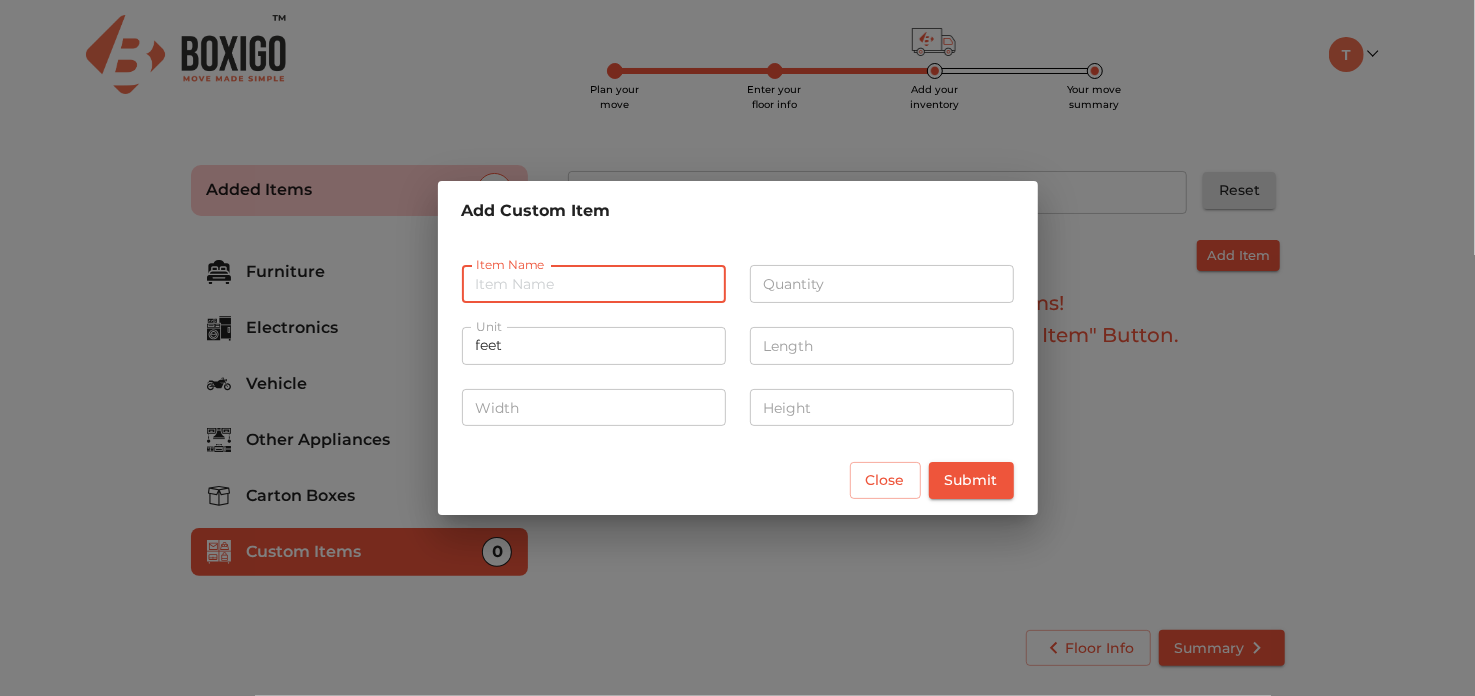 click at bounding box center (594, 284) 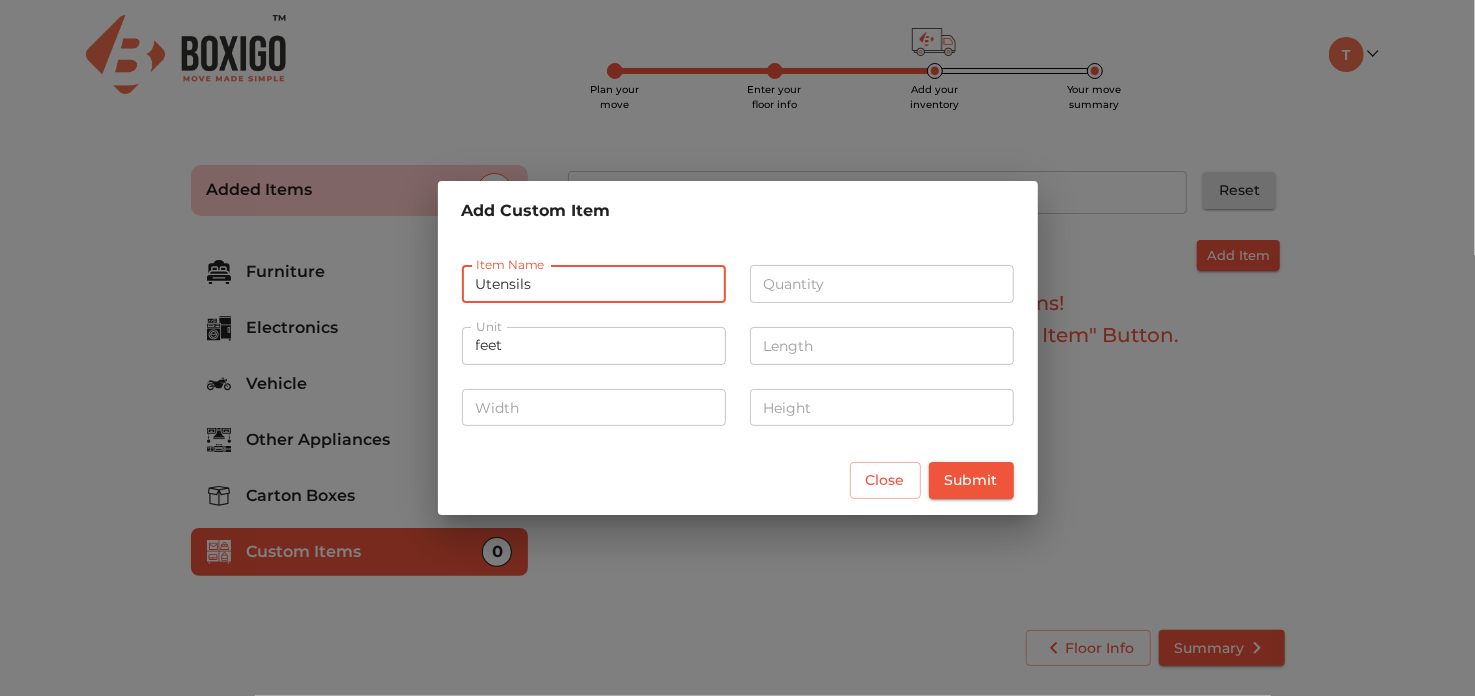 type on "Utensils" 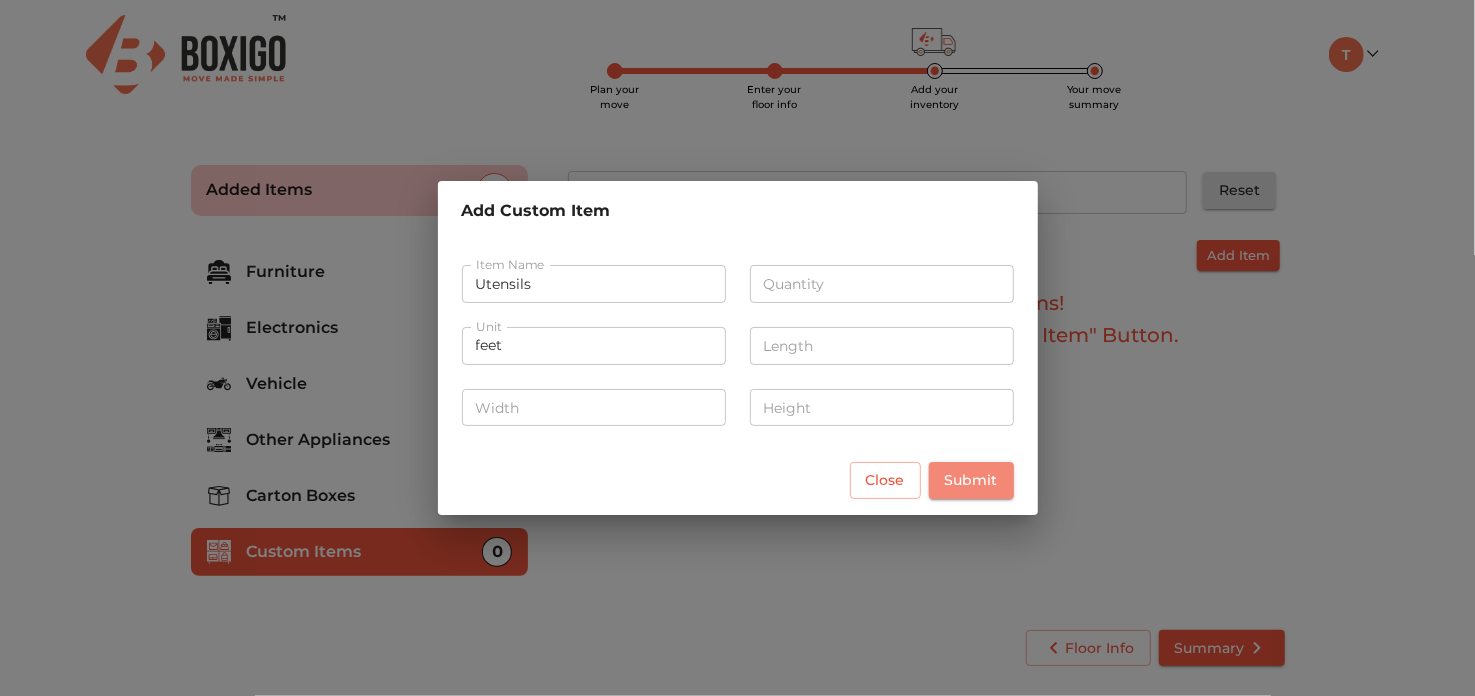 click on "Submit" at bounding box center (971, 480) 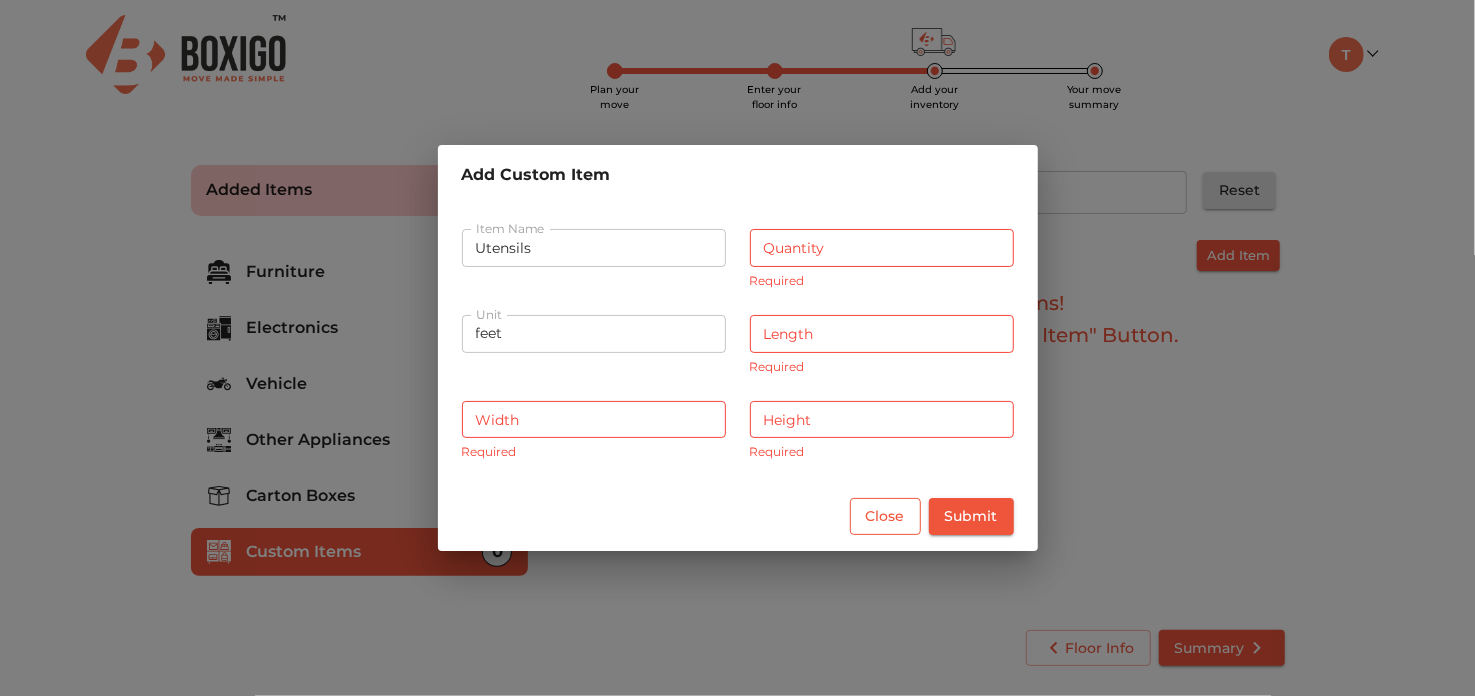 click on "Close" at bounding box center (885, 516) 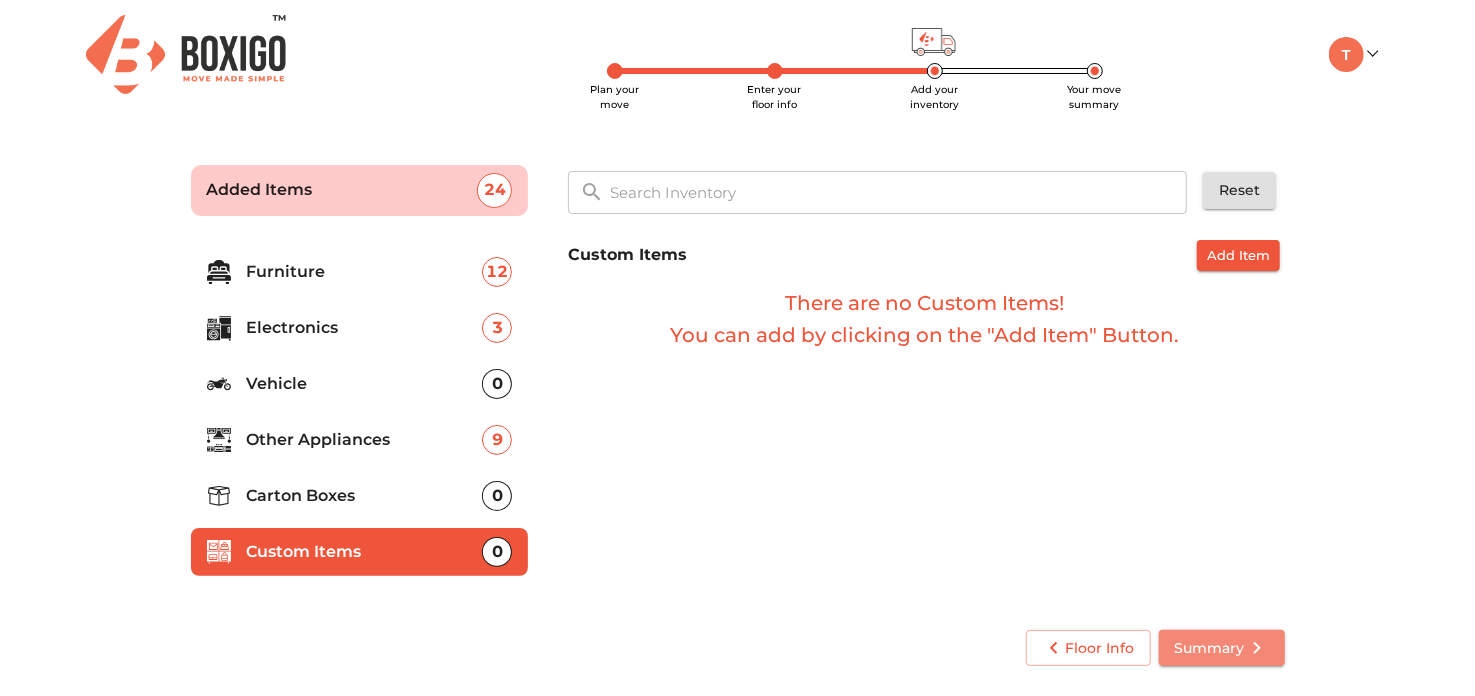 click 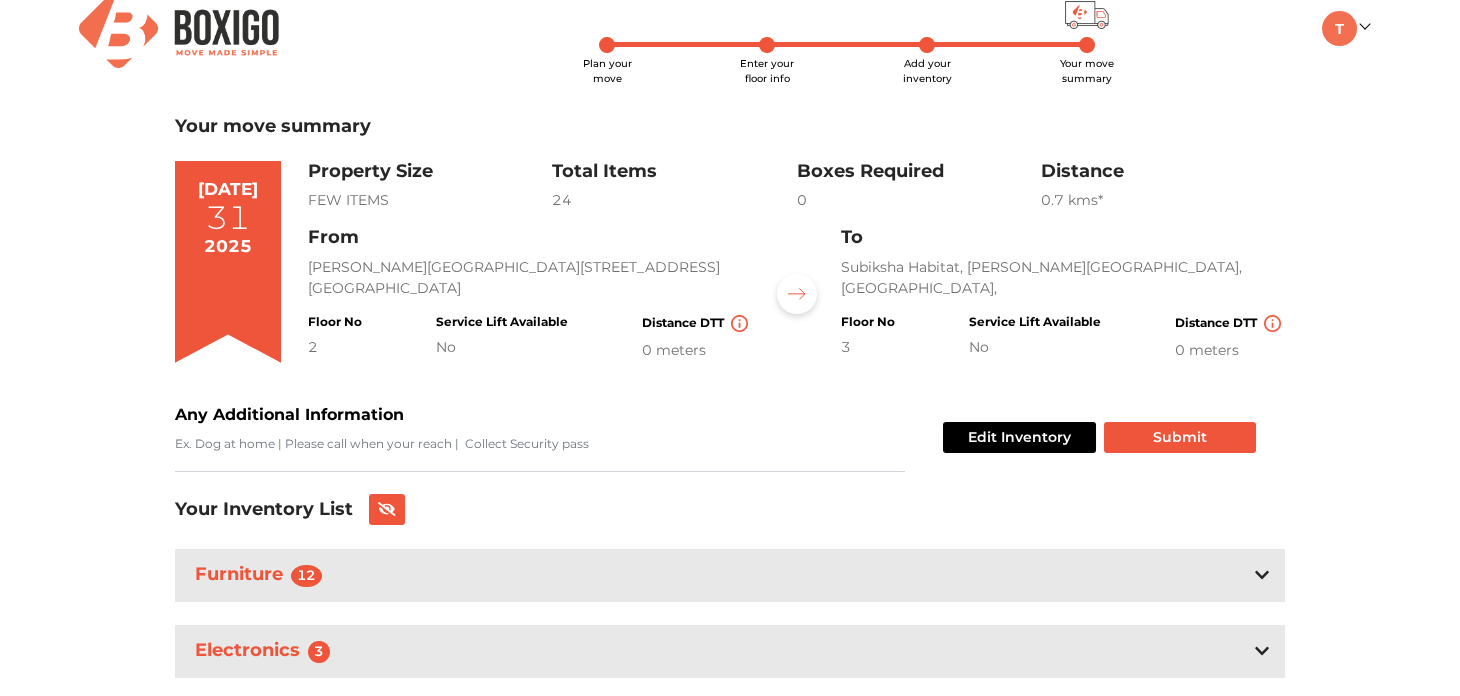 scroll, scrollTop: 0, scrollLeft: 0, axis: both 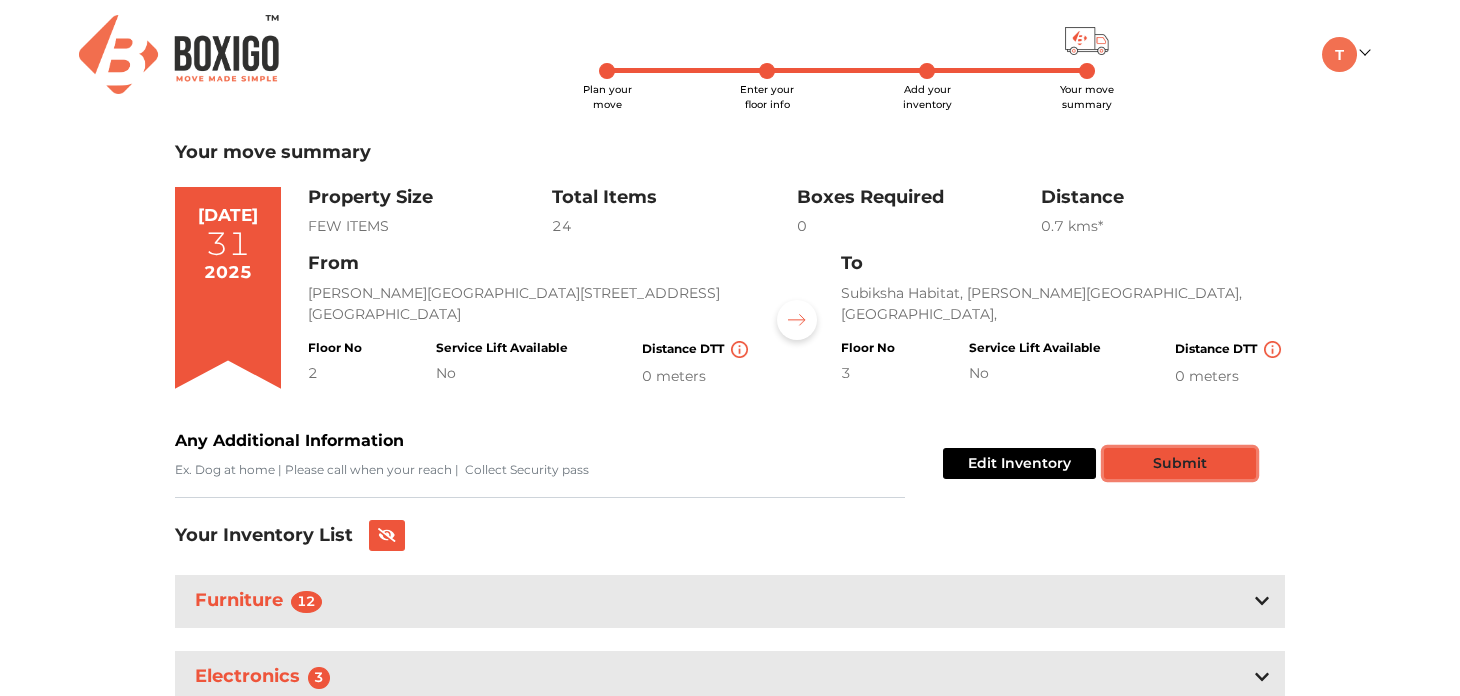 click on "Submit" at bounding box center (1180, 463) 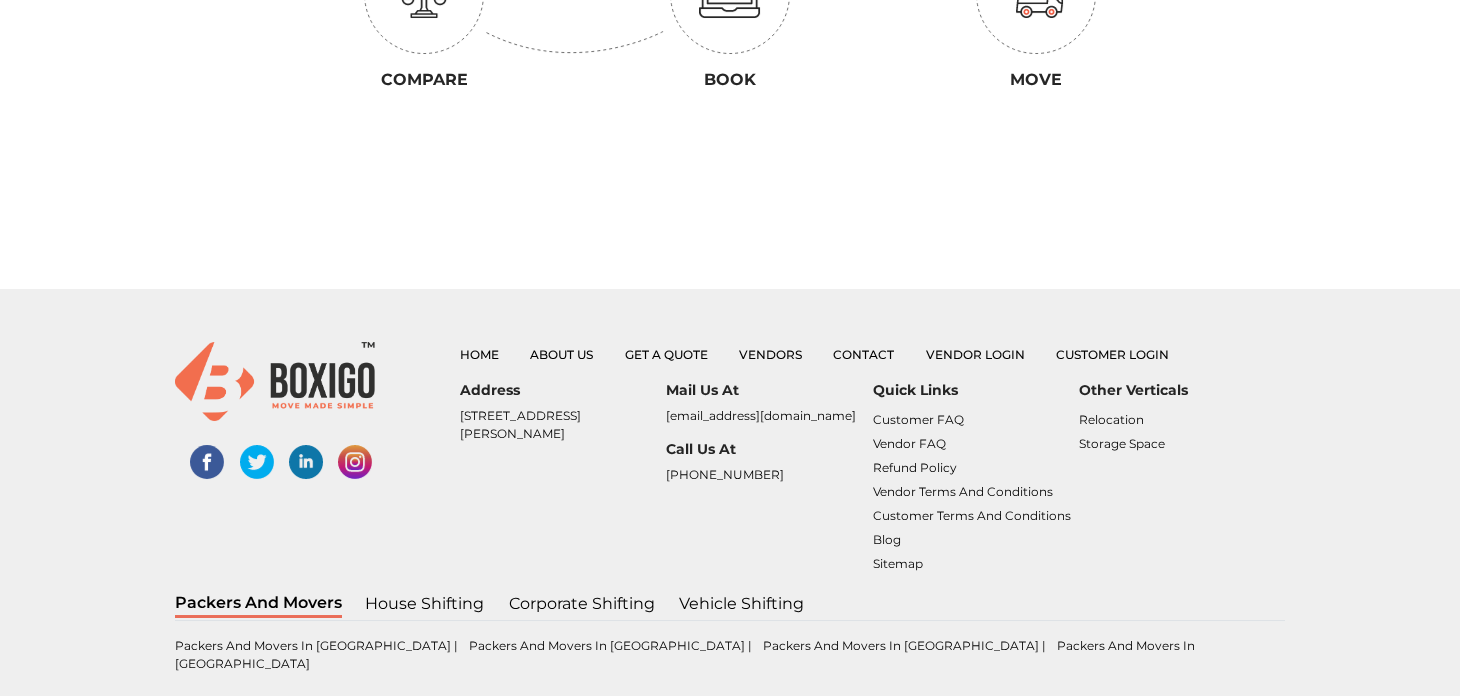 scroll, scrollTop: 698, scrollLeft: 0, axis: vertical 